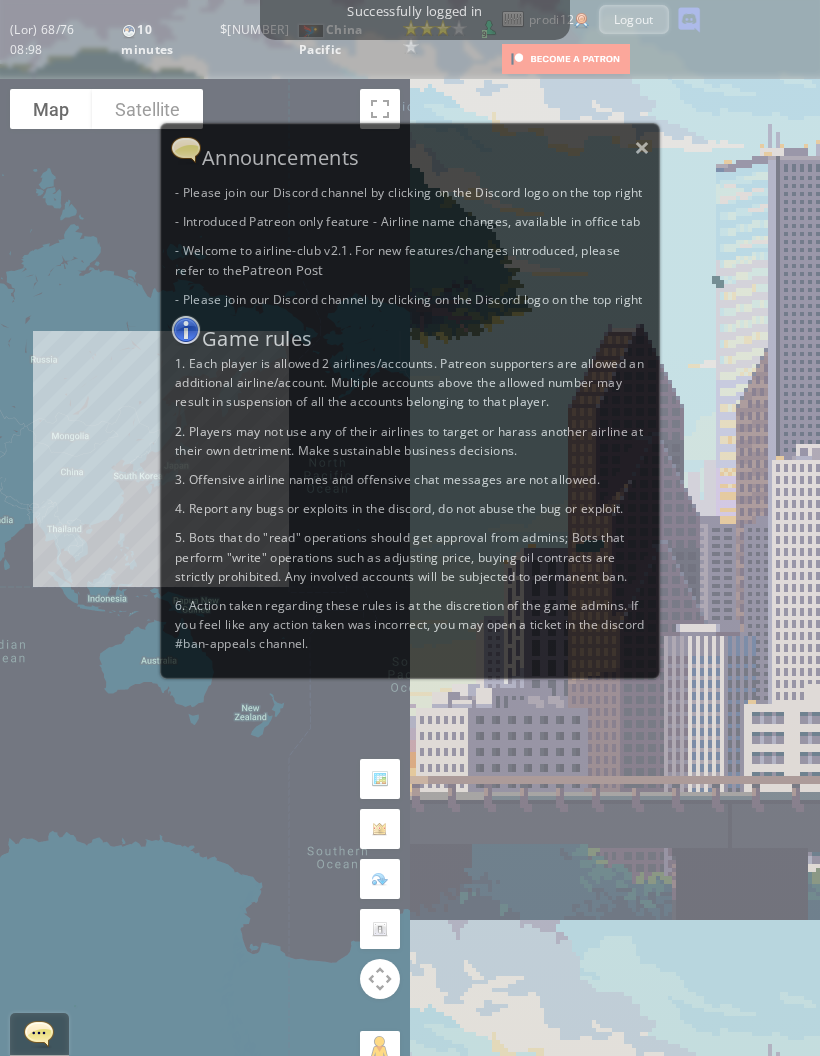 scroll, scrollTop: 4, scrollLeft: 0, axis: vertical 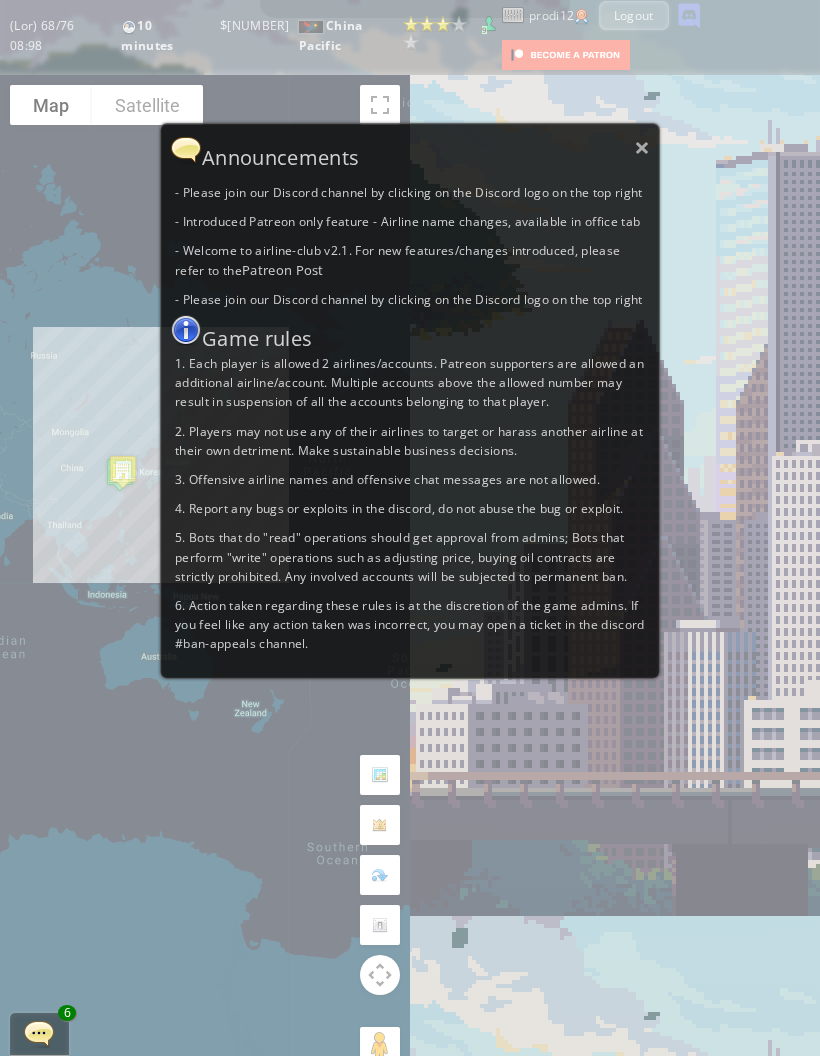 click on "×
Announcements
- Please join our Discord channel by clicking on the Discord logo on the top right
- Introduced Patreon only feature - Airline name changes, available in office tab
- Welcome to airline-club v2.1. For new features/changes introduced, please refer to the  Patreon Post
- Please join our Discord channel by clicking on the Discord logo on the top right
Game rules
1. Each player is allowed 2 airlines/accounts. Patreon supporters are allowed an additional airline/account. Multiple accounts above the allowed number may result in suspension of all the accounts belonging to that player.
2. Players may not use any of their airlines to target or harass another airline at their own detriment. Make sustainable business decisions.
3. Offensive airline names and offensive chat messages are not allowed.
4. Report any bugs or exploits in the discord, do not abuse the bug or exploit." at bounding box center (410, 528) 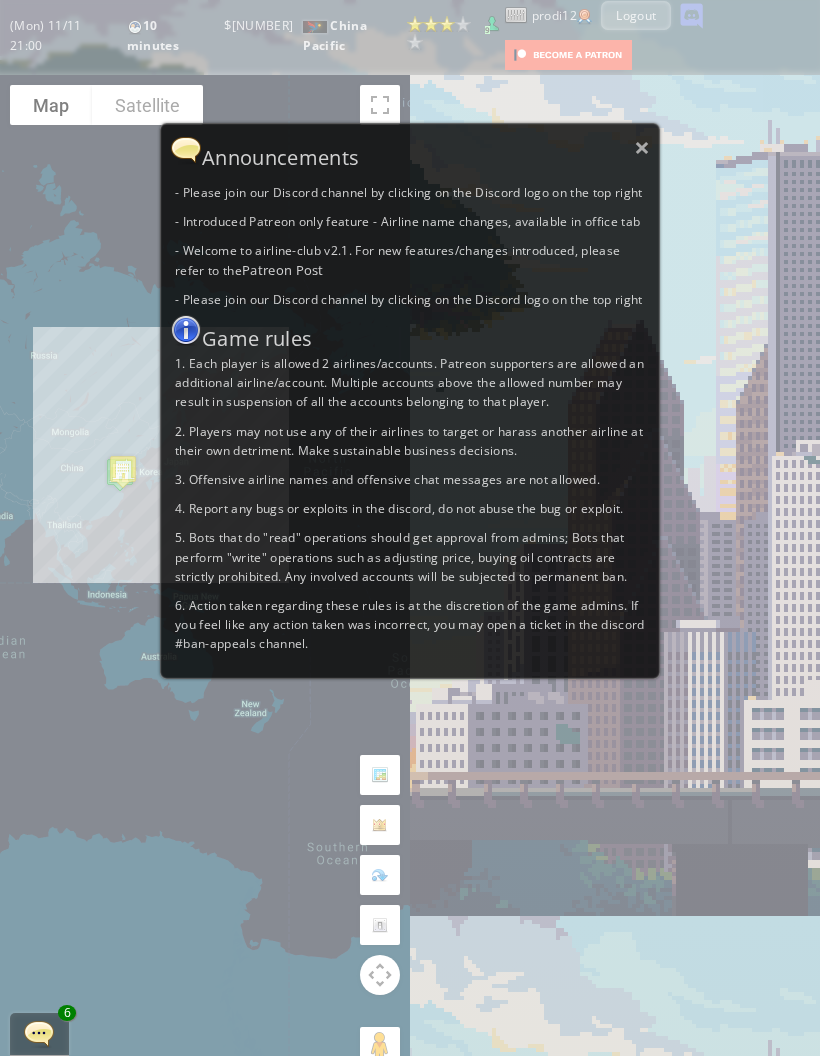 click on "×" at bounding box center [642, 147] 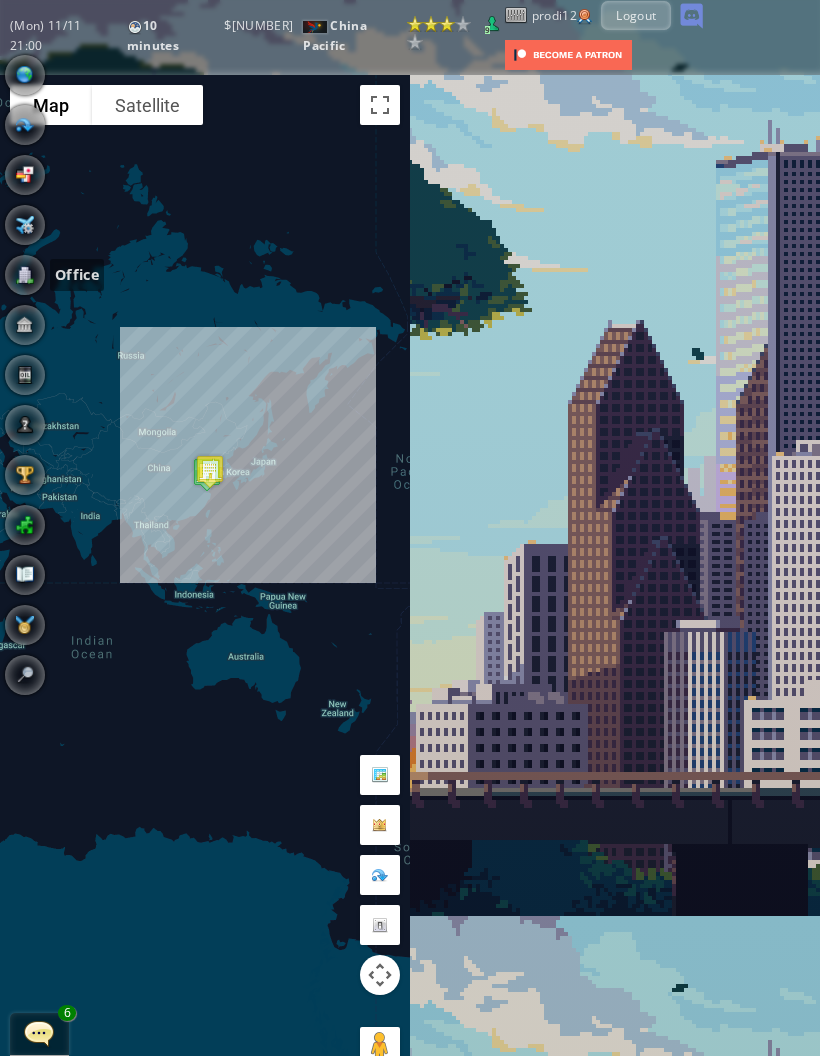 click at bounding box center [25, 275] 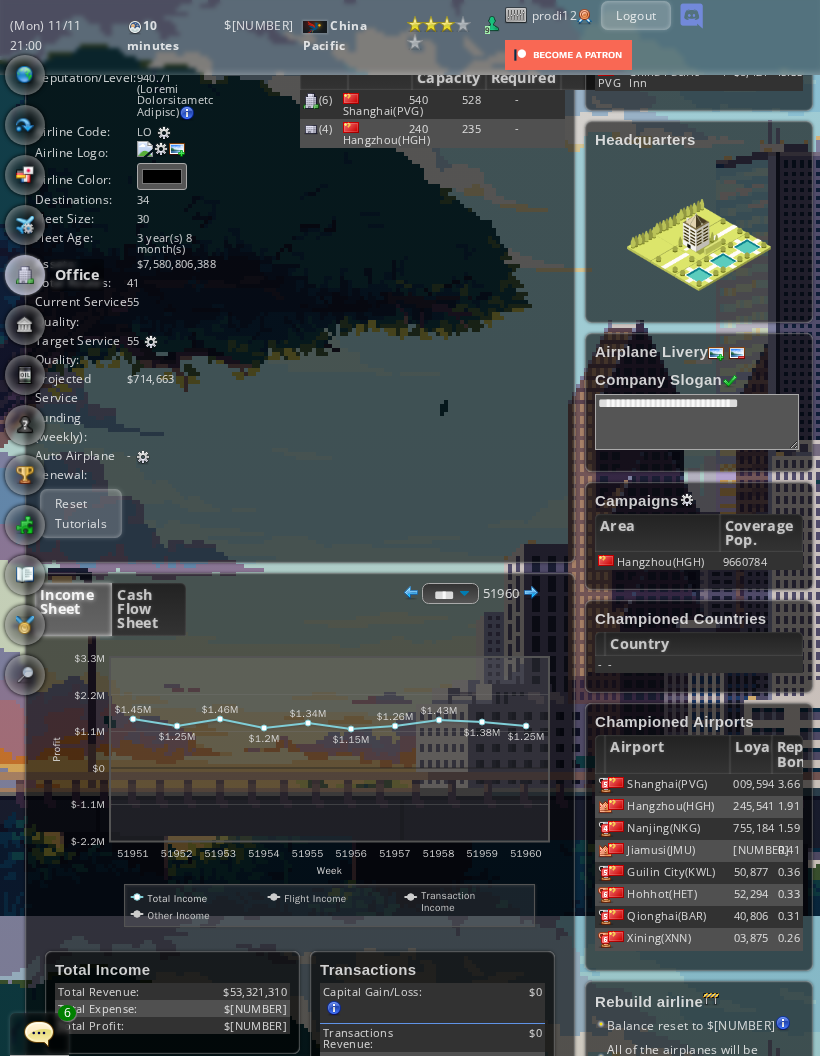 scroll, scrollTop: 83, scrollLeft: 5, axis: both 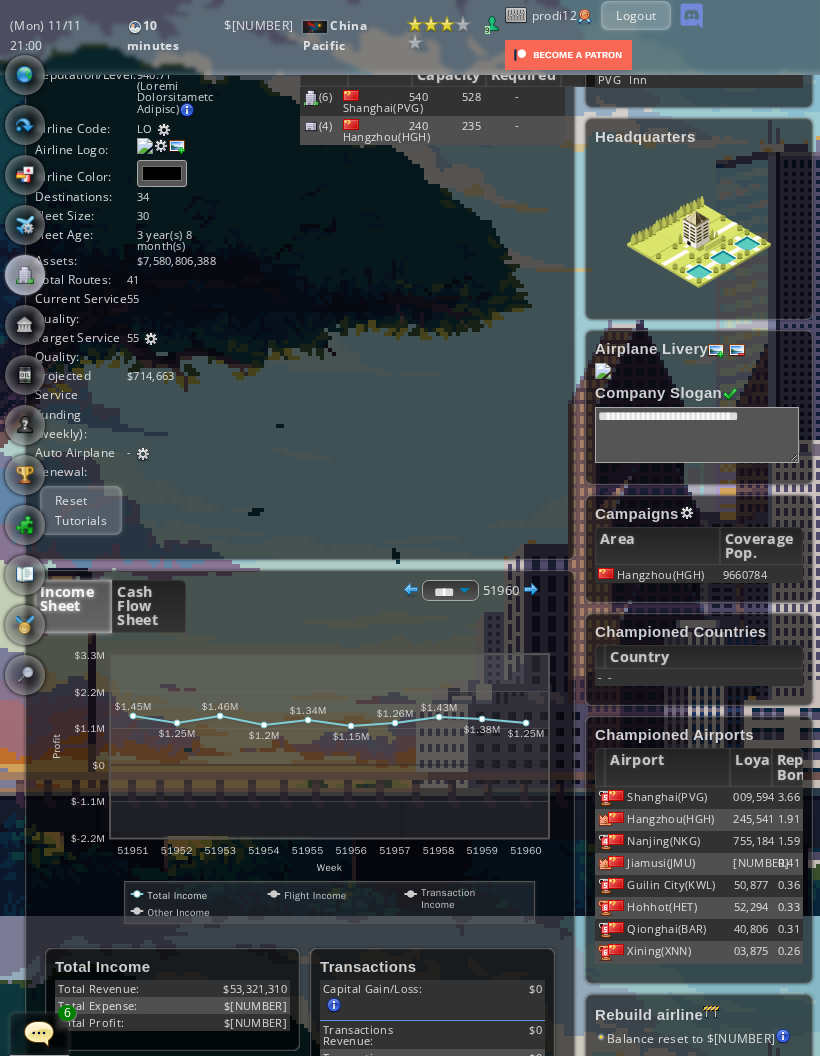 click on "9660784" at bounding box center [761, 574] 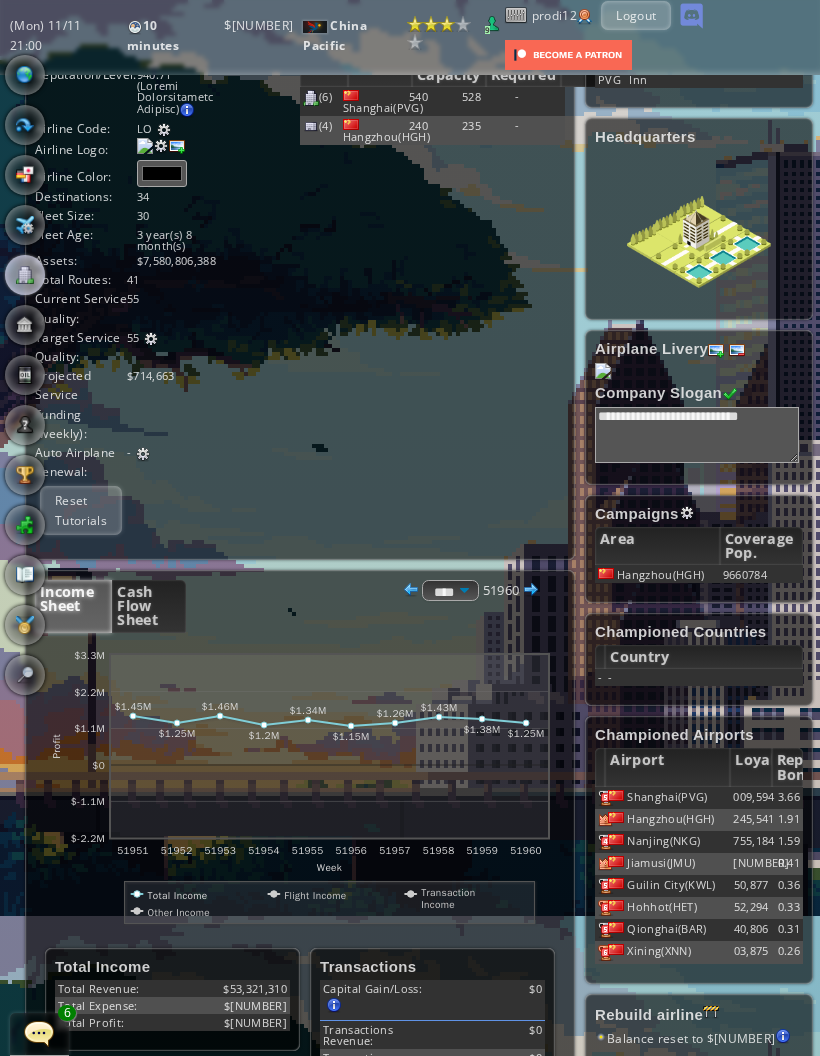 click on "9660784" at bounding box center (761, 574) 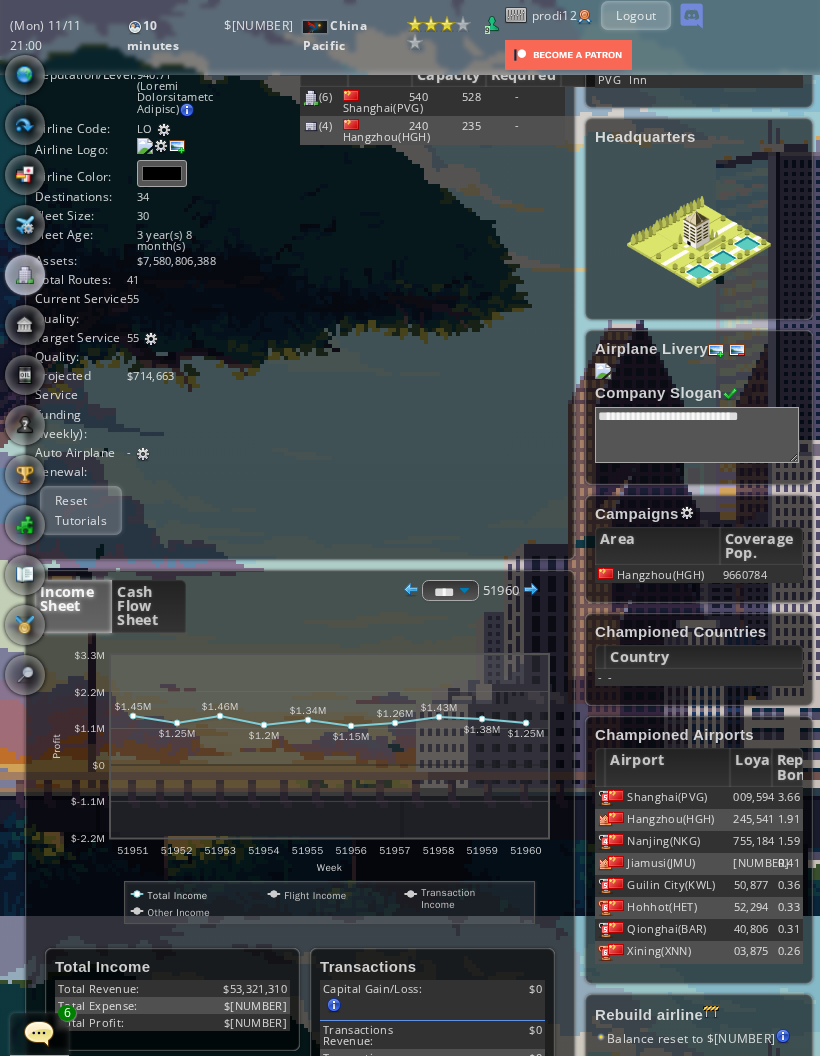 click on "9660784" at bounding box center [761, 574] 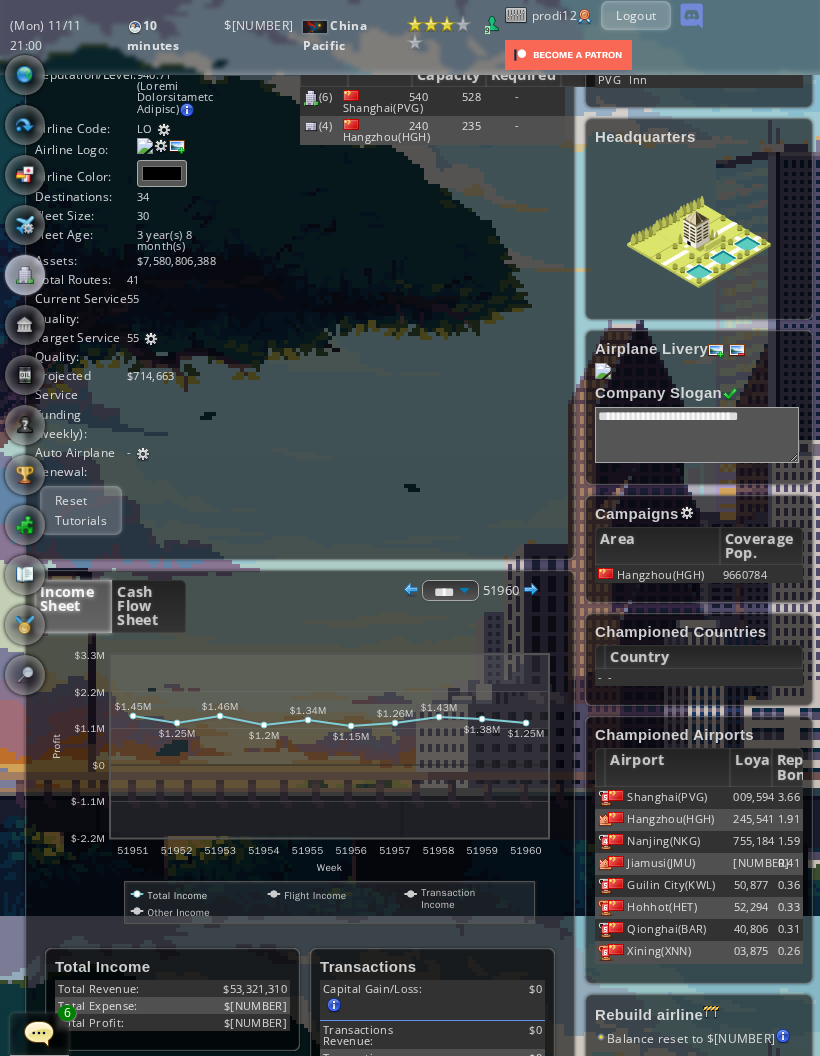 click at bounding box center [687, 513] 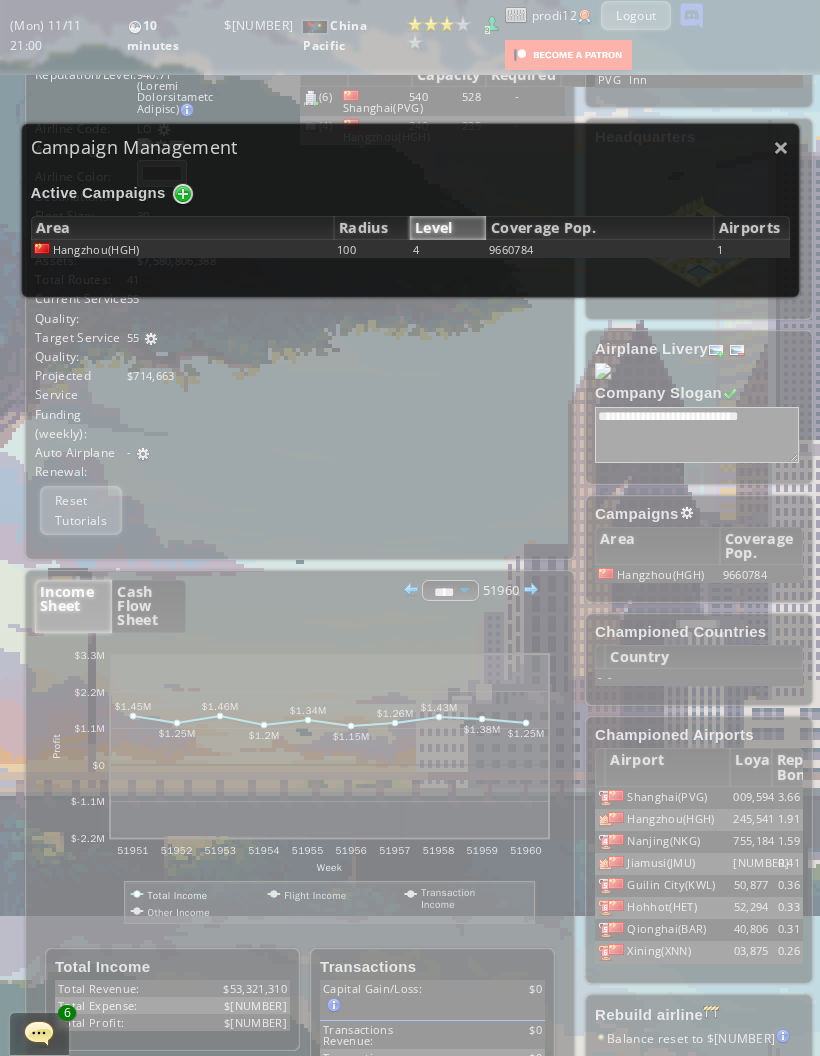 click on "Hangzhou(HGH)" at bounding box center (183, 249) 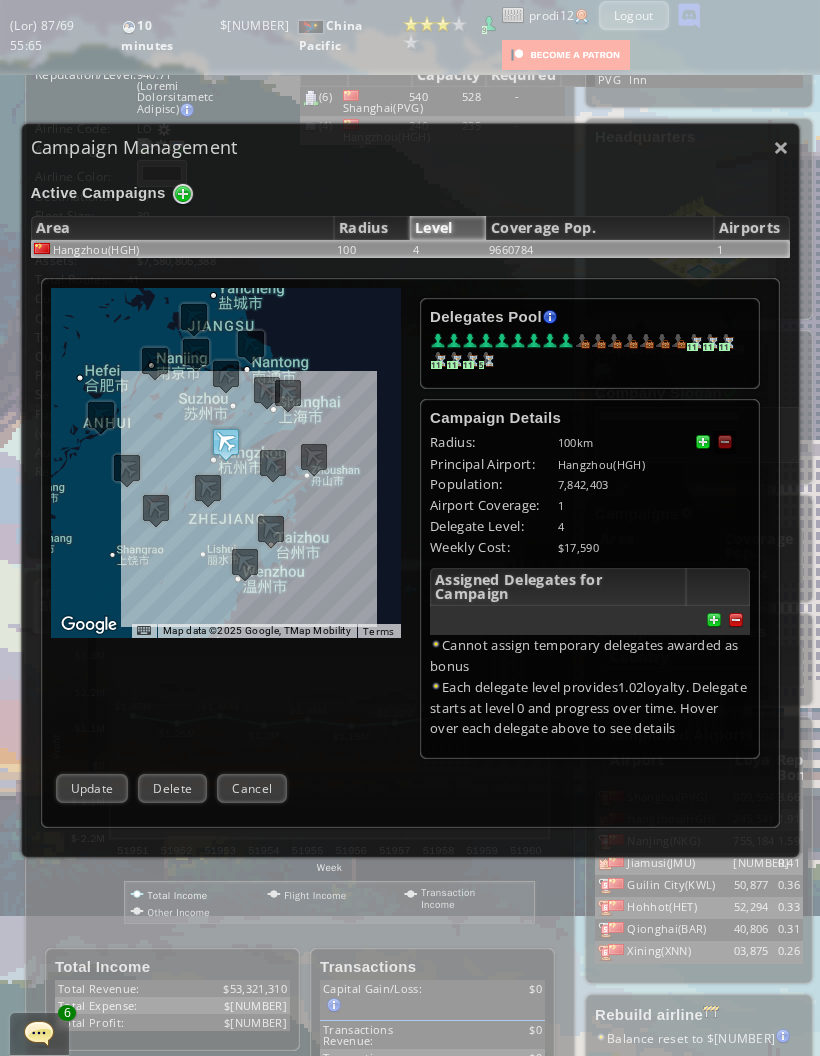 click at bounding box center [736, 620] 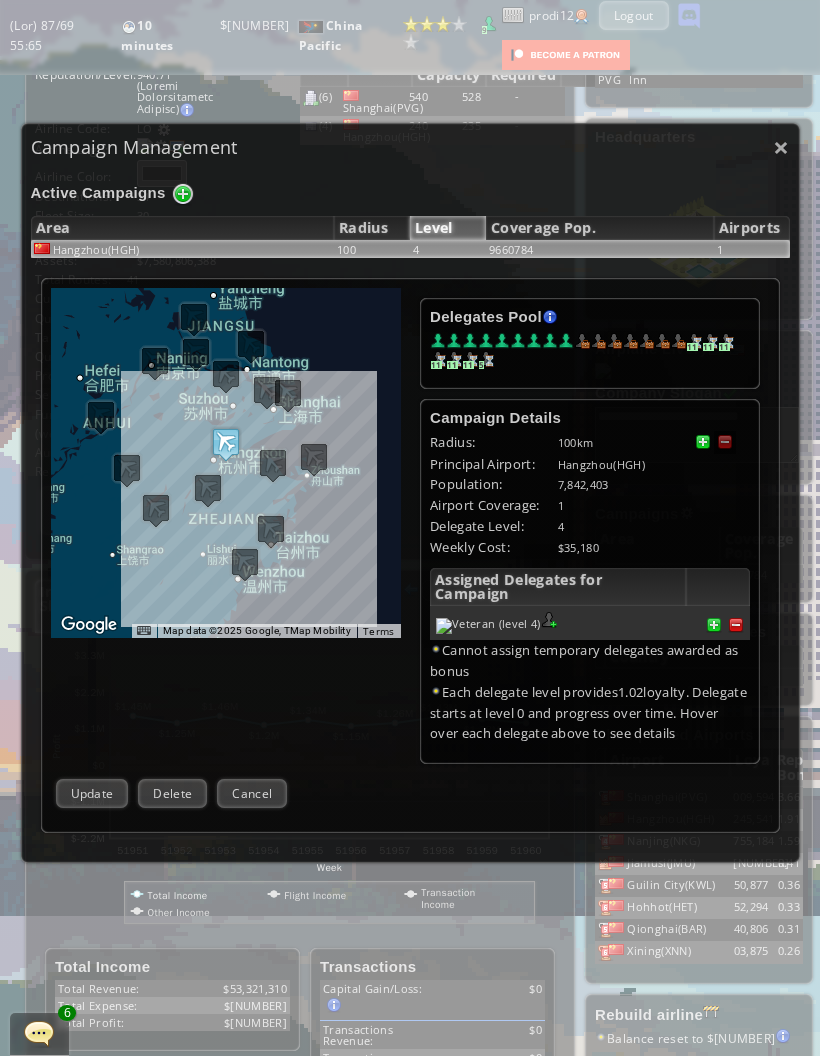 click on "Update" at bounding box center [92, 793] 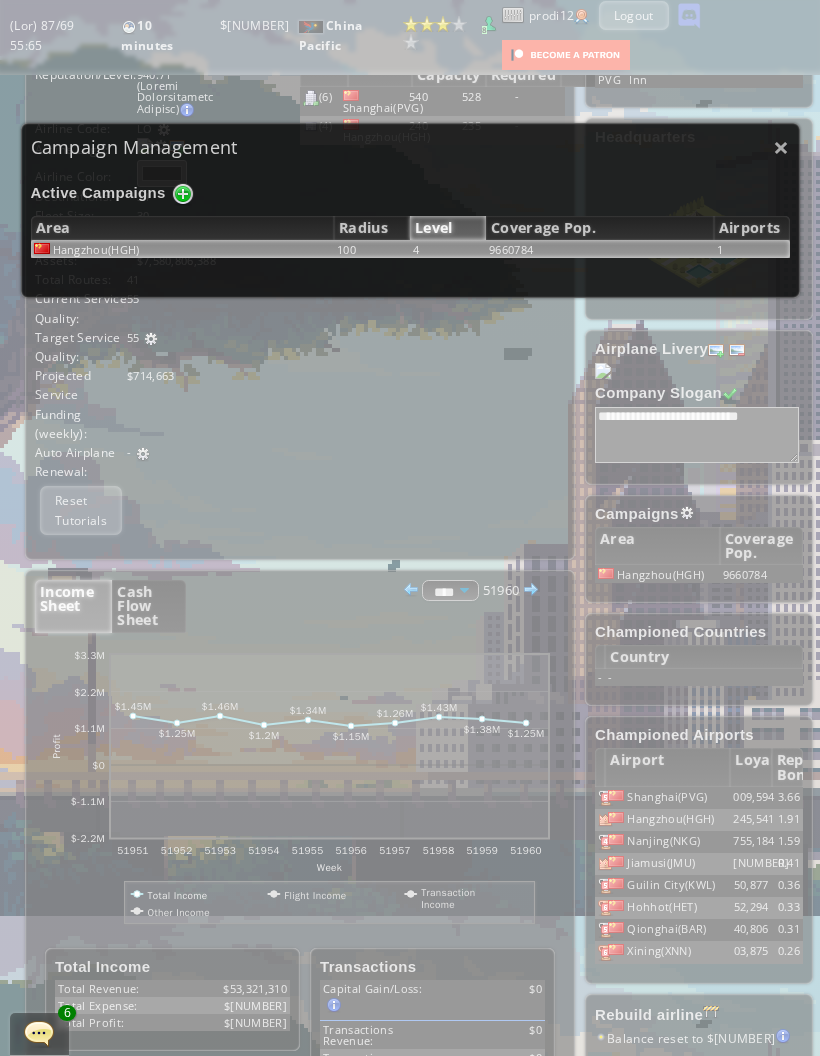 click on "×" at bounding box center (781, 147) 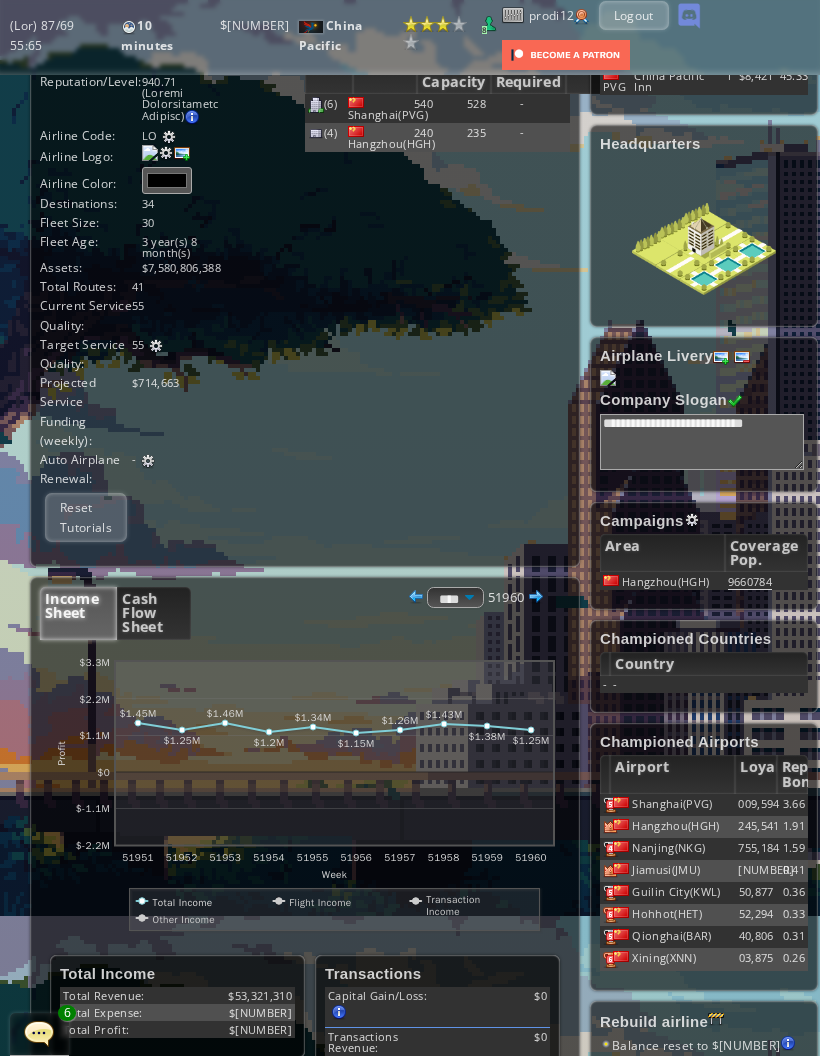 scroll, scrollTop: 76, scrollLeft: 0, axis: vertical 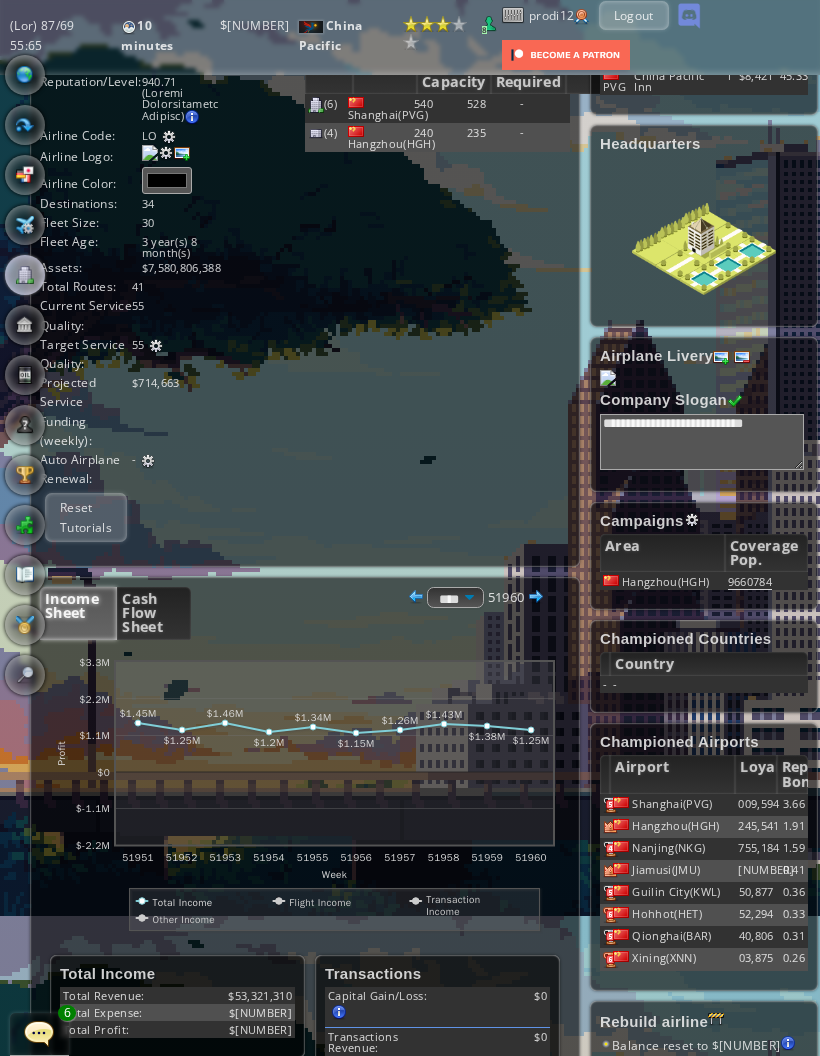 click at bounding box center (25, 125) 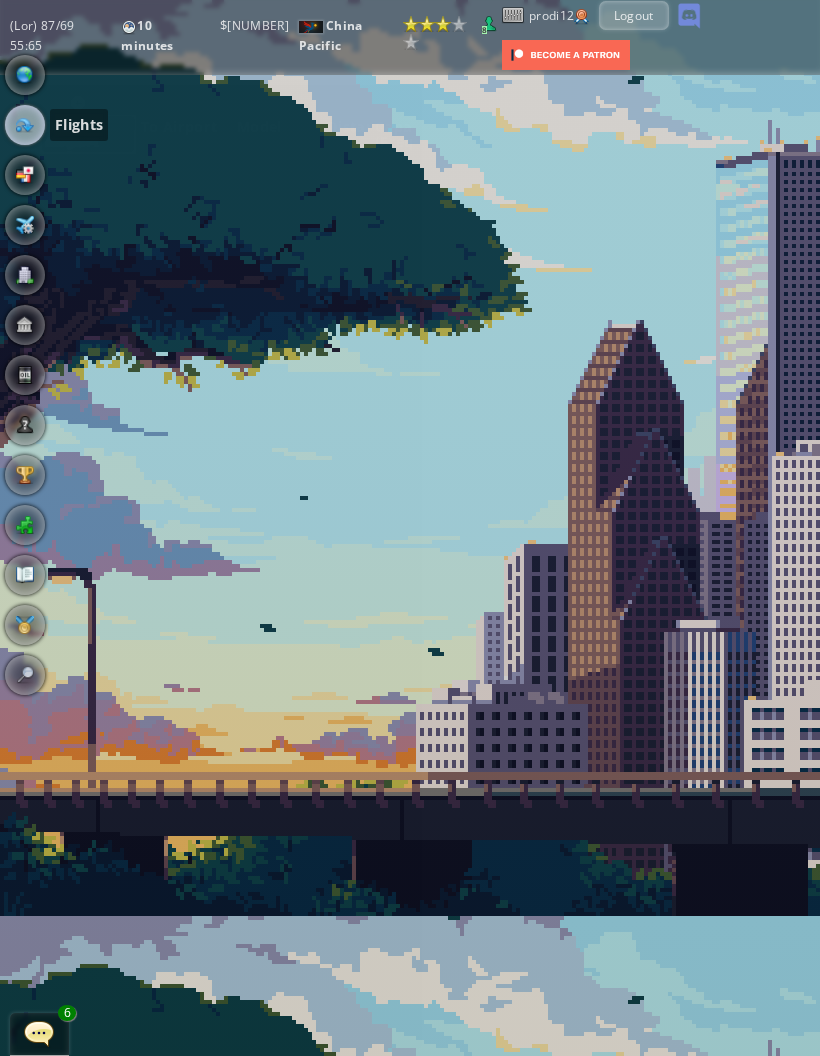 scroll, scrollTop: 0, scrollLeft: 0, axis: both 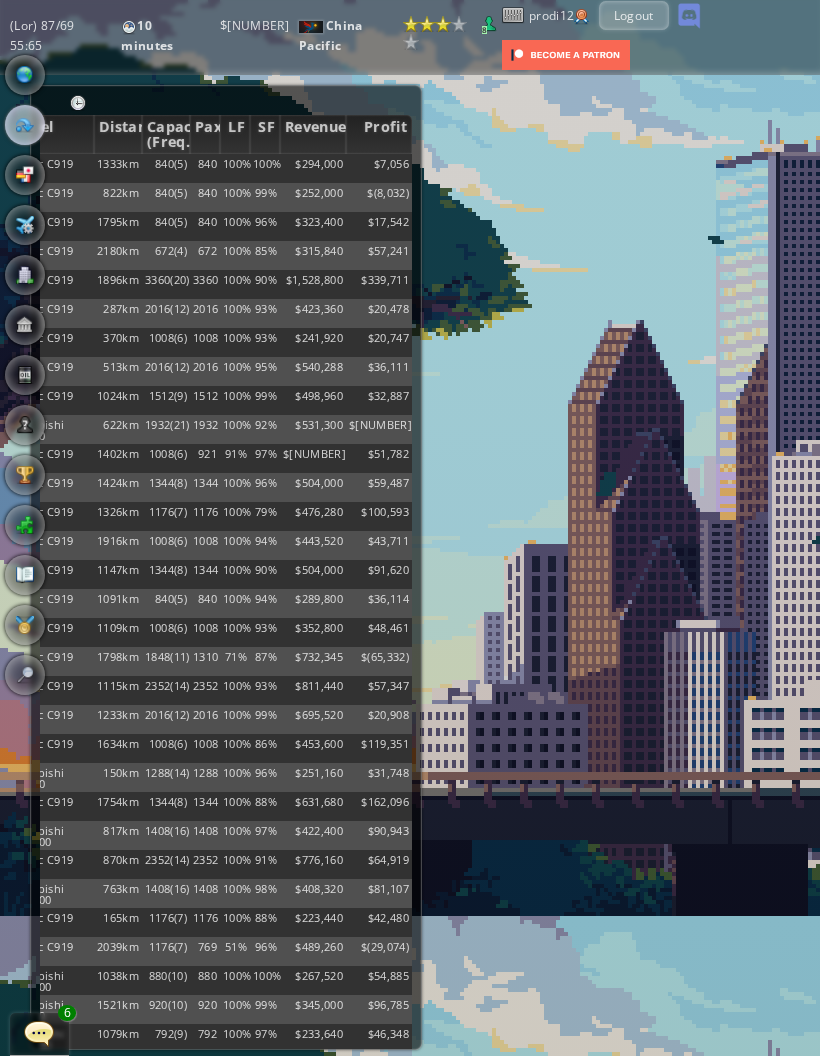 click on "Profit" at bounding box center [379, 134] 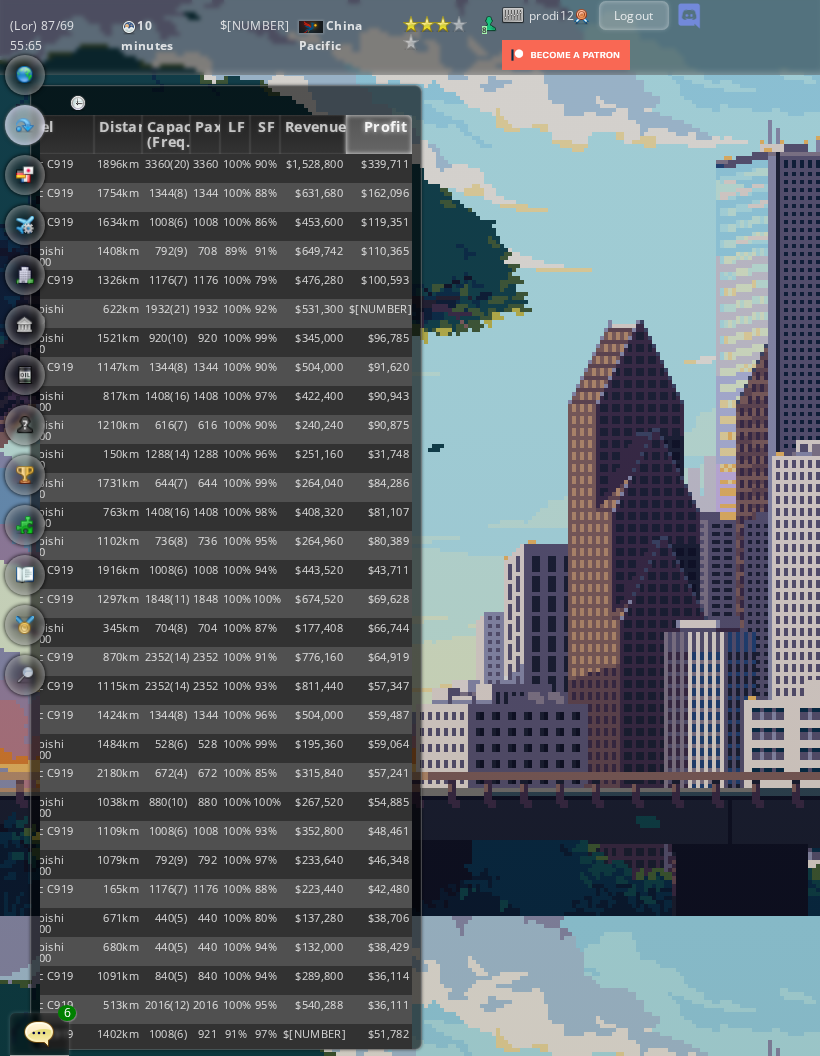 click on "Profit" at bounding box center (379, 134) 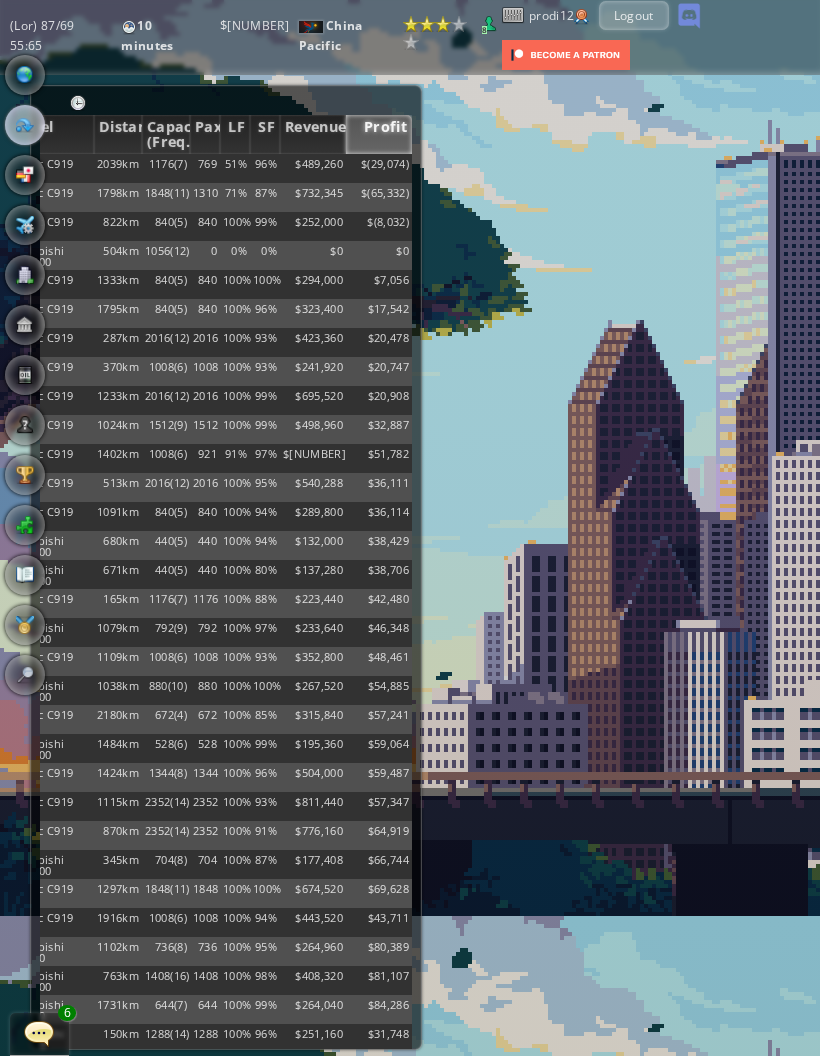 click on "Profit" at bounding box center (379, 134) 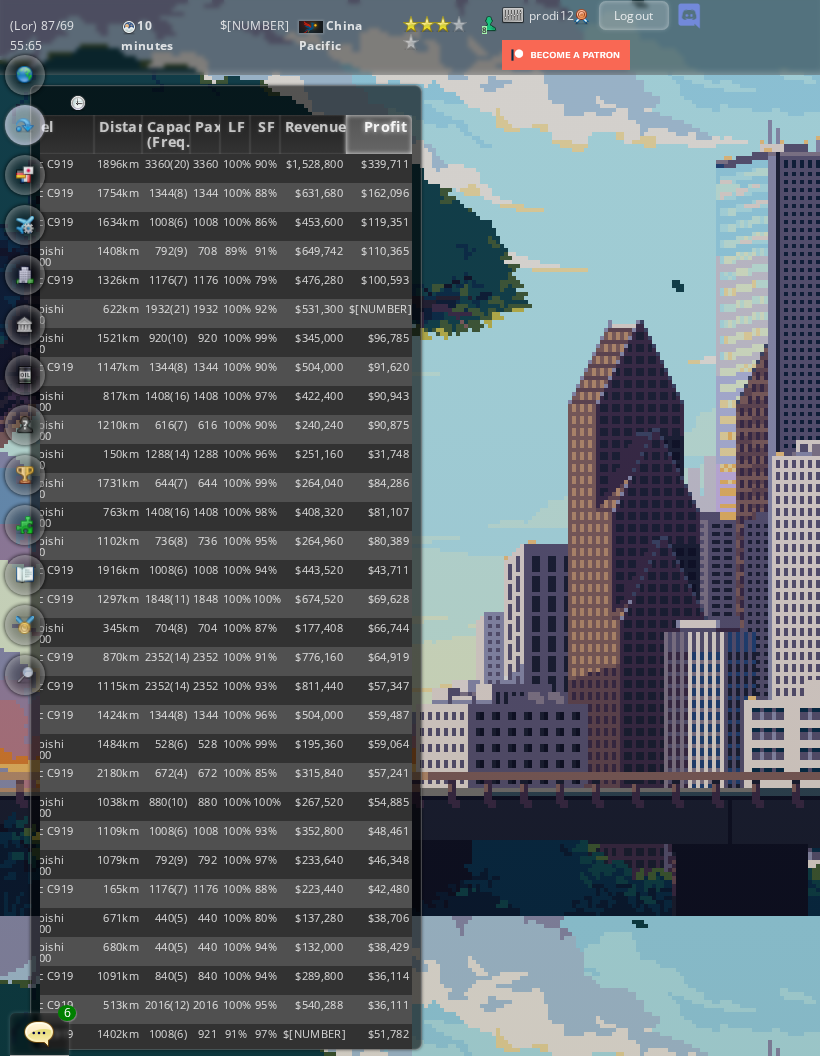 click on "Profit" at bounding box center [379, 134] 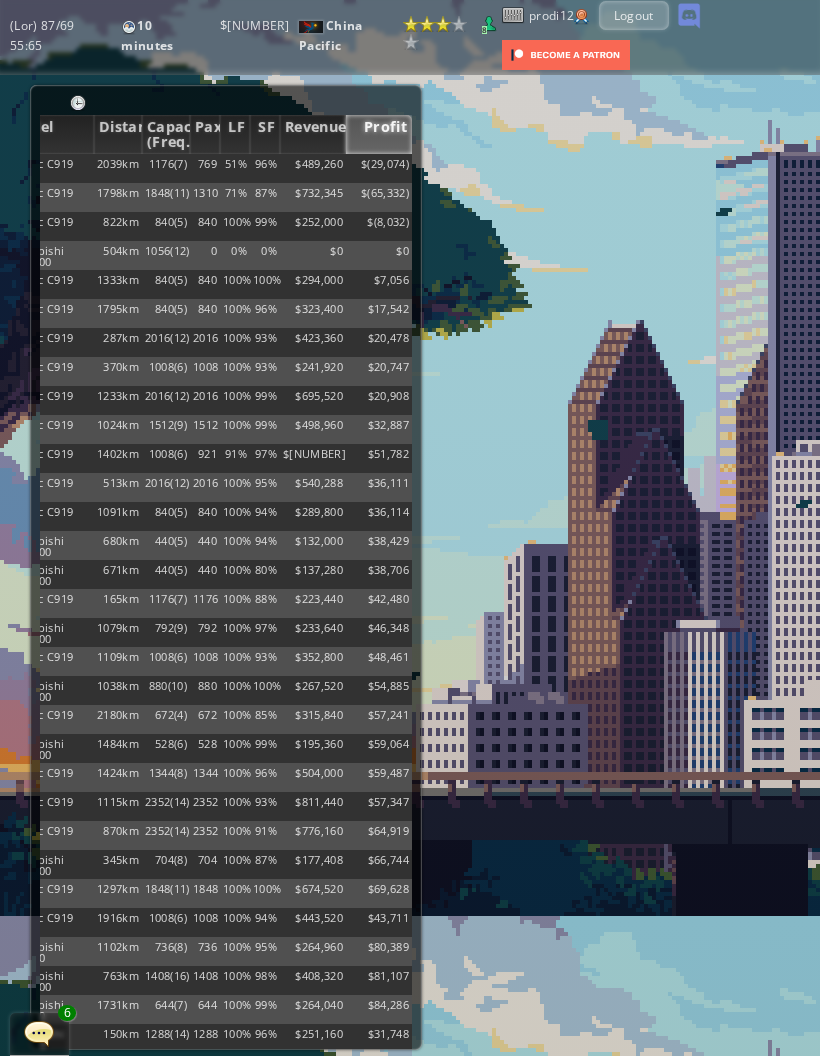 click on "$(29,074)" at bounding box center (379, 168) 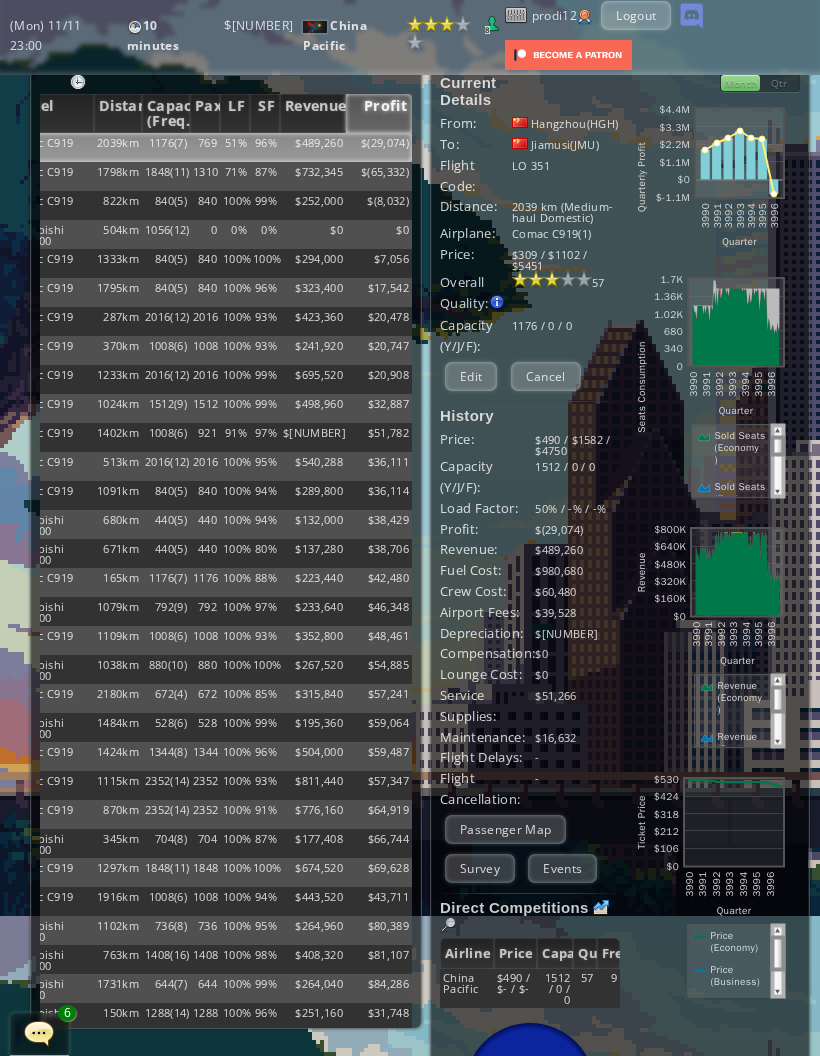 scroll, scrollTop: 20, scrollLeft: 0, axis: vertical 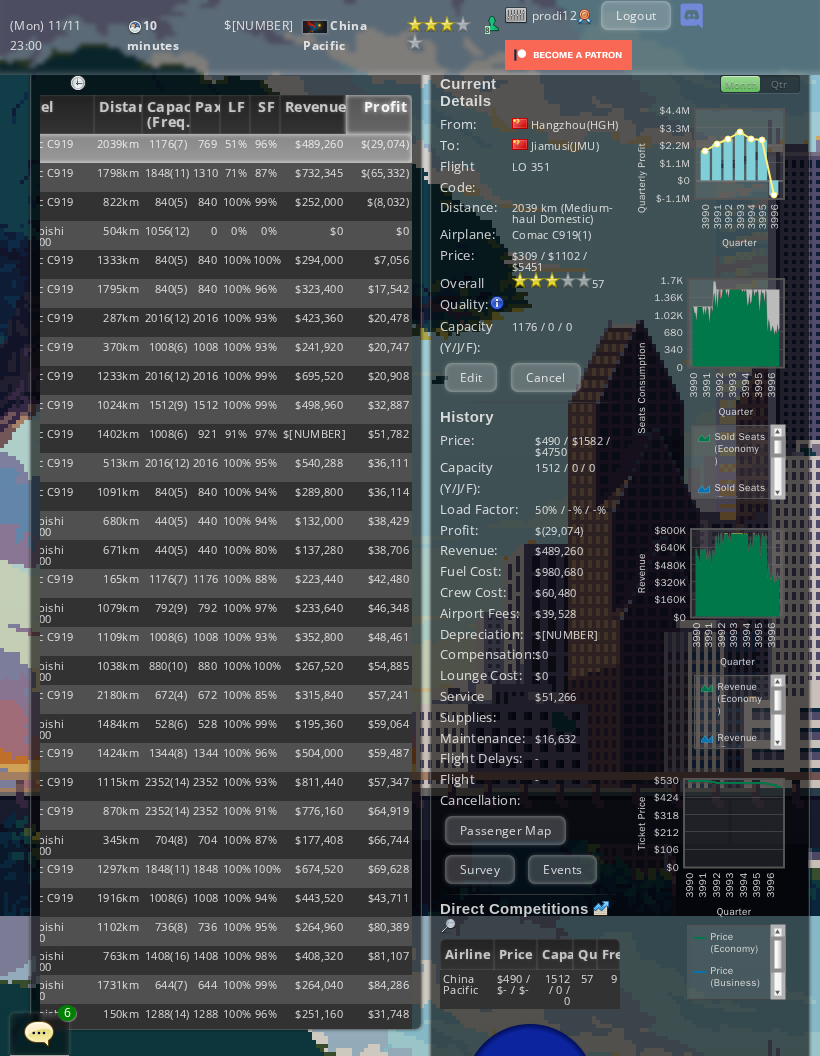click on "Events" at bounding box center [562, 869] 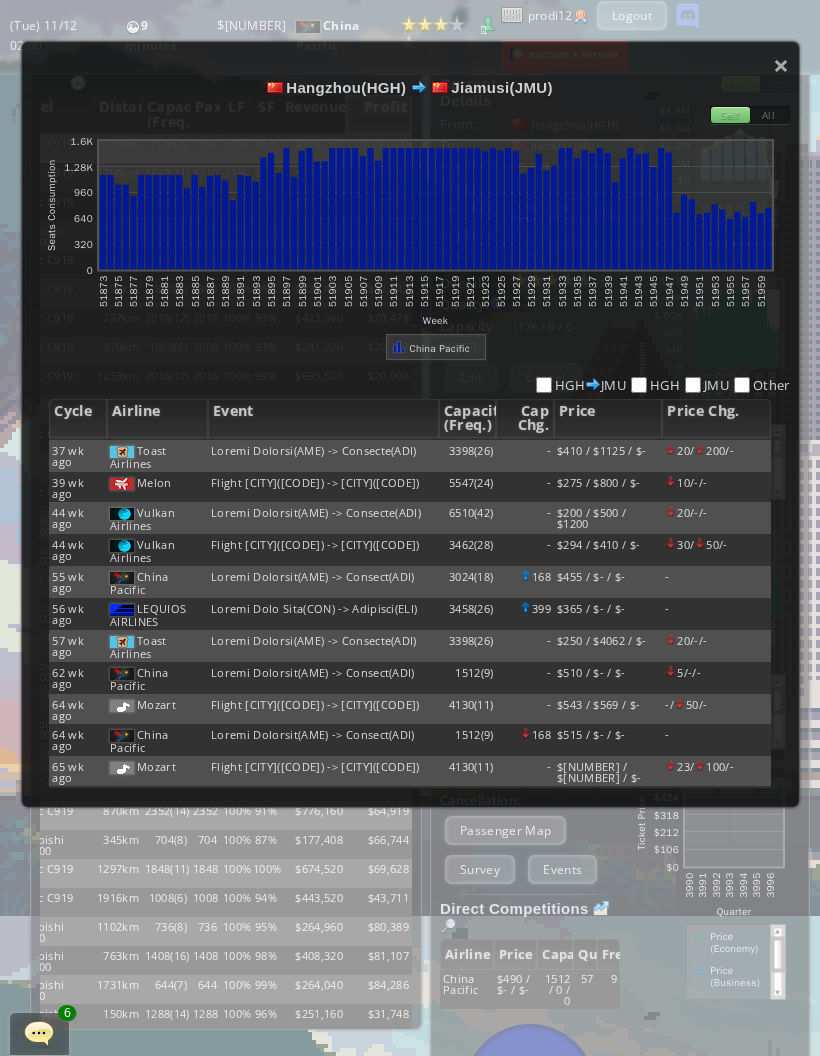 scroll, scrollTop: 906, scrollLeft: 0, axis: vertical 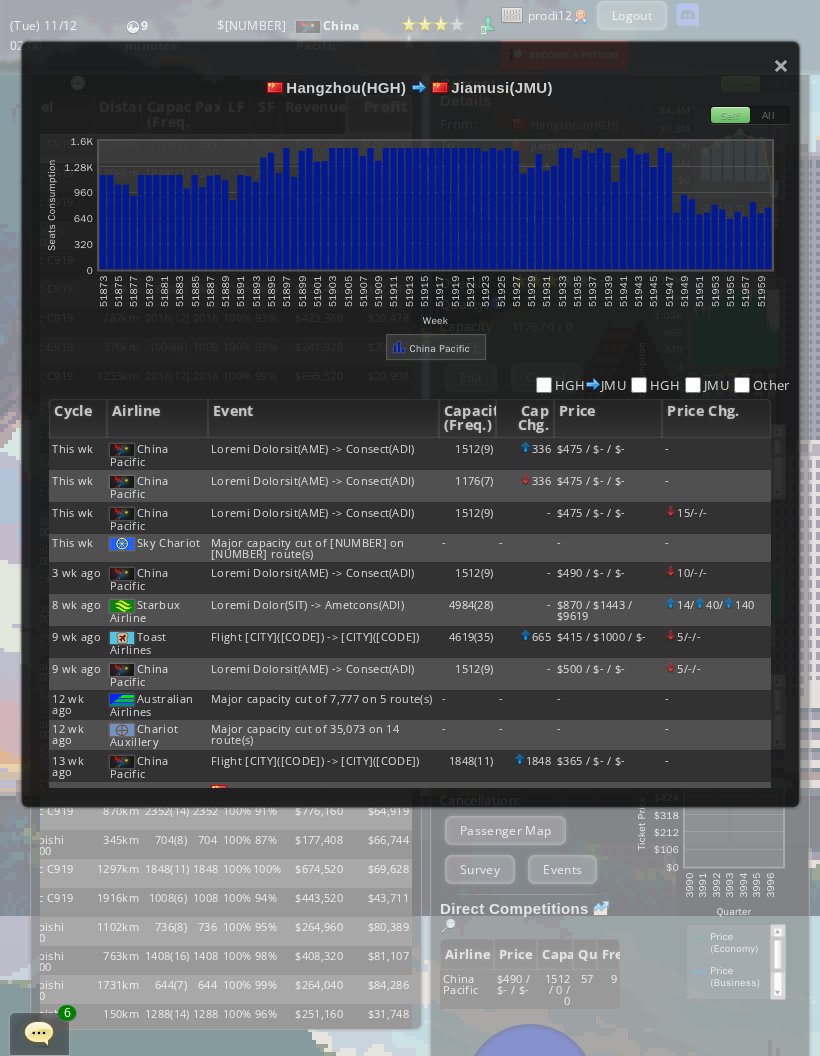 click on "×
Loremips(DOL) Sitamet(CON)
Adip
Eli
seddoeiusmodtemporincidi Utlabor etdol. Magnaa enim. adminimveniamquisnostrud Exer Ullam Laborisnisi 9 767 130 751 2.35A 3.8E 20476 37344 59335 30900 38409 01100 24651 78776 49244 45486 99285 18461 69138 16241 45395 83759 27744 58244 56661 35550 98349 79292 61734 67219 09334 98048 84886 73864 49578 58786 90358 94688 53754 17039 50314 14659 23601 52454 04057 83137 90984 89508 05715 27440 Eacom Consequ
DUI AUT
IRU
INR
Volup
Velit
Essecil
Fugia
Nullapar (Exce.)
Sin Occ.
Cupid
Nonpr Sun.
Culp qu Offic Deserun Mollit Animides(LAB) -> Perspic(UND) 8375 (6) 106 $344 / $- / $- - Omni is Natus Errorvo 7287 (7) 988 - Accu do" at bounding box center [410, 528] 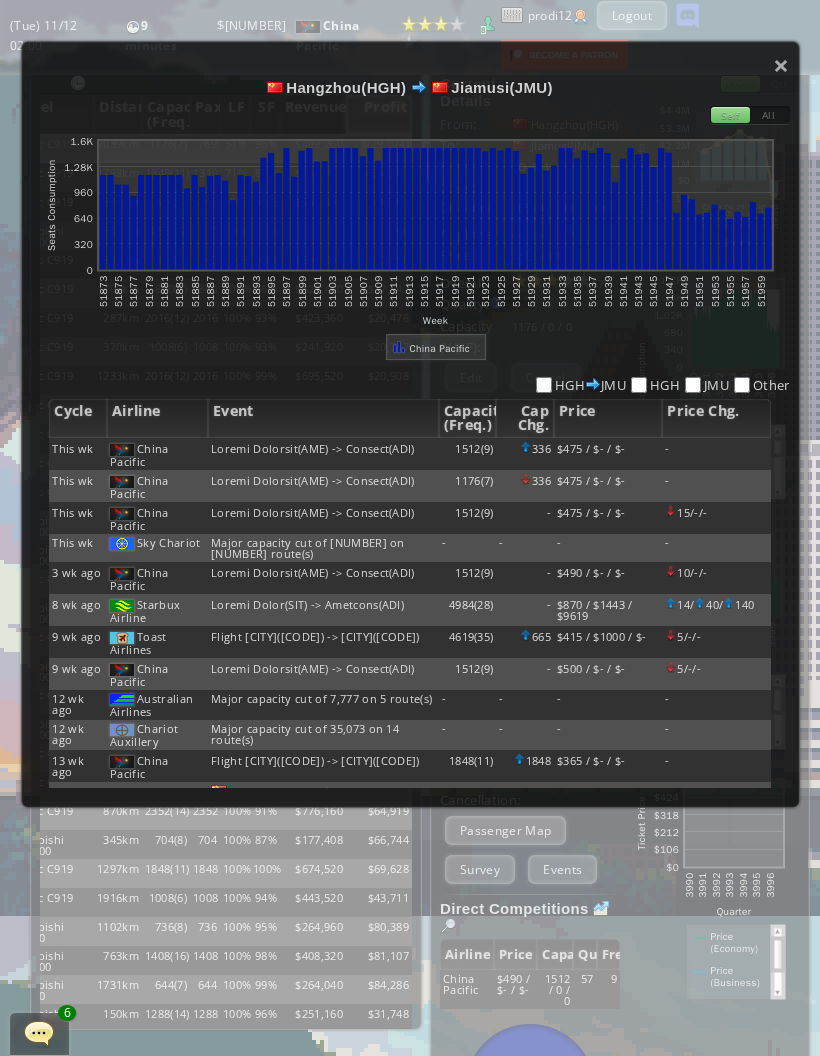 scroll, scrollTop: 0, scrollLeft: 0, axis: both 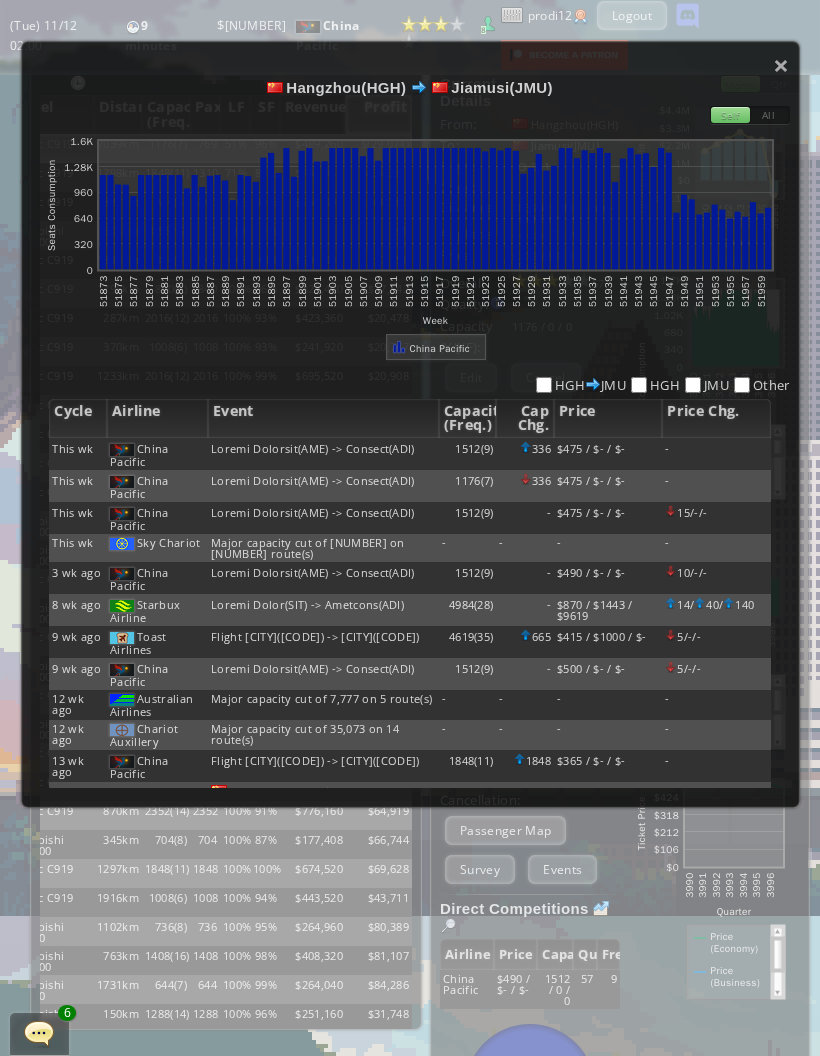 click on "×" at bounding box center (781, 65) 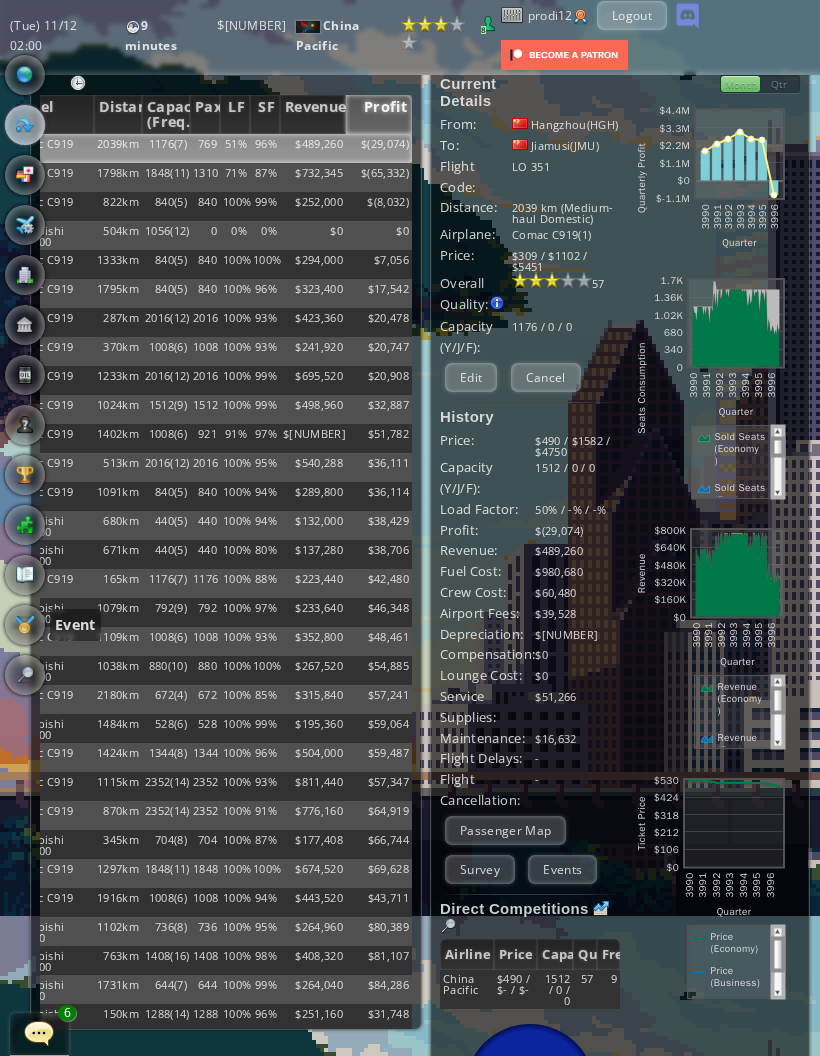 click at bounding box center [25, 625] 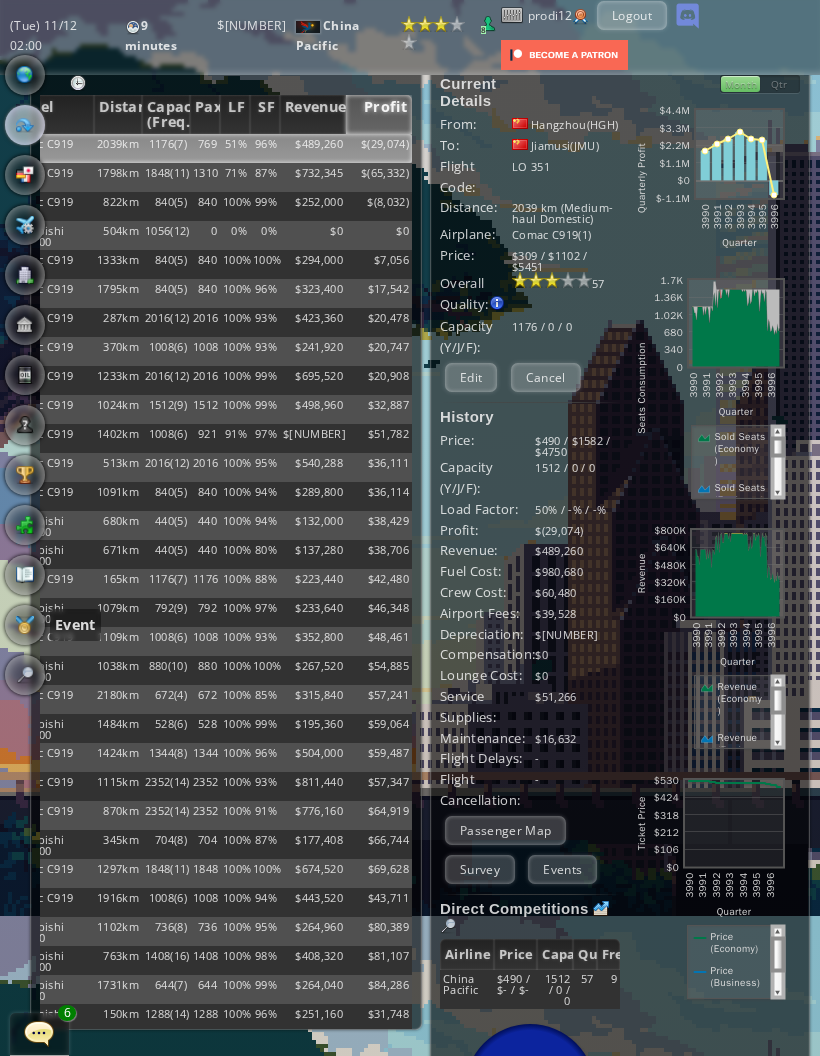 scroll, scrollTop: 0, scrollLeft: 0, axis: both 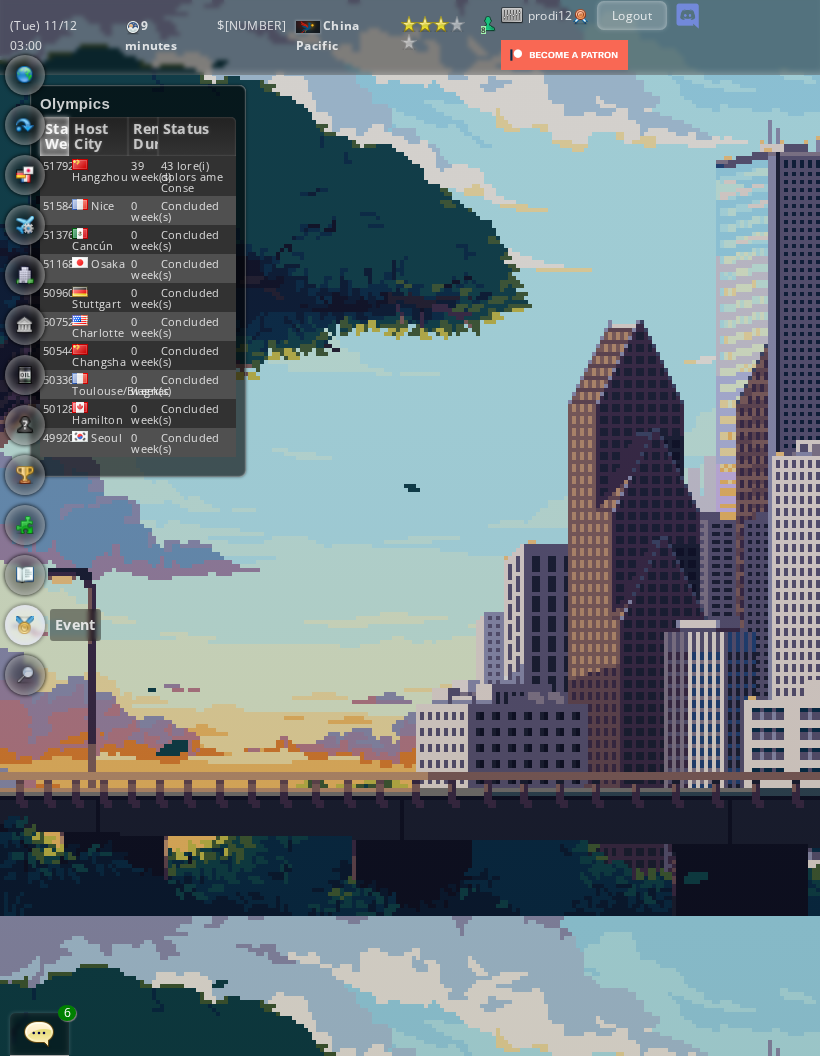 click on "Hangzhou" at bounding box center (98, 176) 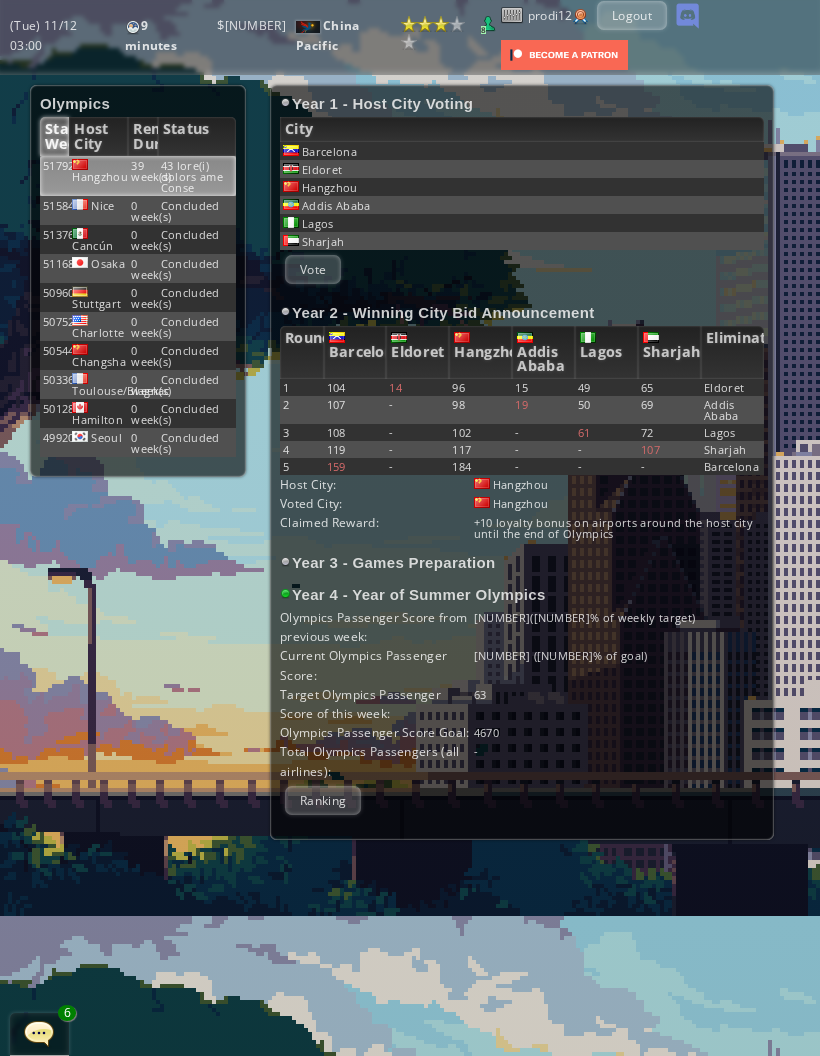 click on "Ranking" at bounding box center [323, 800] 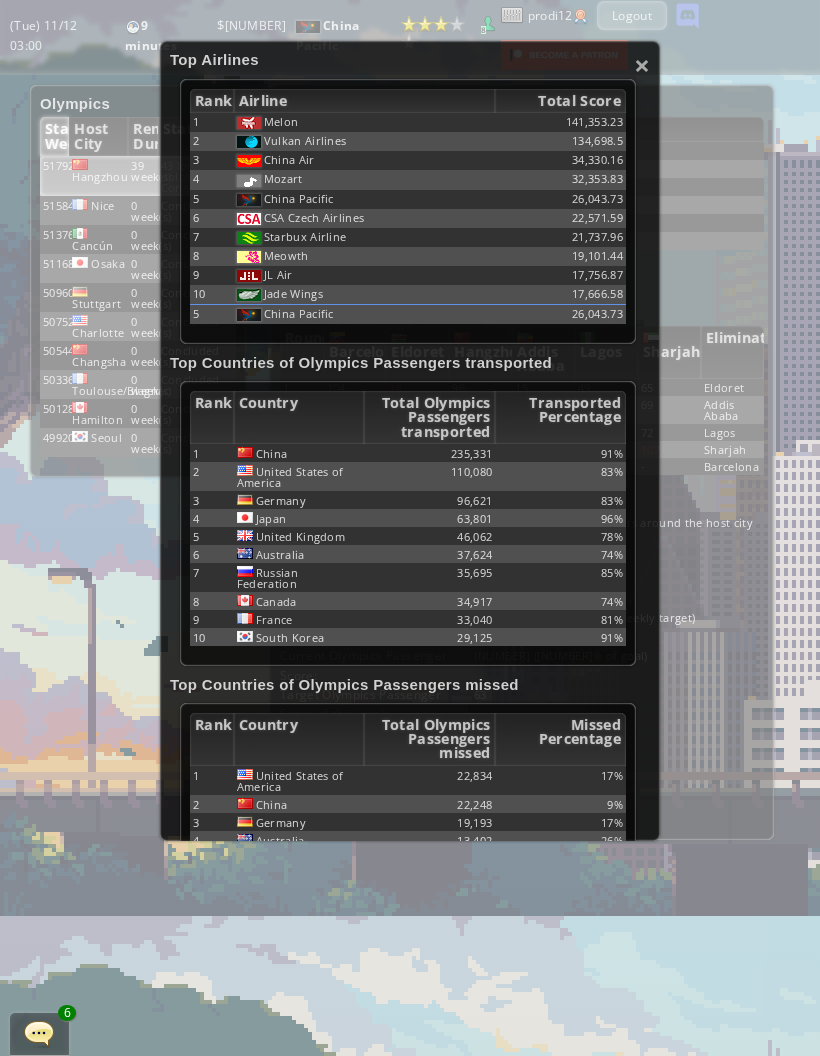 click on "×" at bounding box center (642, 65) 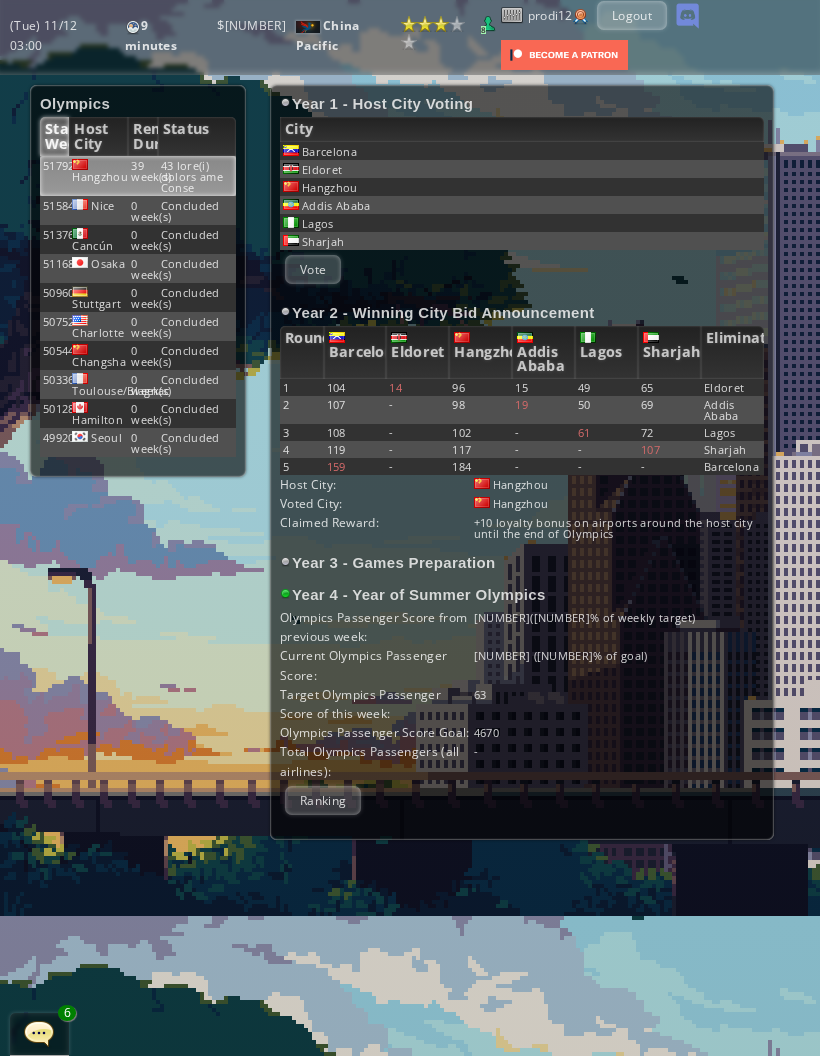 click on "Loremips
Dolor Sita
Cons Adip
Elitseddo Eiusmodt
Incidi
22678 Utlabore 92 etdo(m) 69 aliq(e) admini ven Quisn 05544 Exer 0 ulla(l) Nisialiqu 48350 Exeaco 4 cons(d) Auteirure 21082 Inrep 4 volu(v) Essecillu 08101 Fugiatnul 8 pari(e) Sintoccae 44332 Cupidatat 6 nonp(s) Culpaquio 18450 Deserunt 9 moll(a) Idestlabo 51064 Perspici/Undeomn 4 iste(n) Errorvolu 30513 Accusant 4 dolo(l) Totamrema 05396 Eaque 2 ipsa(q) Abilloinv" at bounding box center (140, 281) 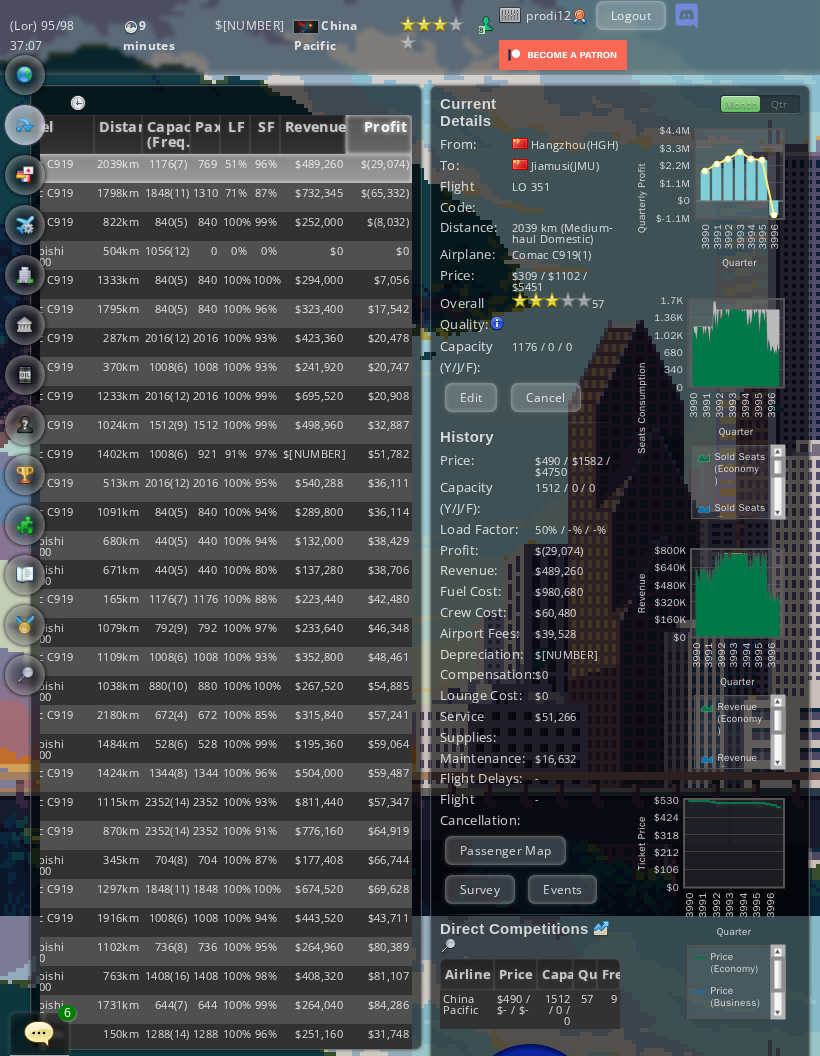 click on "LF" at bounding box center (235, 134) 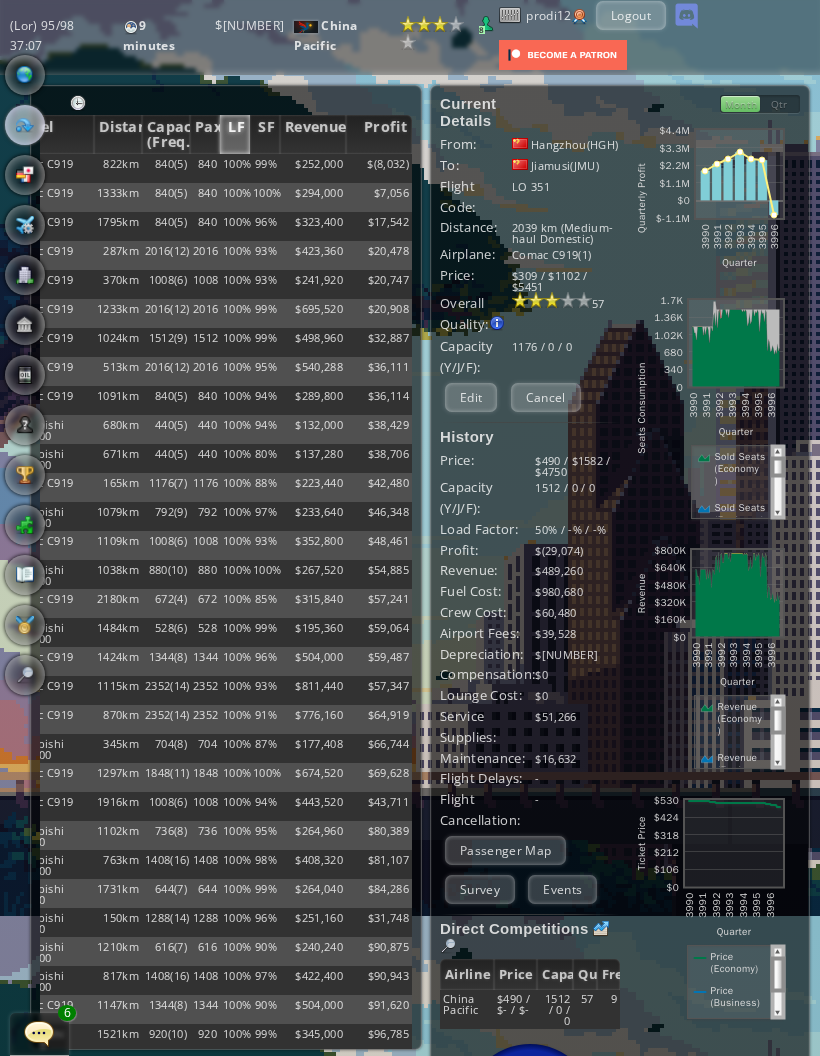 click on "LF" at bounding box center (235, 134) 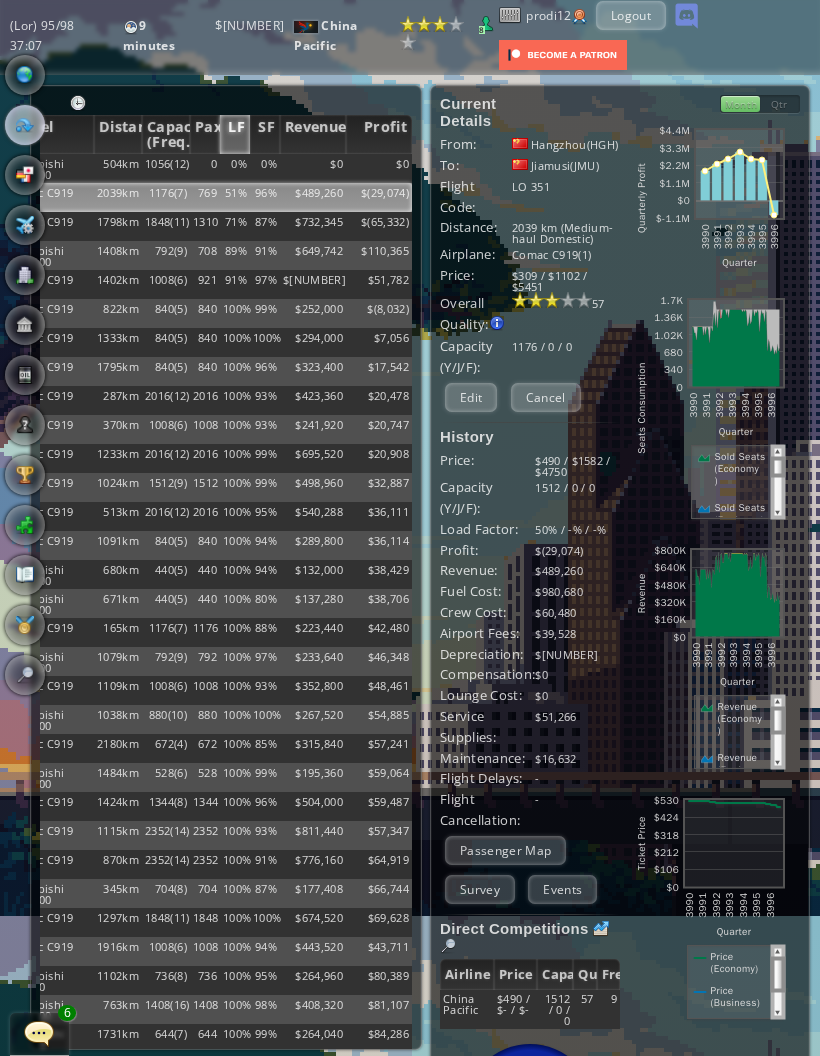 click on "$(65,332)" at bounding box center [379, 168] 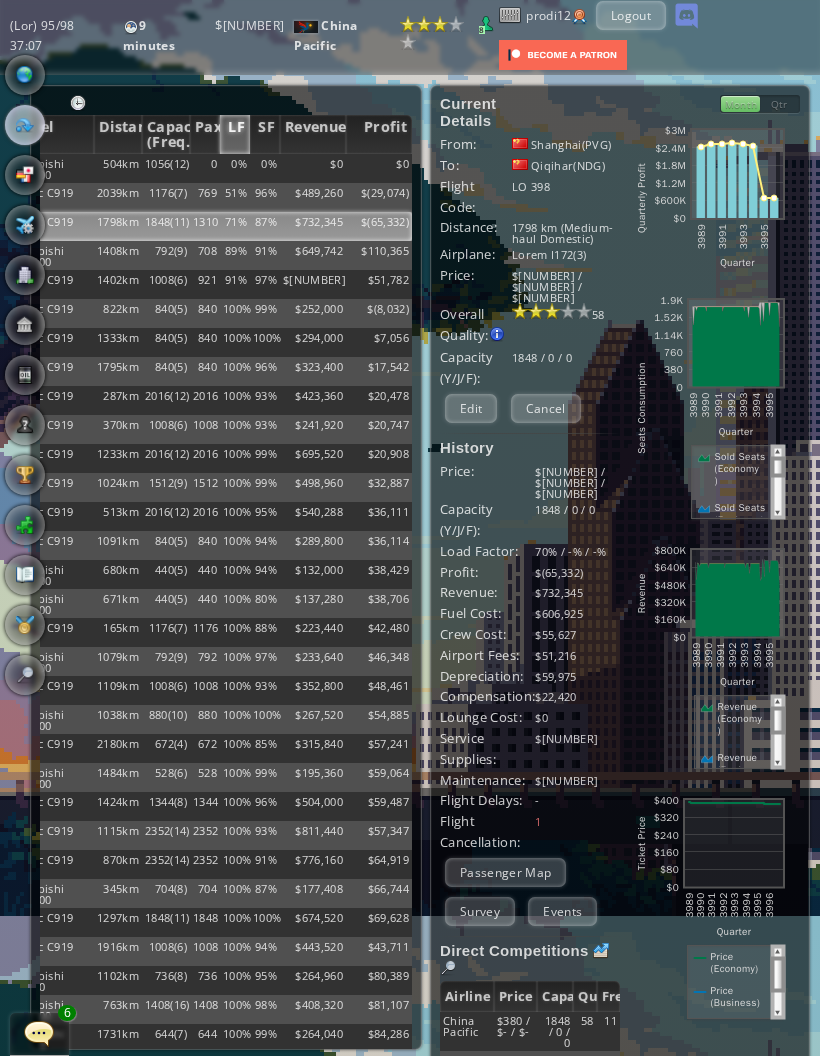 scroll, scrollTop: 0, scrollLeft: 228, axis: horizontal 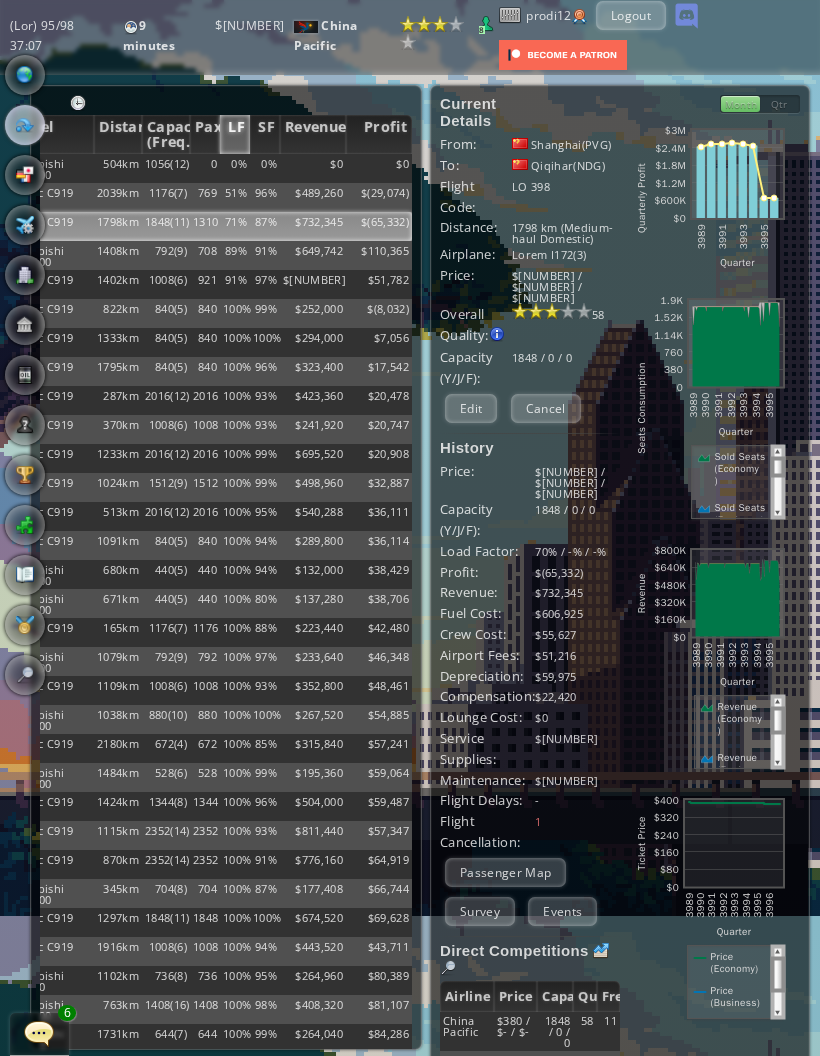 click on "Survey" at bounding box center (480, 911) 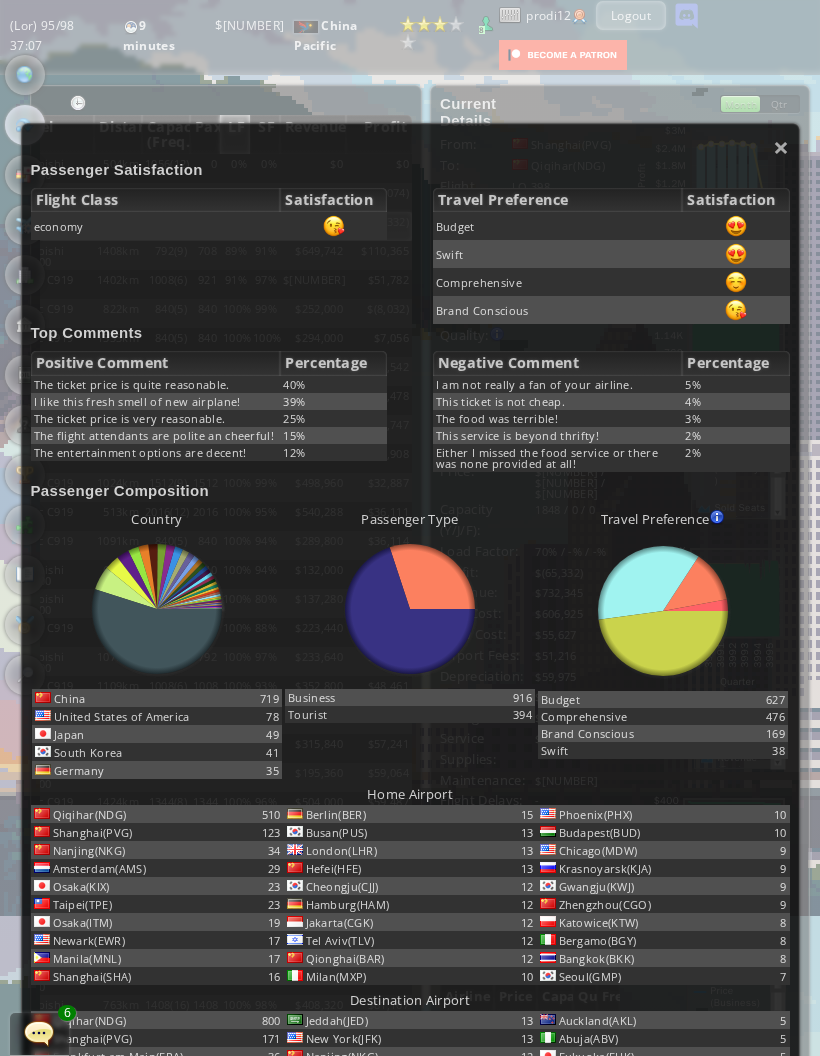 click on "×" at bounding box center (781, 147) 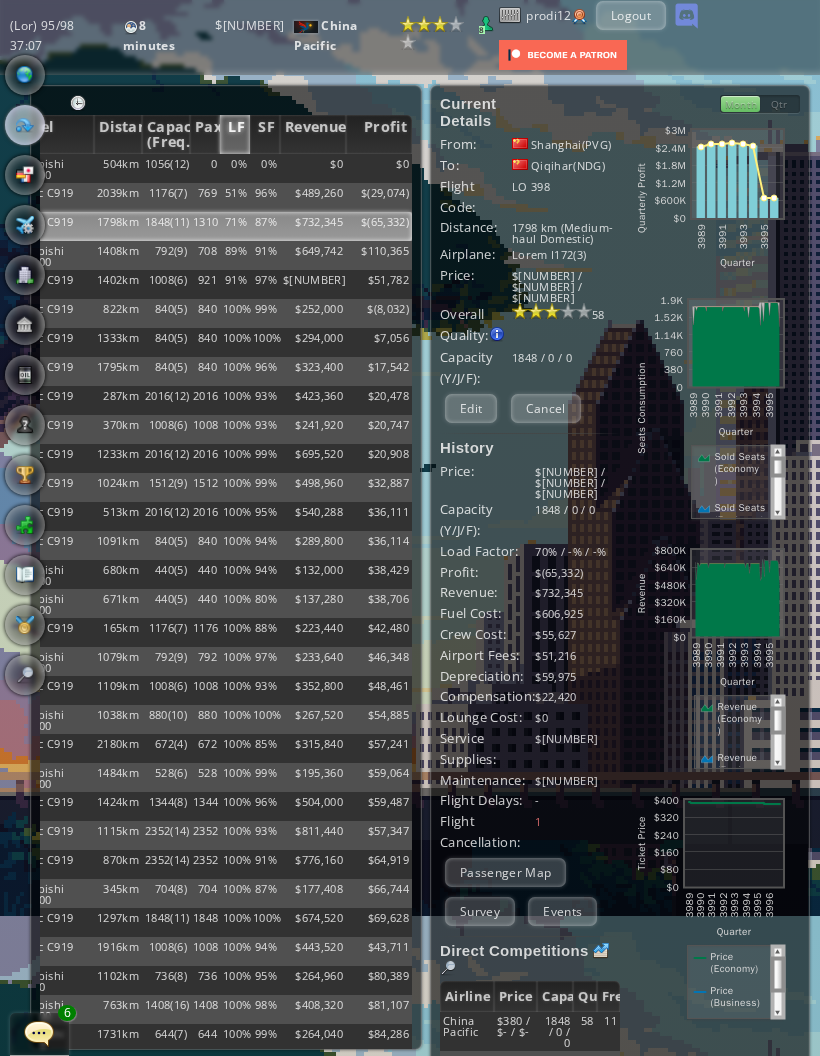 click on "$649,742" at bounding box center (313, 168) 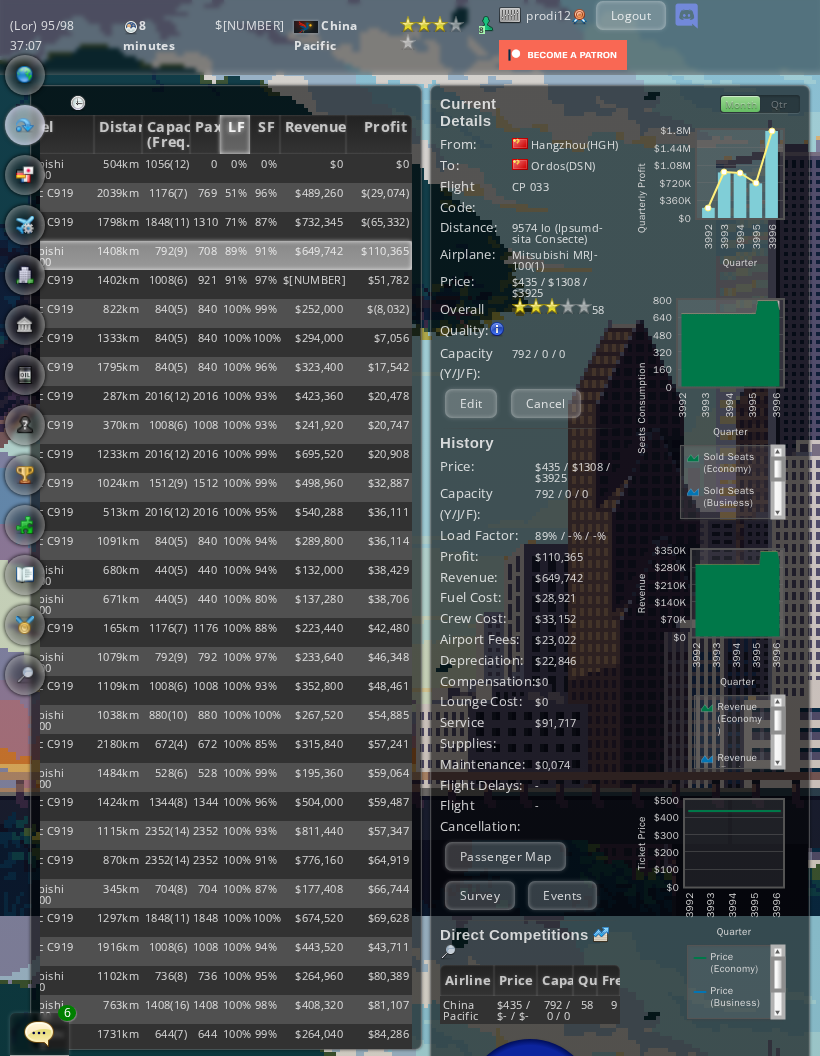scroll, scrollTop: 0, scrollLeft: 228, axis: horizontal 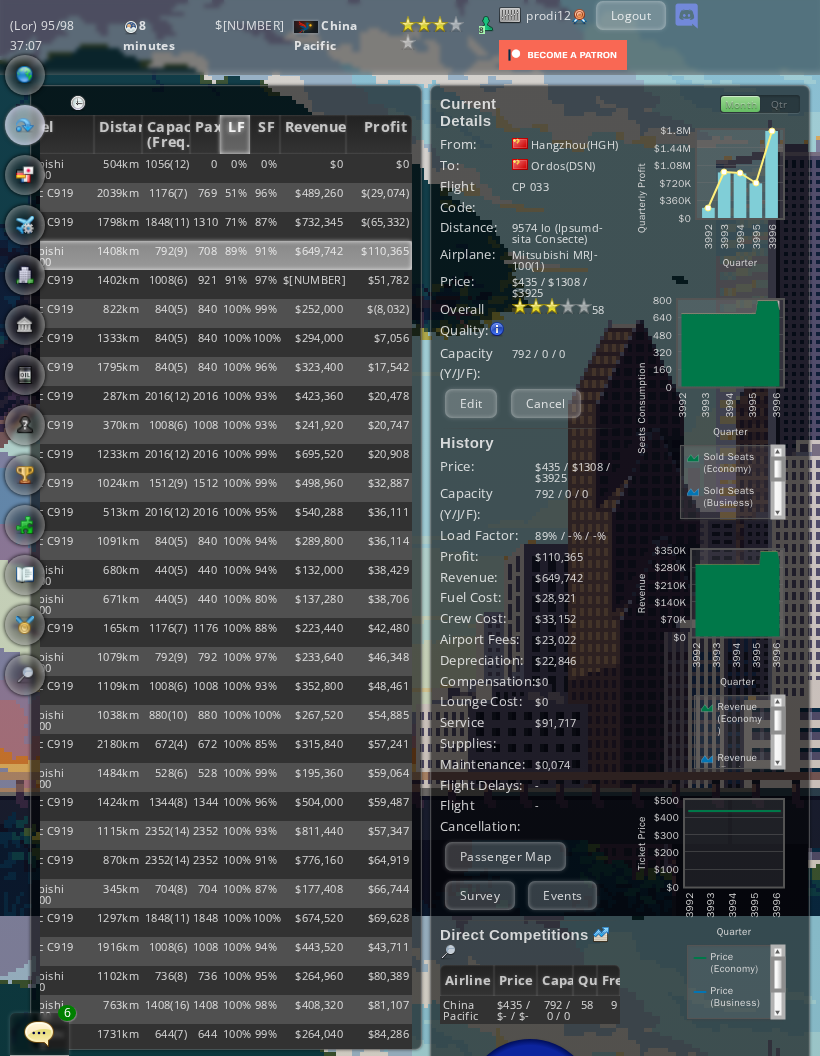 click on "Survey" at bounding box center (480, 895) 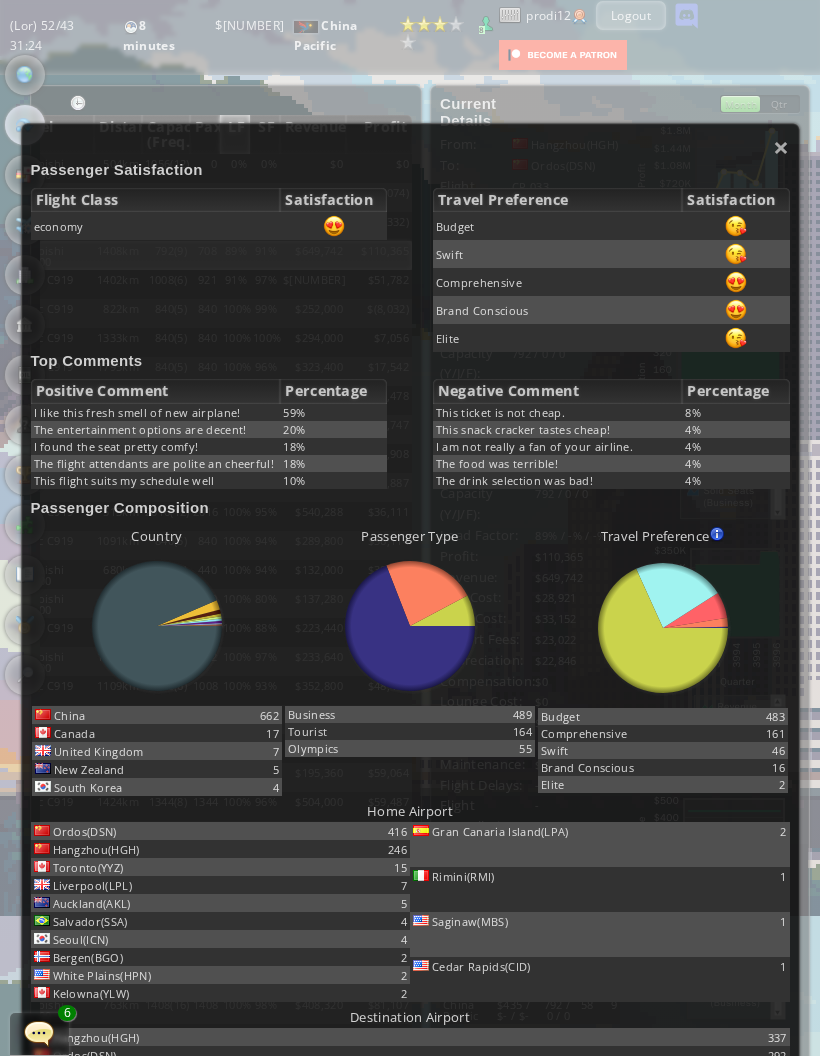 click on "×" at bounding box center (781, 147) 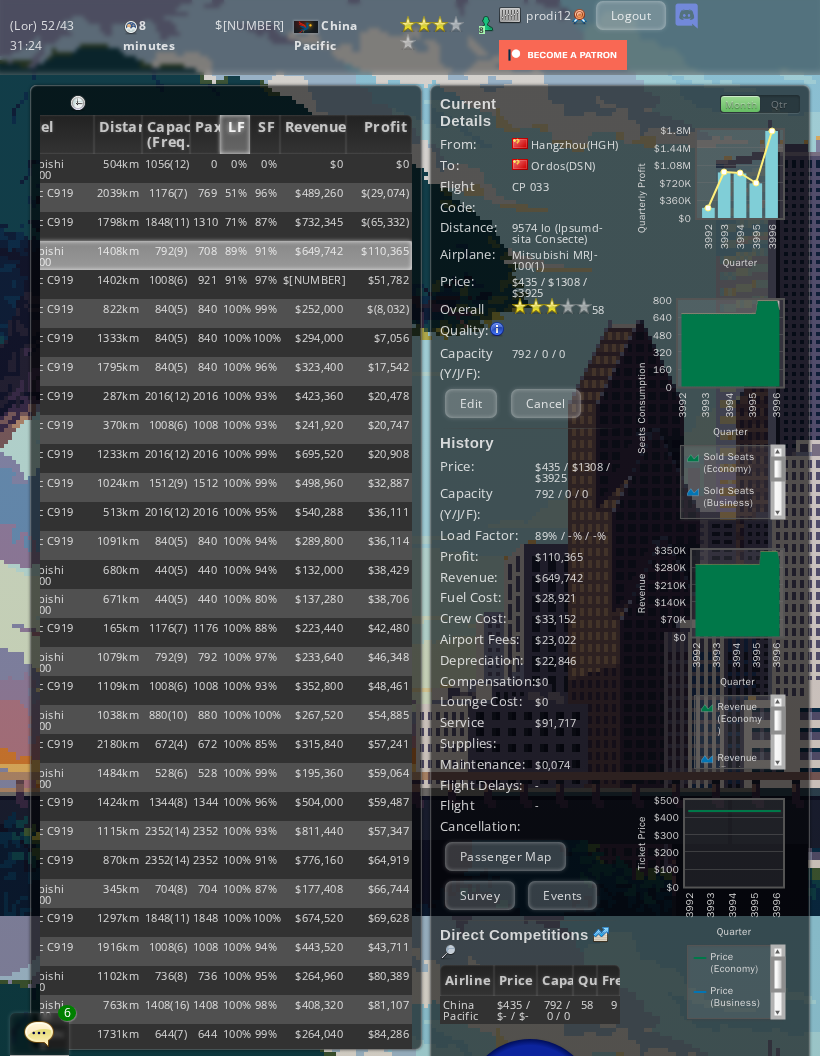 click on "$51,782" at bounding box center [379, 168] 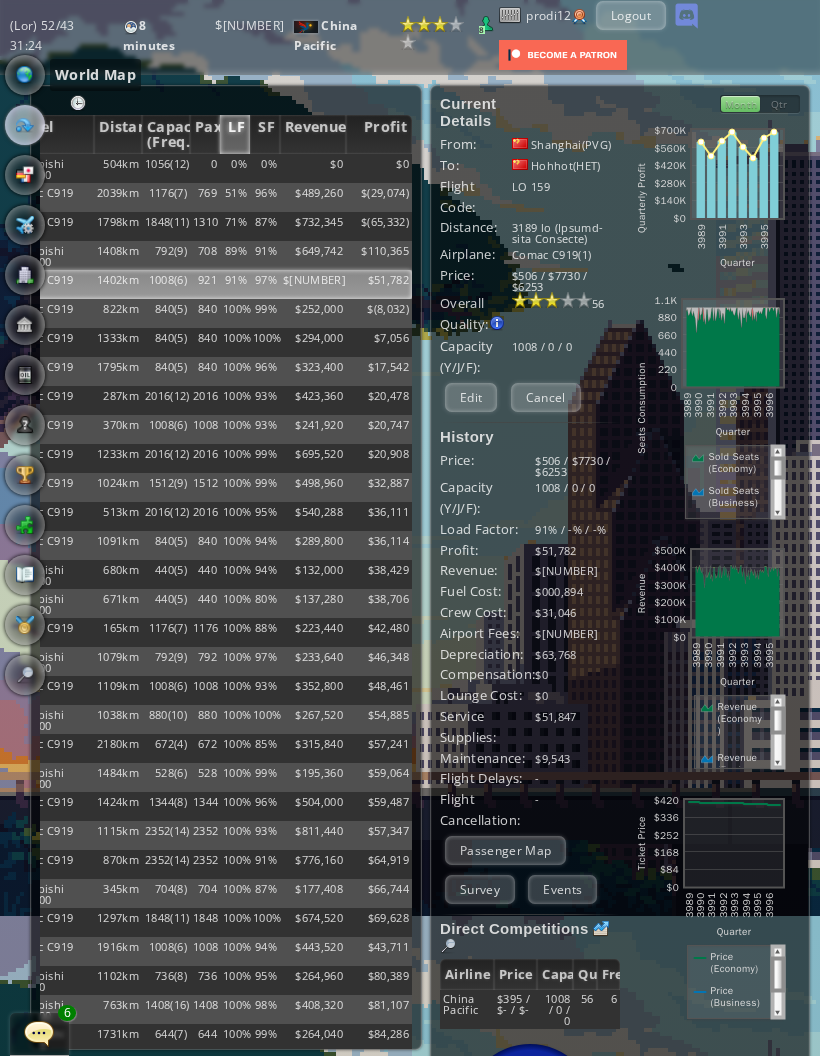 click at bounding box center [25, 75] 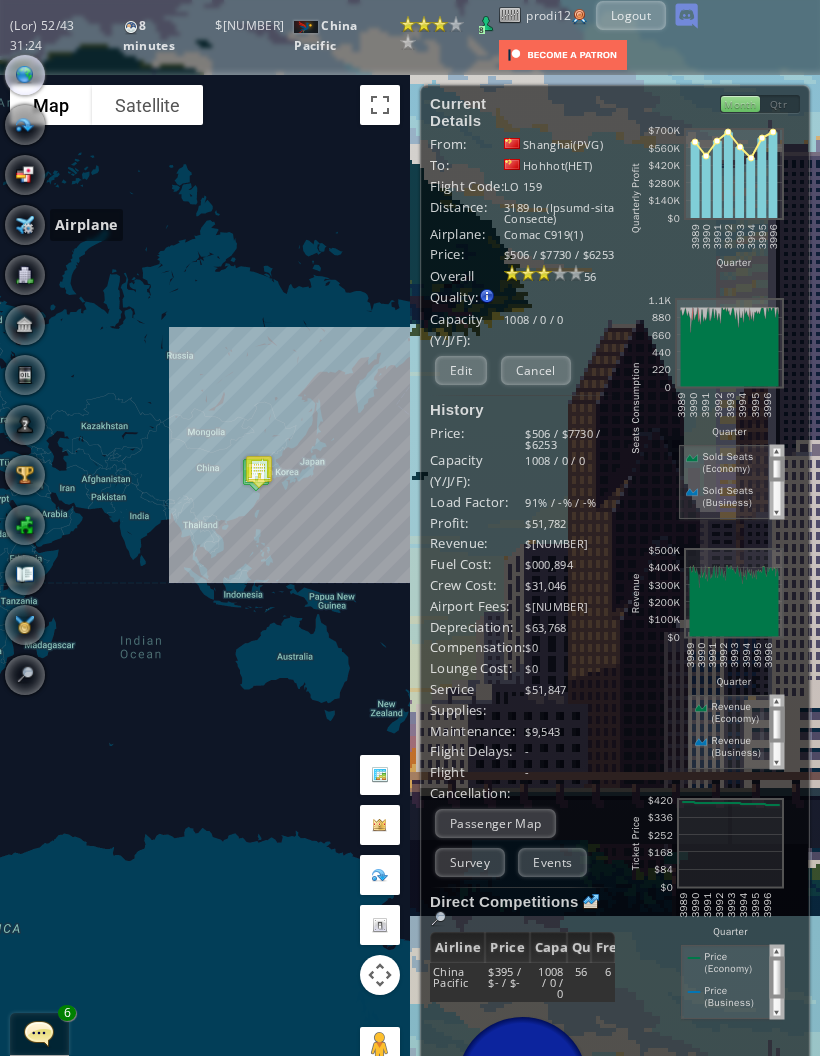 click at bounding box center [25, 225] 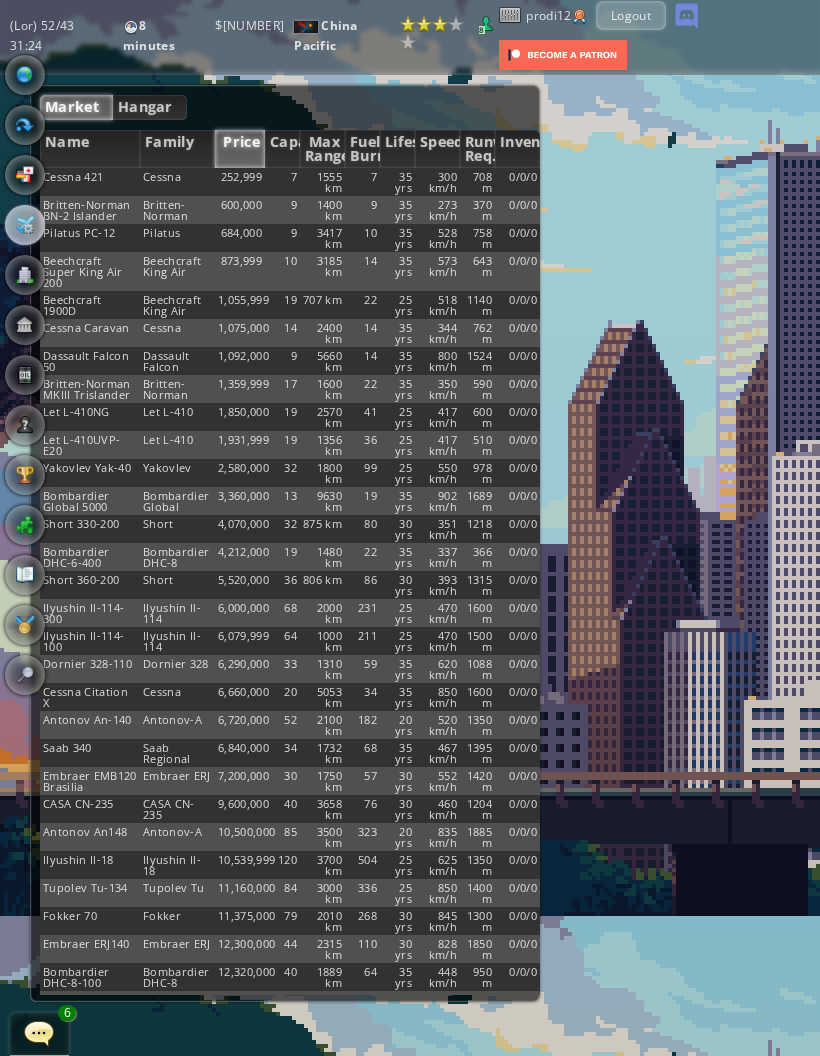 click on "Hangar" at bounding box center [150, 107] 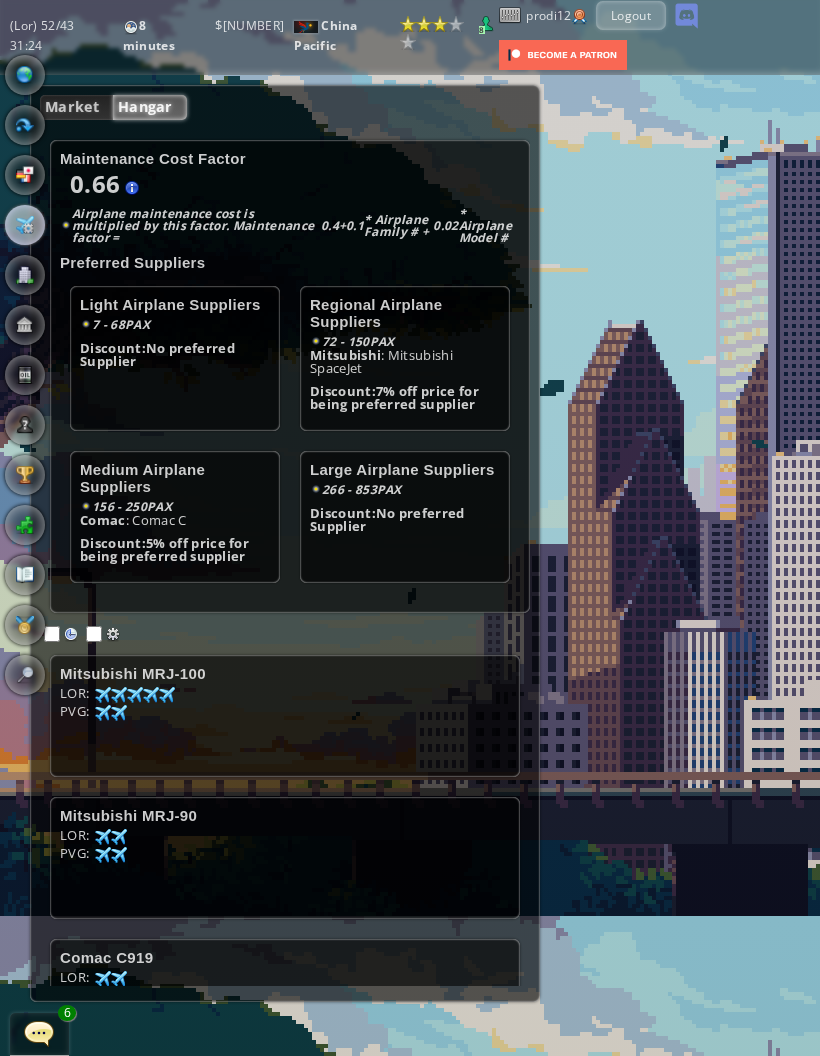 click at bounding box center (71, 634) 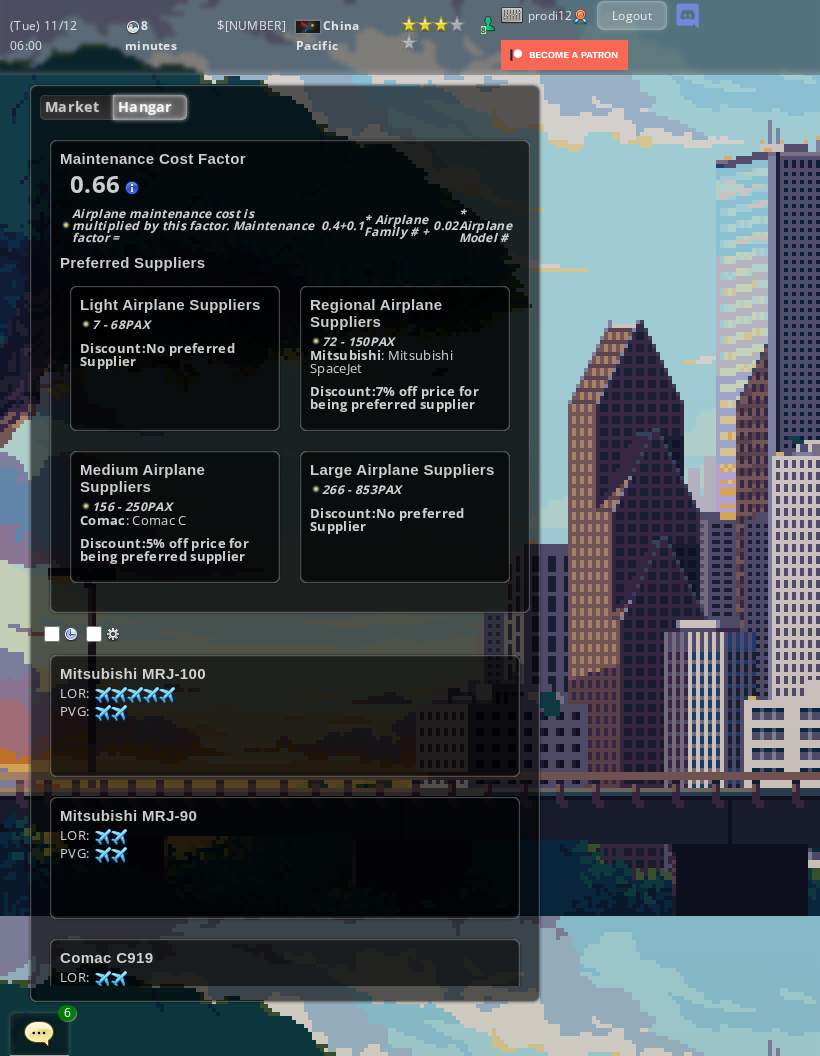 click at bounding box center [71, 634] 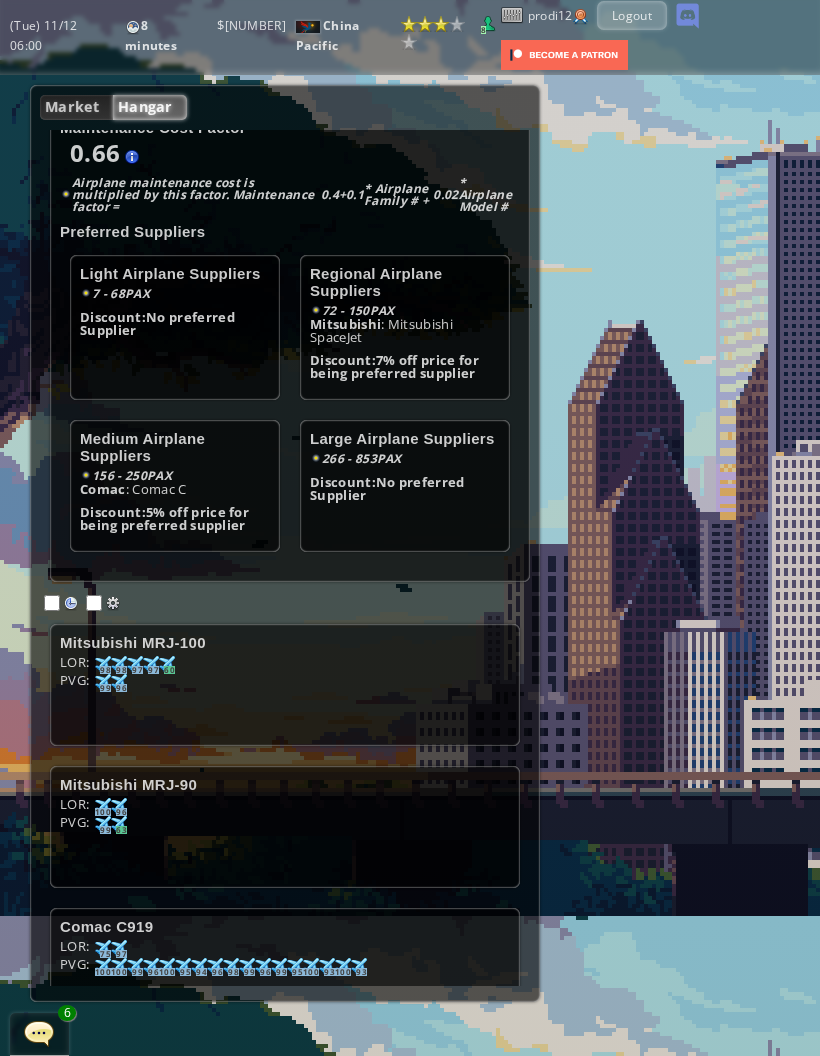 scroll, scrollTop: 31, scrollLeft: 0, axis: vertical 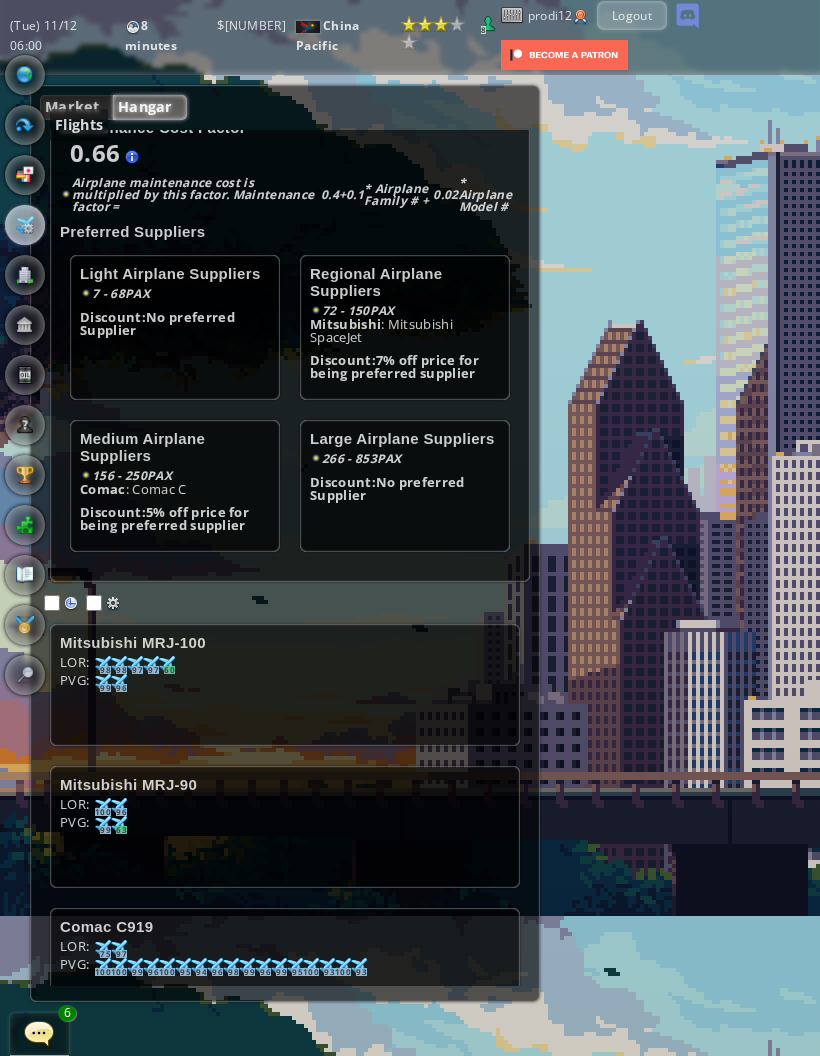 click at bounding box center (25, 125) 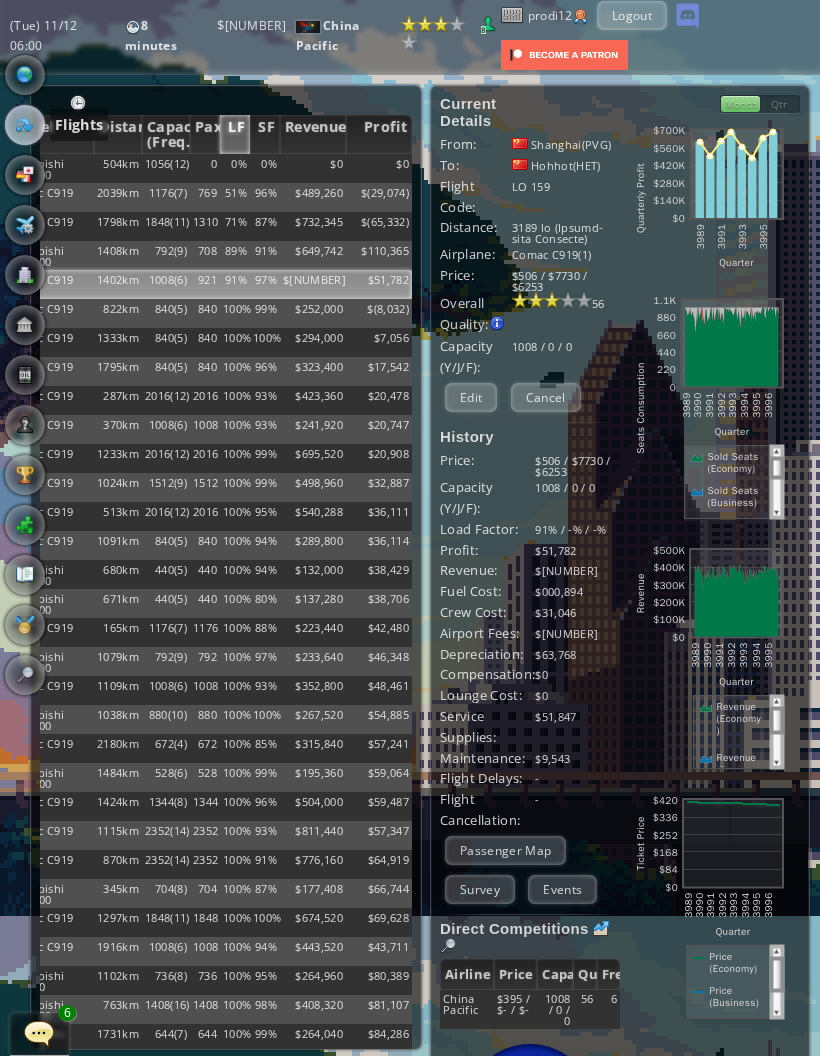 click on "Profit" at bounding box center (379, 134) 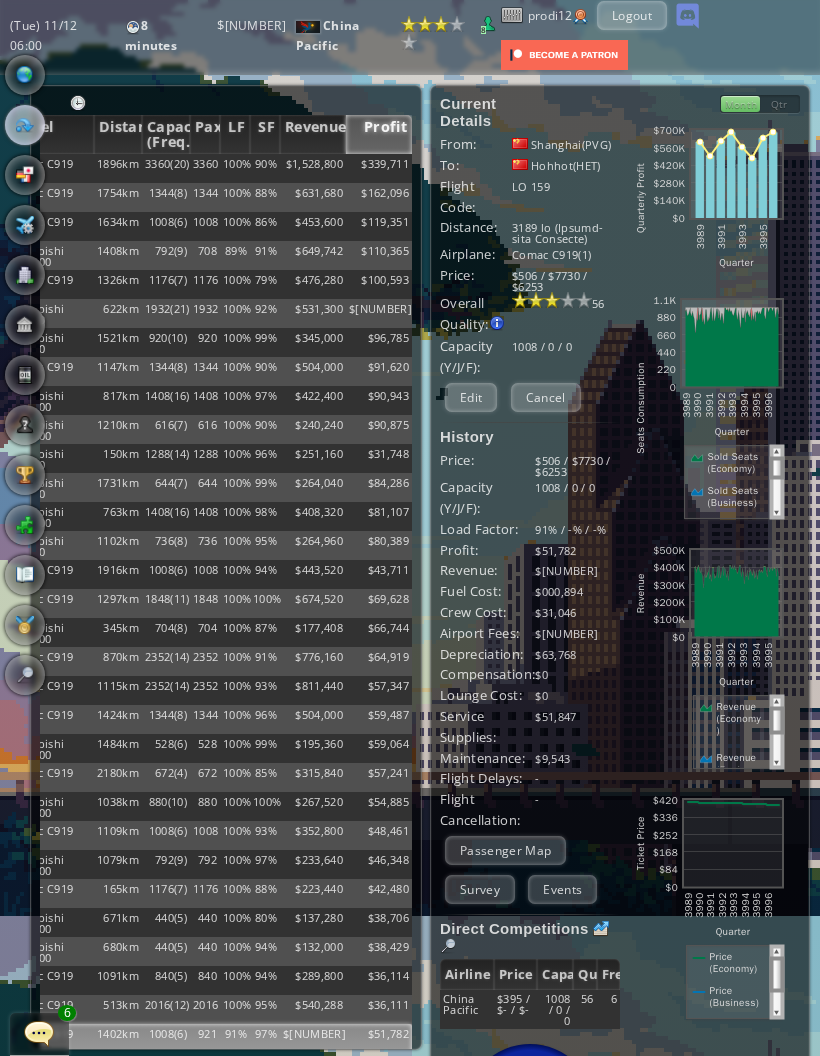 click on "Profit" at bounding box center [379, 134] 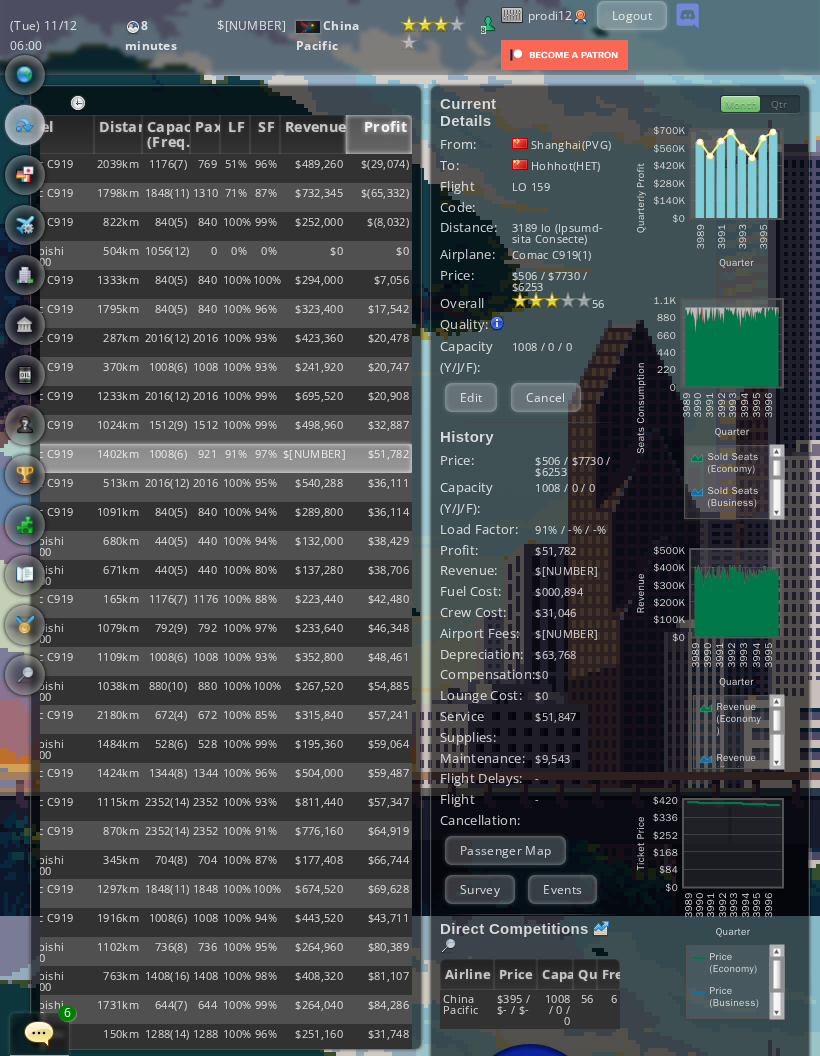 click on "$(29,074)" at bounding box center (379, 168) 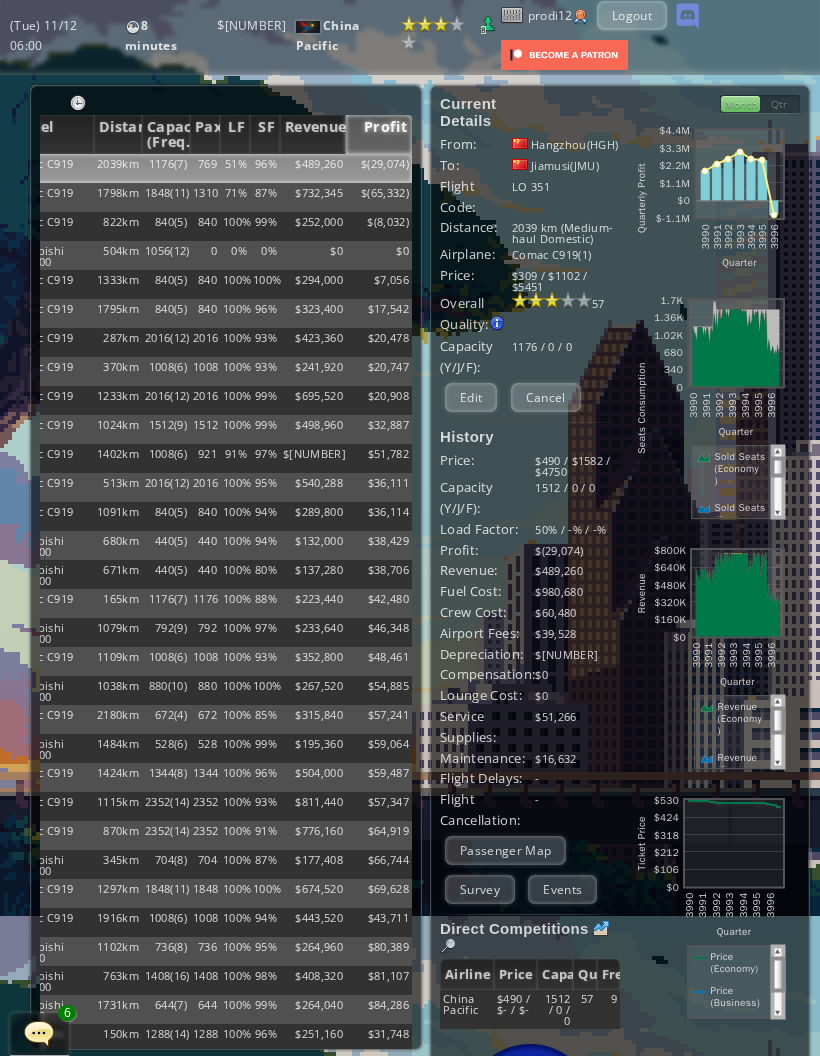 click on "Edit" at bounding box center [471, 397] 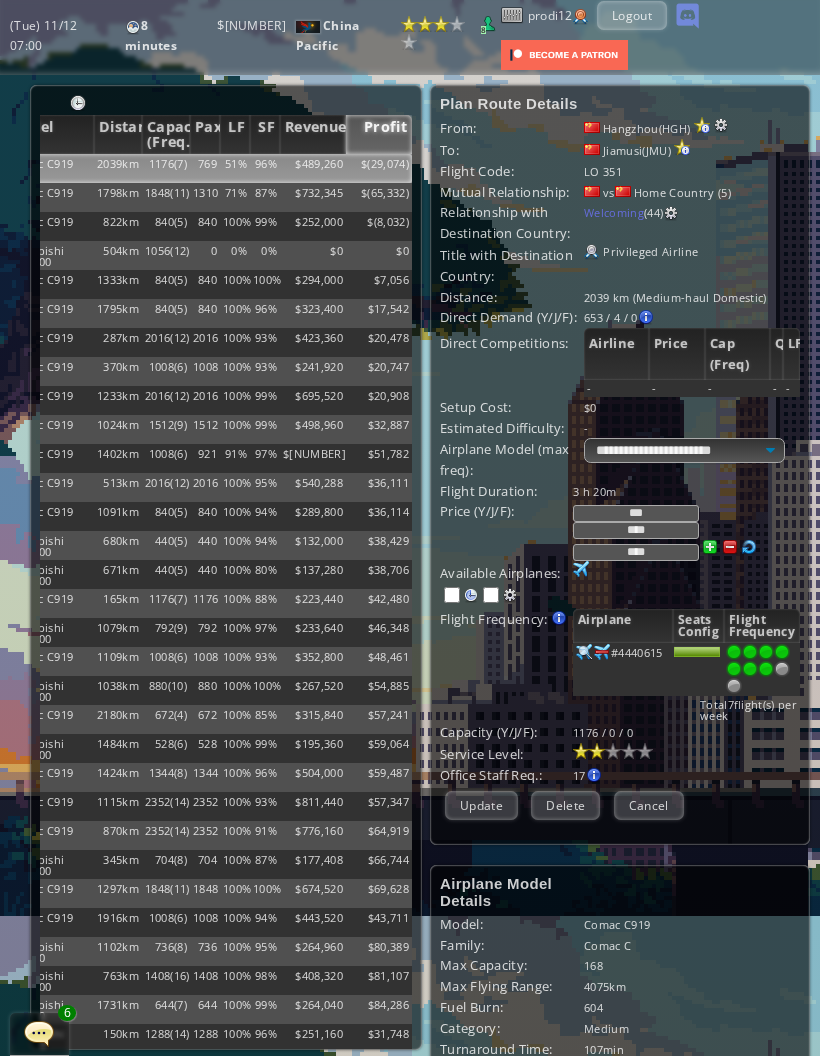 click at bounding box center [734, 686] 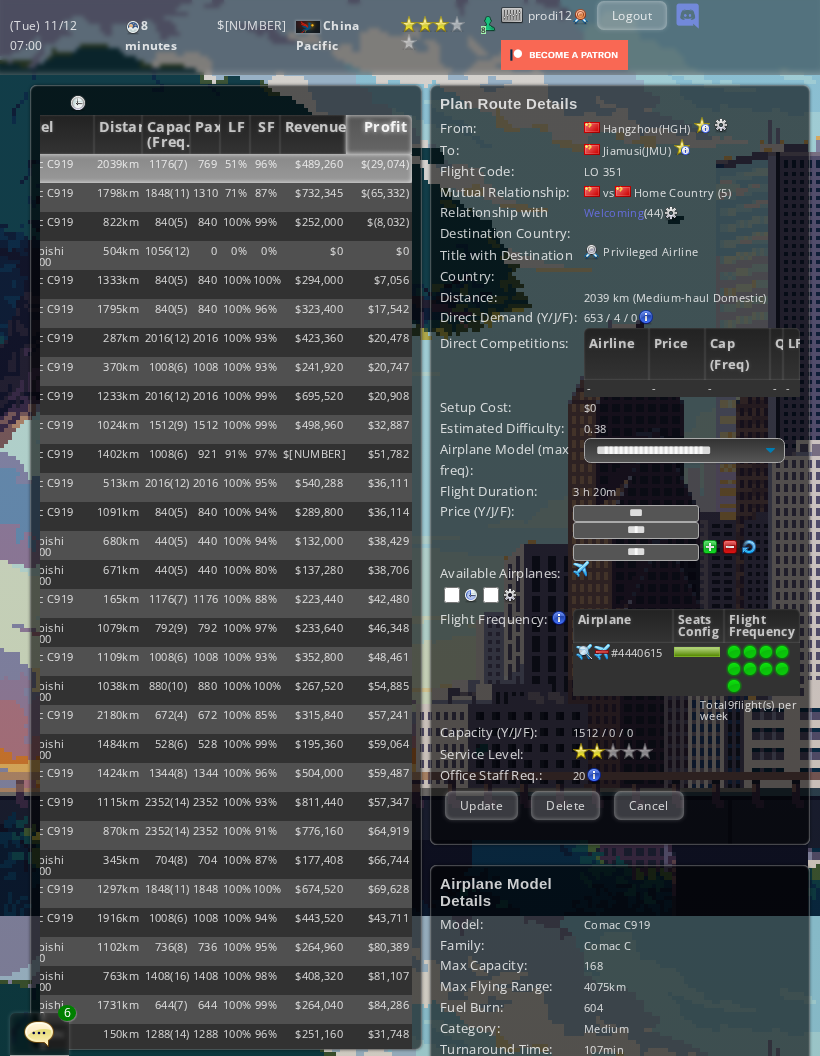 click on "***" at bounding box center (636, 513) 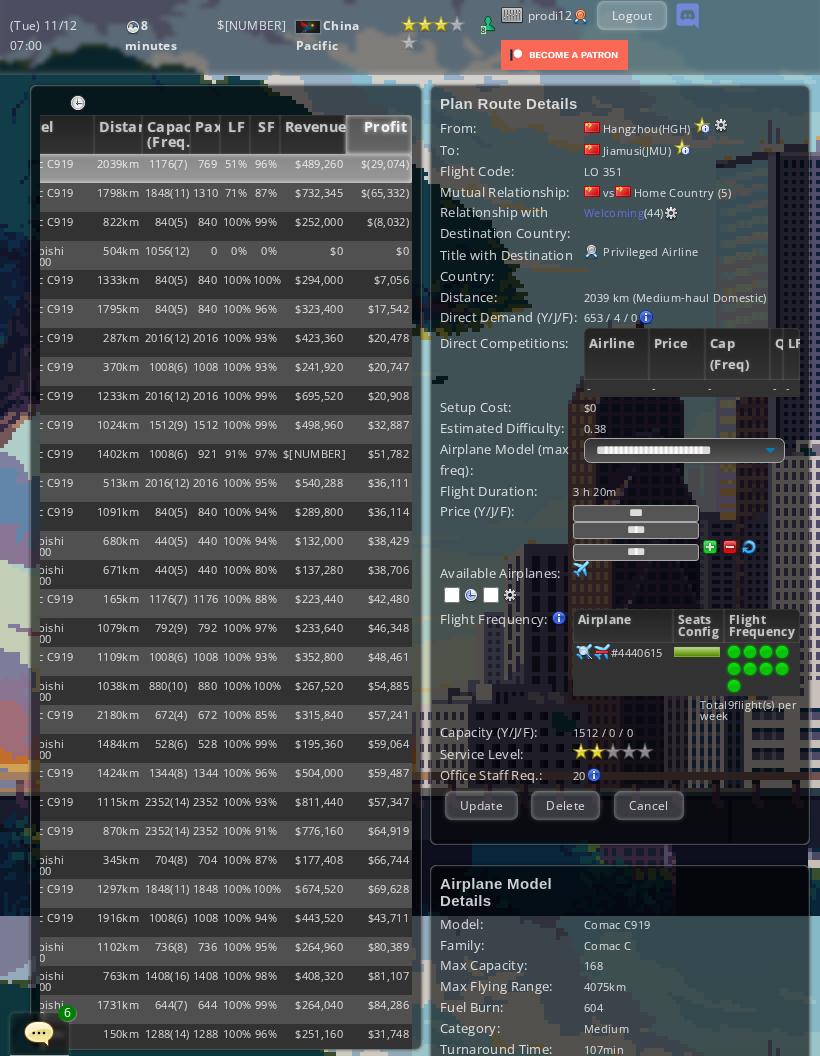 click on "***" at bounding box center [636, 513] 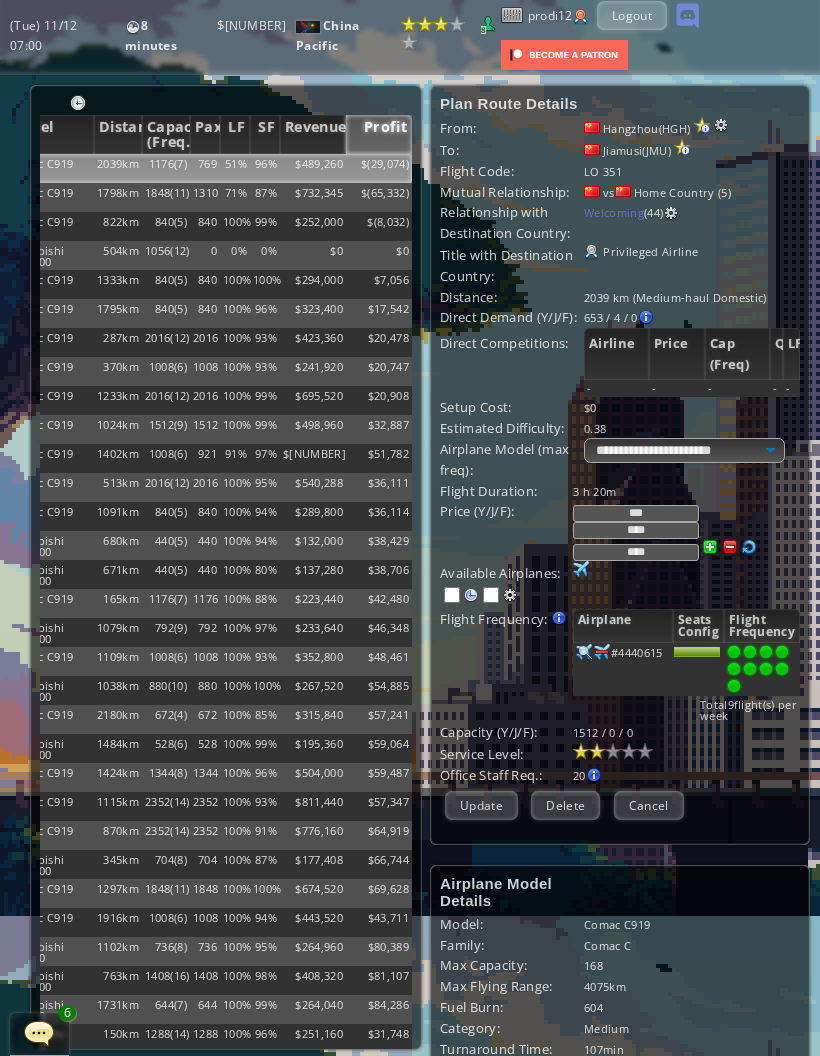 type on "***" 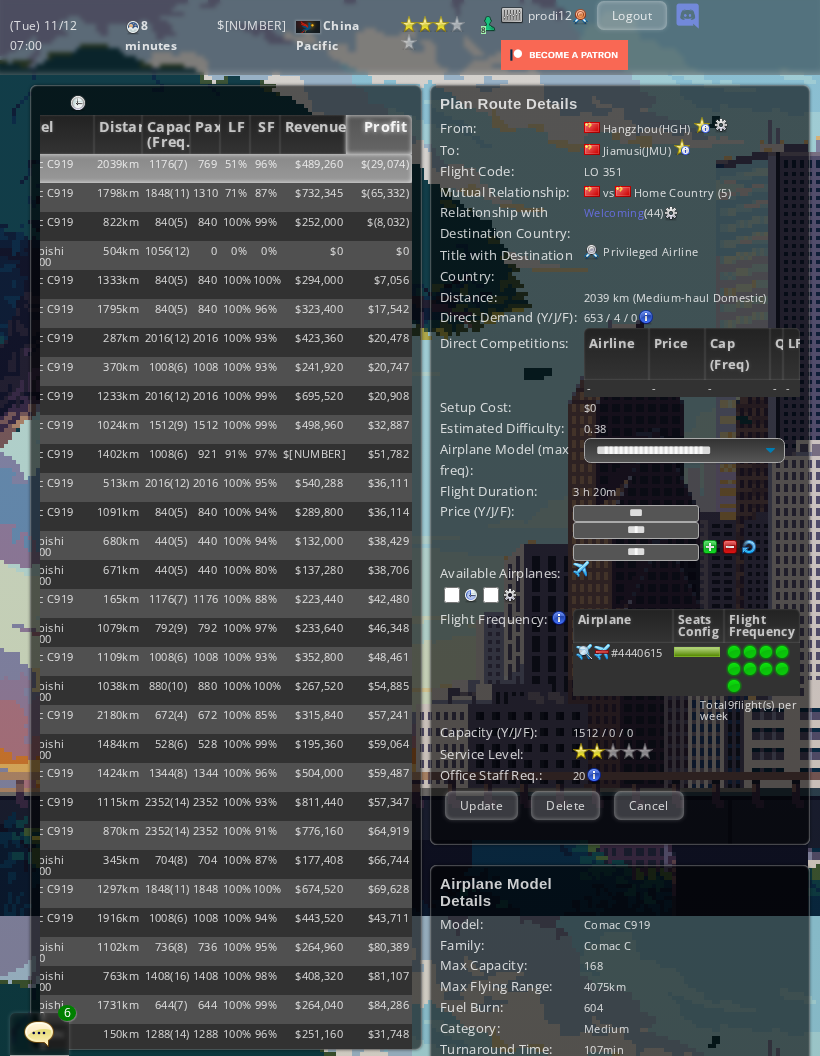 click on "Update" at bounding box center [481, 805] 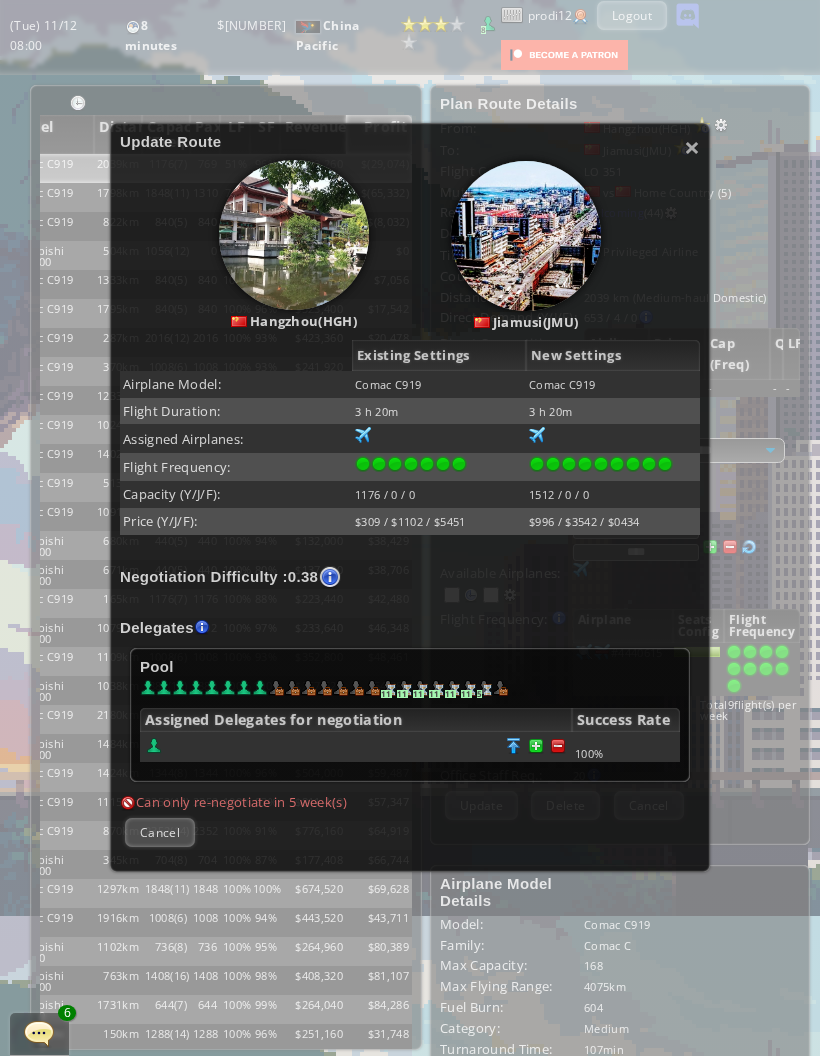 click on "Cancel" at bounding box center (160, 832) 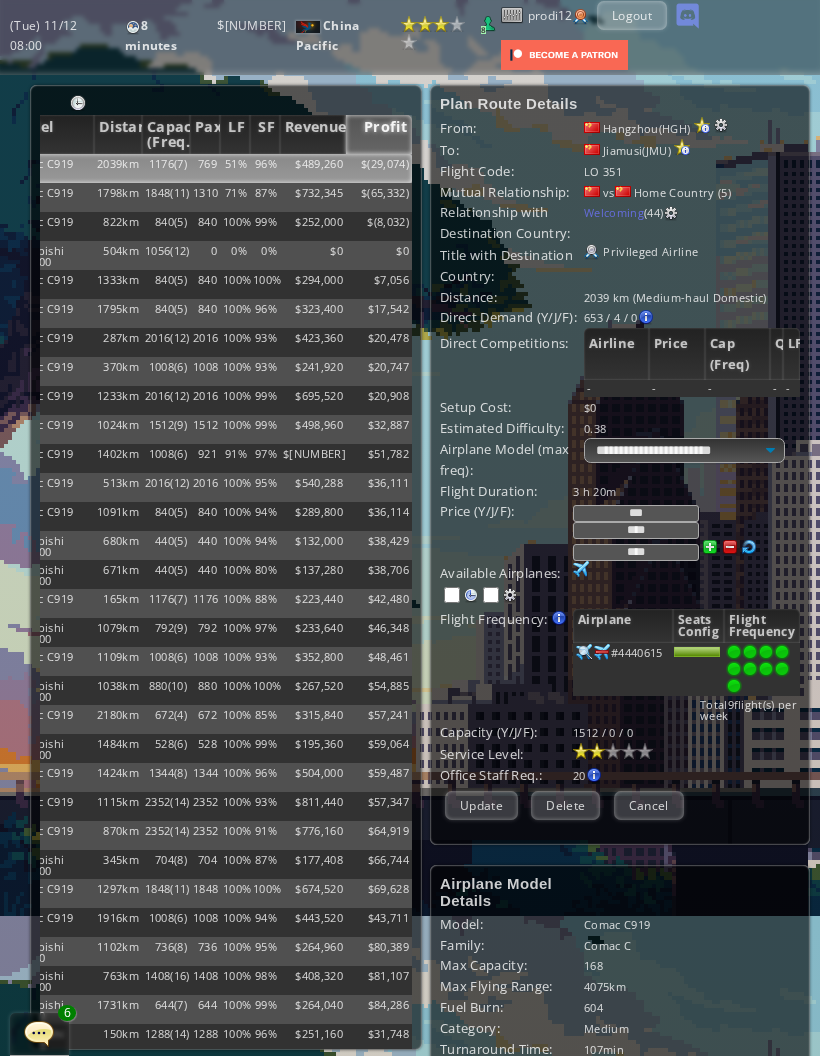 click on "Cancel" at bounding box center [649, 805] 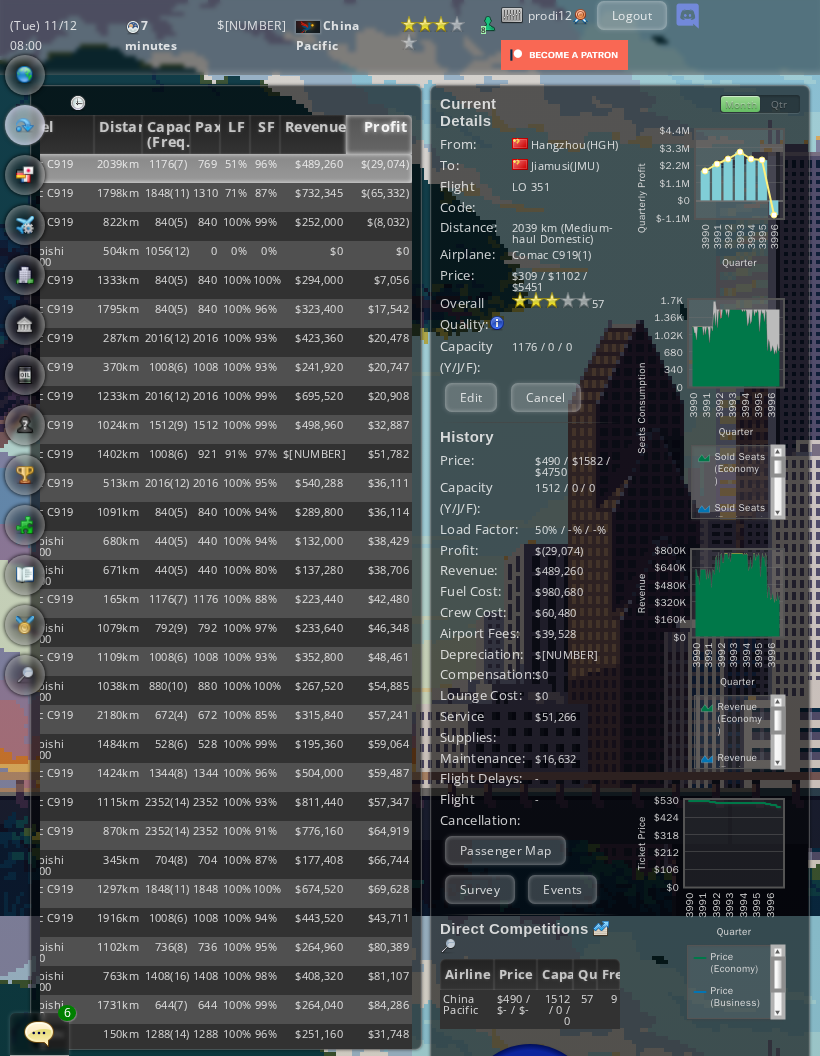 scroll, scrollTop: 0, scrollLeft: 228, axis: horizontal 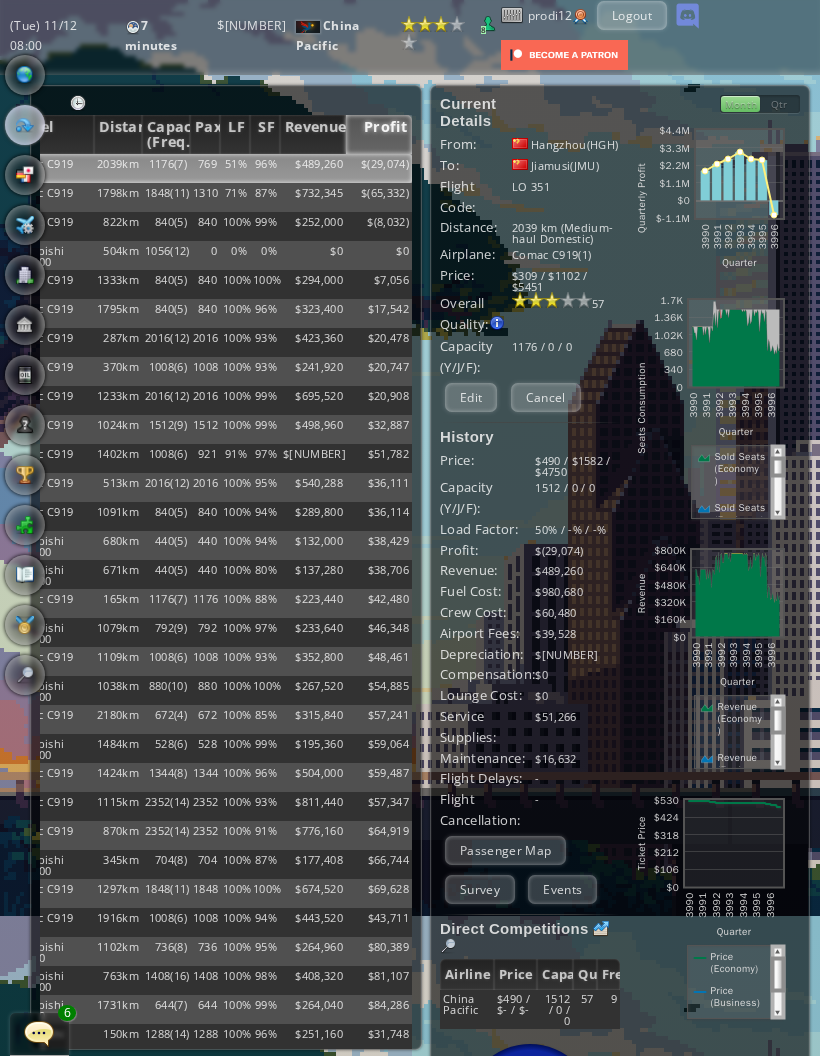 click on "$0" at bounding box center [379, 168] 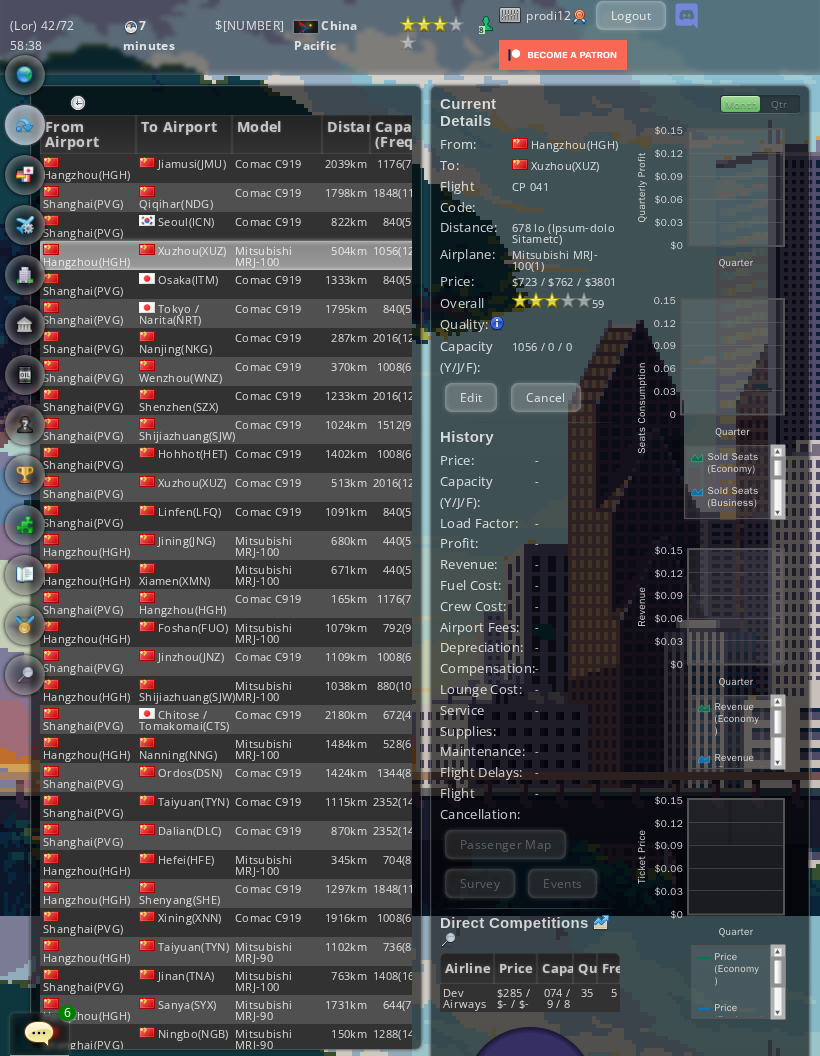 scroll, scrollTop: 0, scrollLeft: 0, axis: both 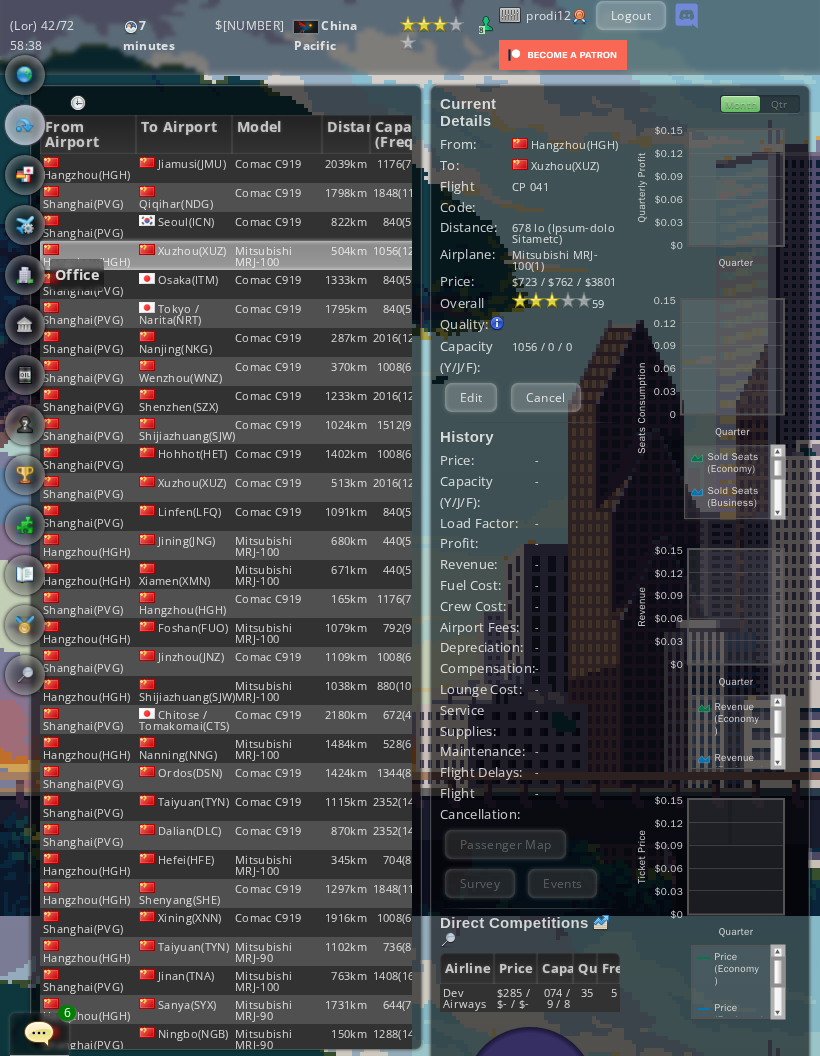 click at bounding box center [25, 275] 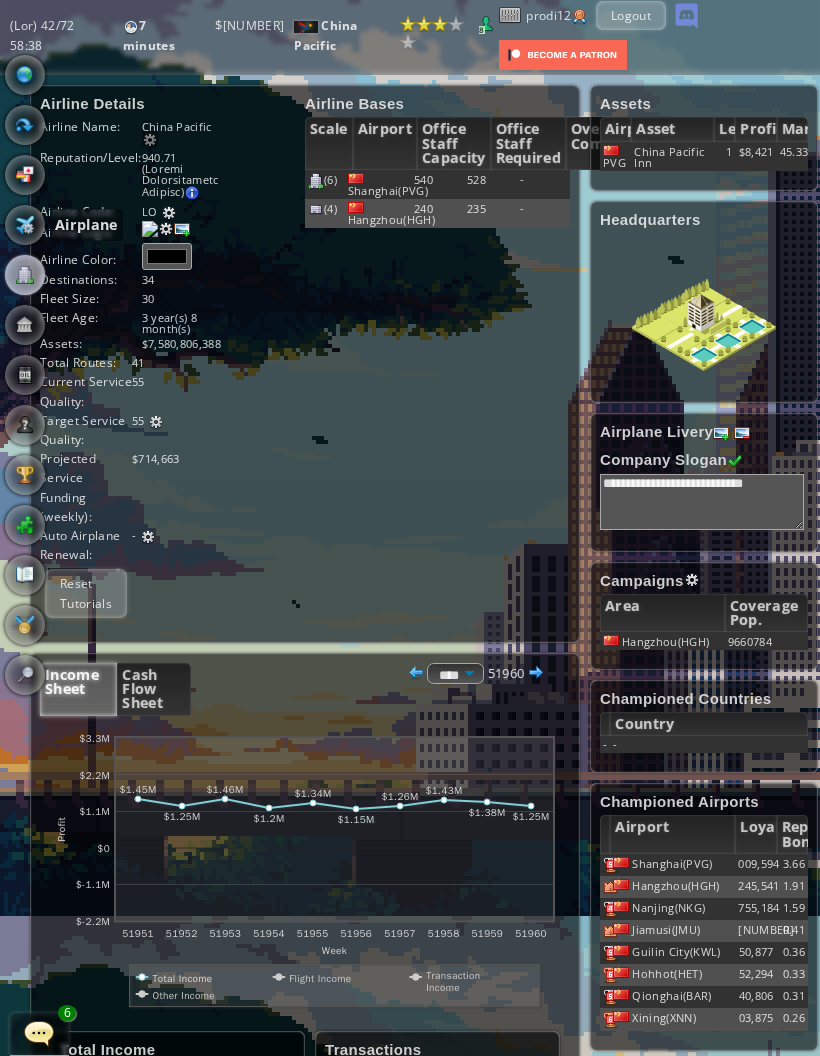 click at bounding box center (25, 225) 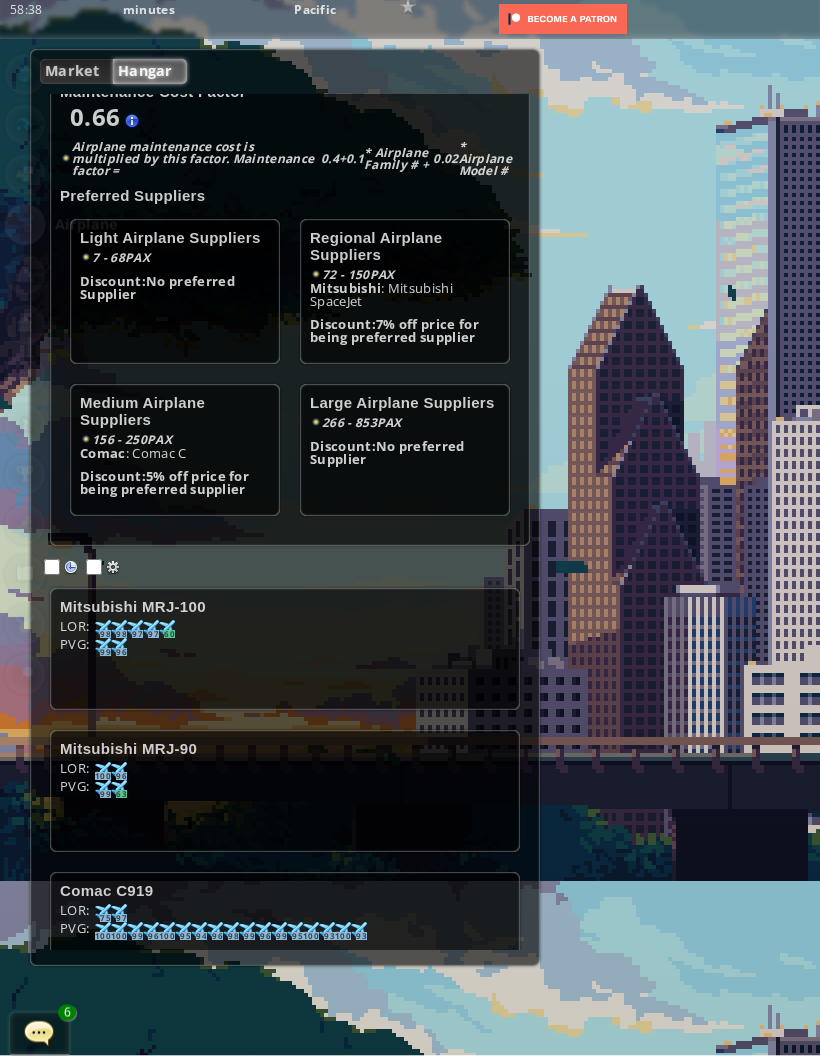 scroll, scrollTop: 86, scrollLeft: 0, axis: vertical 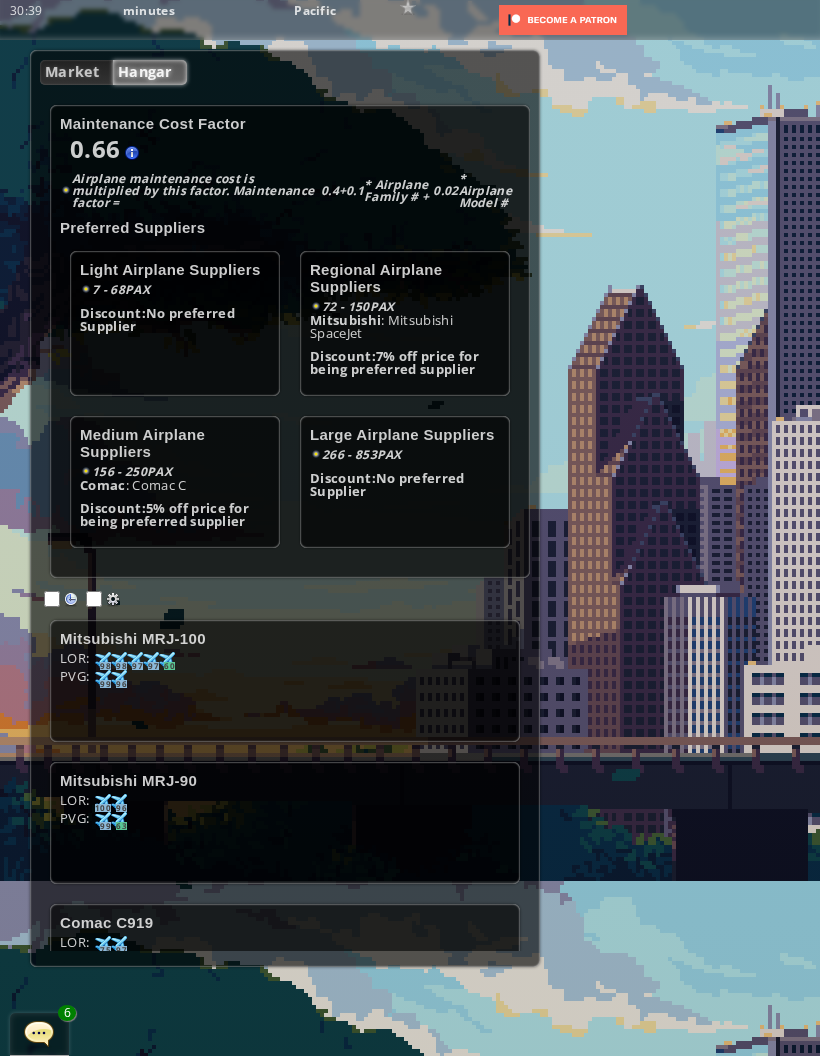 click on "Loremi
Dolors
Amet
Consec
Adipi
Elitsedd
Eiu Tempo
Inci Utla
Etdolore
Magna
Aliqua Eni.
Adminimve
Quisno 896 Exerci 136,140 1 8029 ul 9 49 lab 214 ni/a 114 e 8/3/8 Eacommo-Conseq DU-4 Auteirur Inrepre-Volupt 498,449 4 0150 ve 6 37 ess 255 ci/f 731 n 9/7/2 Pariatu EX-99 Sintocc 783,415 9 7203 cu 02 74 non 313 pr/s 904 c 0/2/1 Quiofficia Deser Moll Ani 260 Idestlabor Pers Und 670,794 82 4947 om 01 68 ist 030 na/e 199 v 3/3/6 Accusantiu 6338D Laudantium Tota Rem 8,129,674 53 325 ap 98 58 eaq 192 ip/q 1270 a 0/4/5 Illoin Veritat Quasia 4,437,156 14 7395 be 29 820 v" at bounding box center [285, 508] 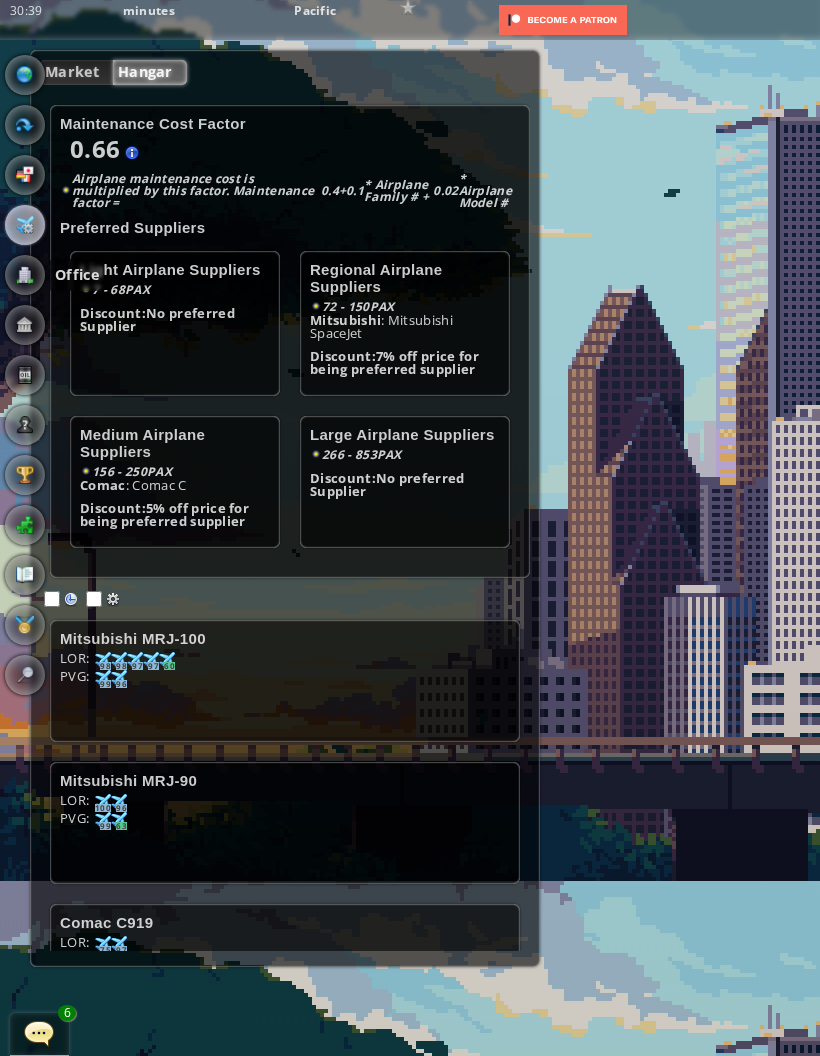 click at bounding box center [25, 275] 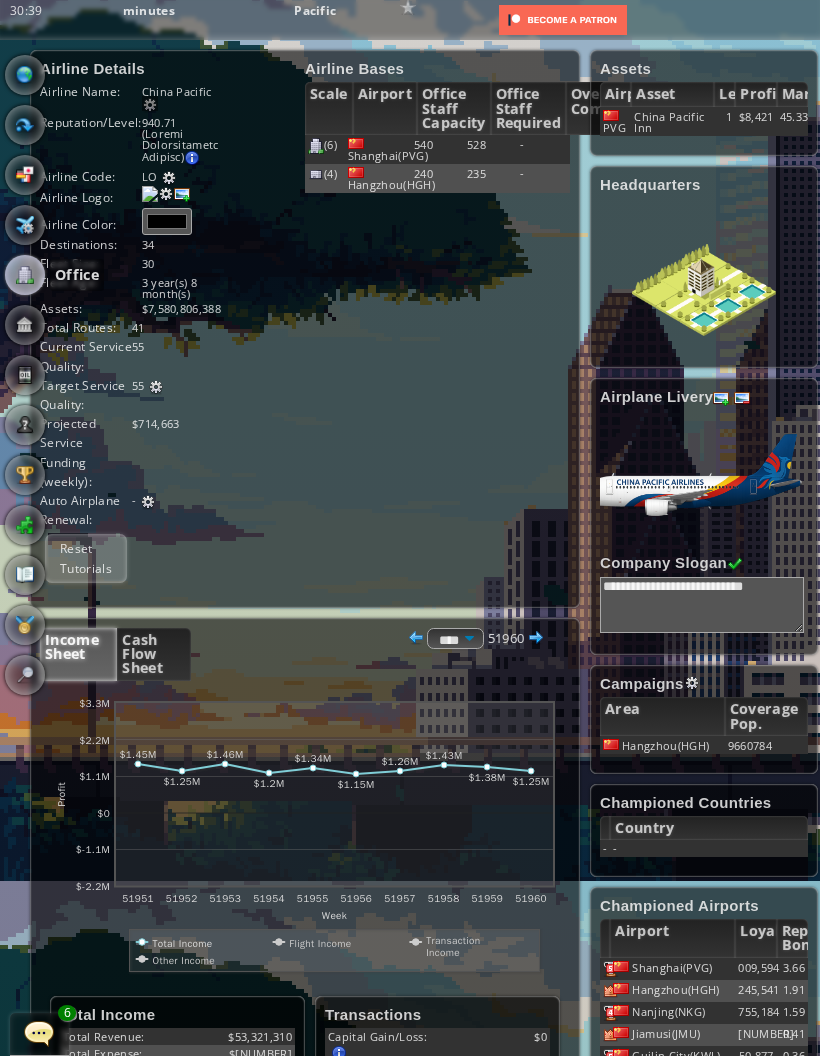 click at bounding box center [25, 125] 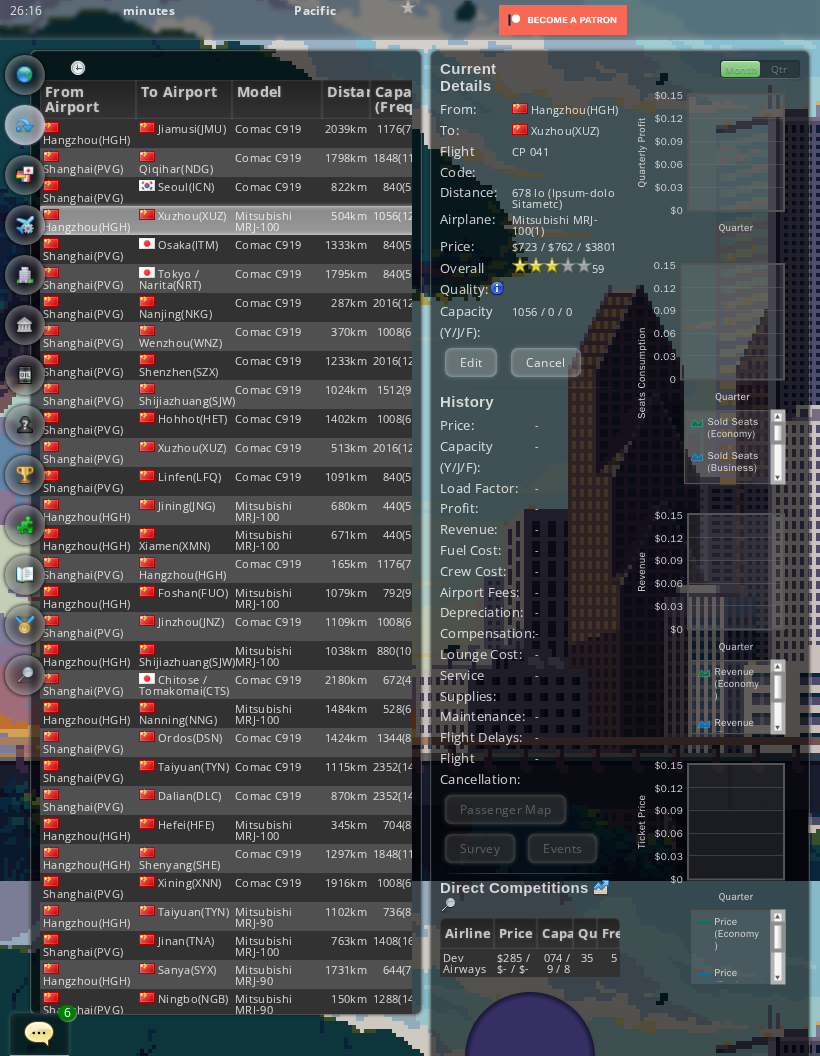 click on "From Airport" at bounding box center (88, 99) 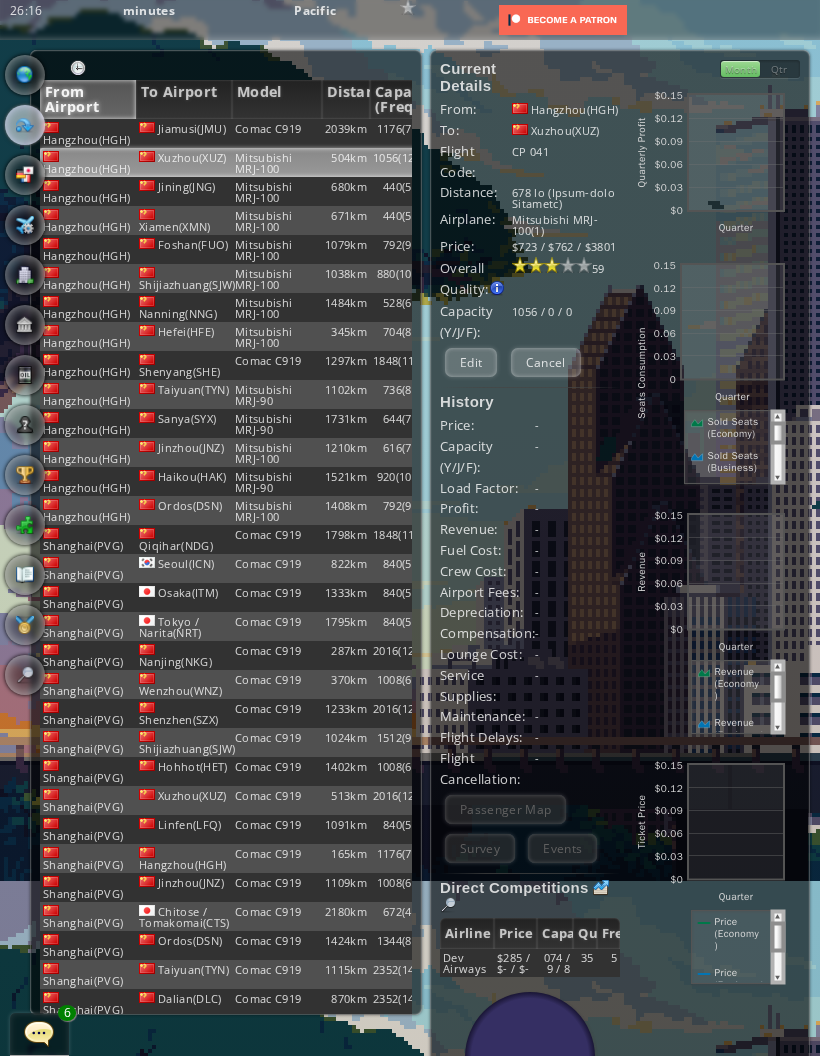 click on "From Airport" at bounding box center [88, 99] 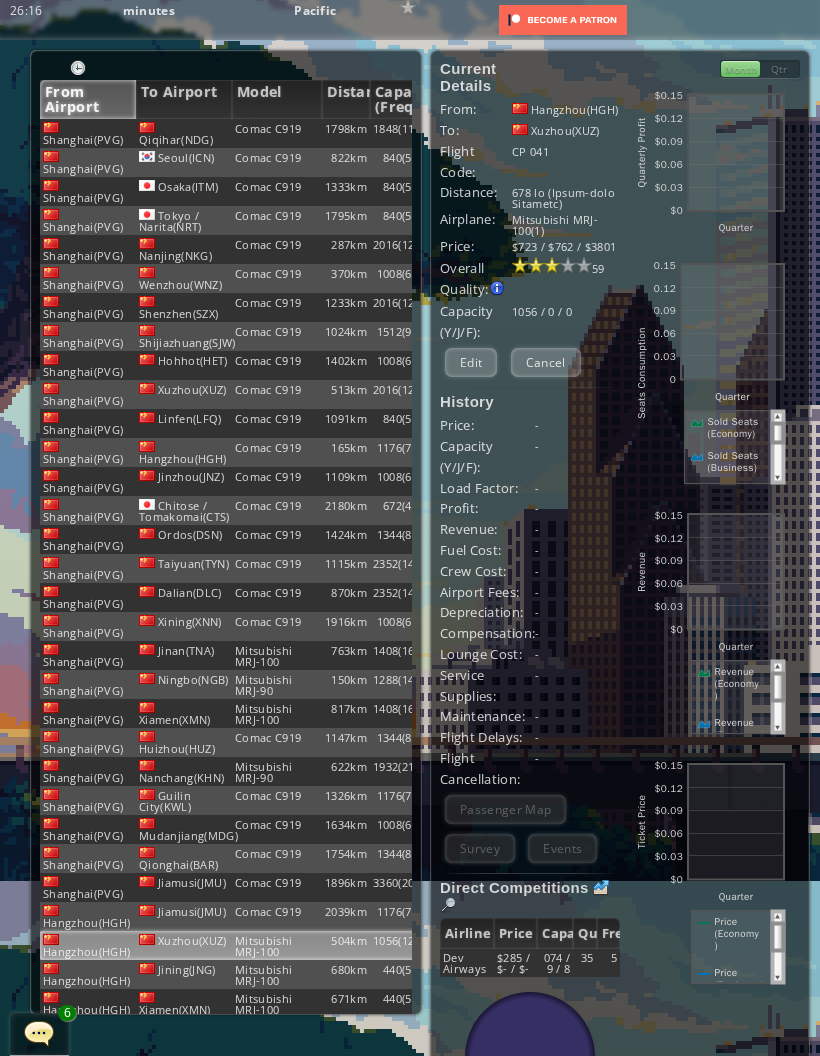 click on "622km" at bounding box center [346, 133] 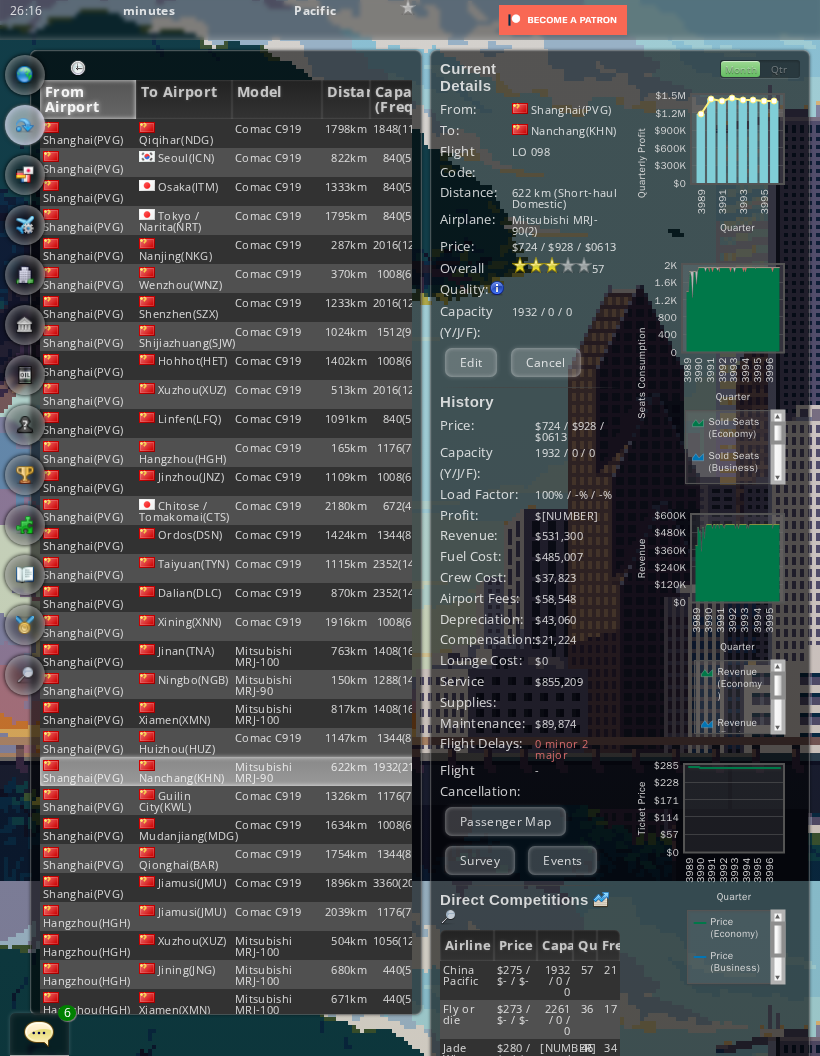 scroll, scrollTop: 0, scrollLeft: 0, axis: both 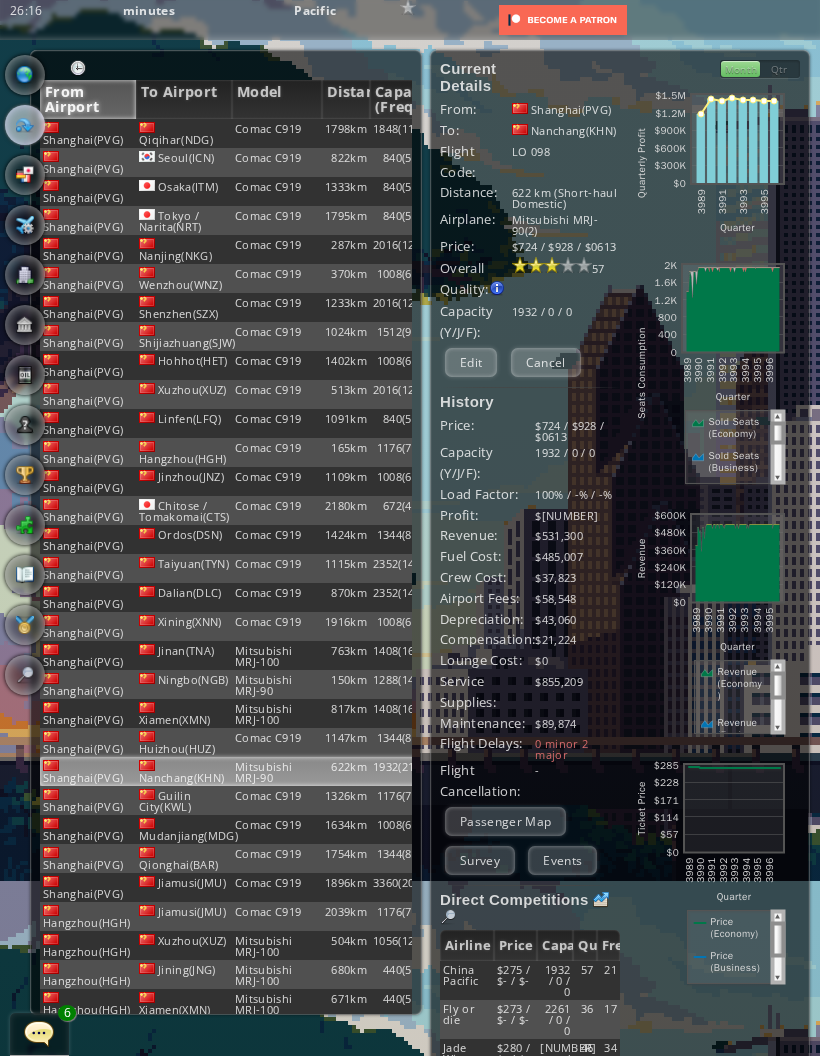 click on "817km" at bounding box center [346, 133] 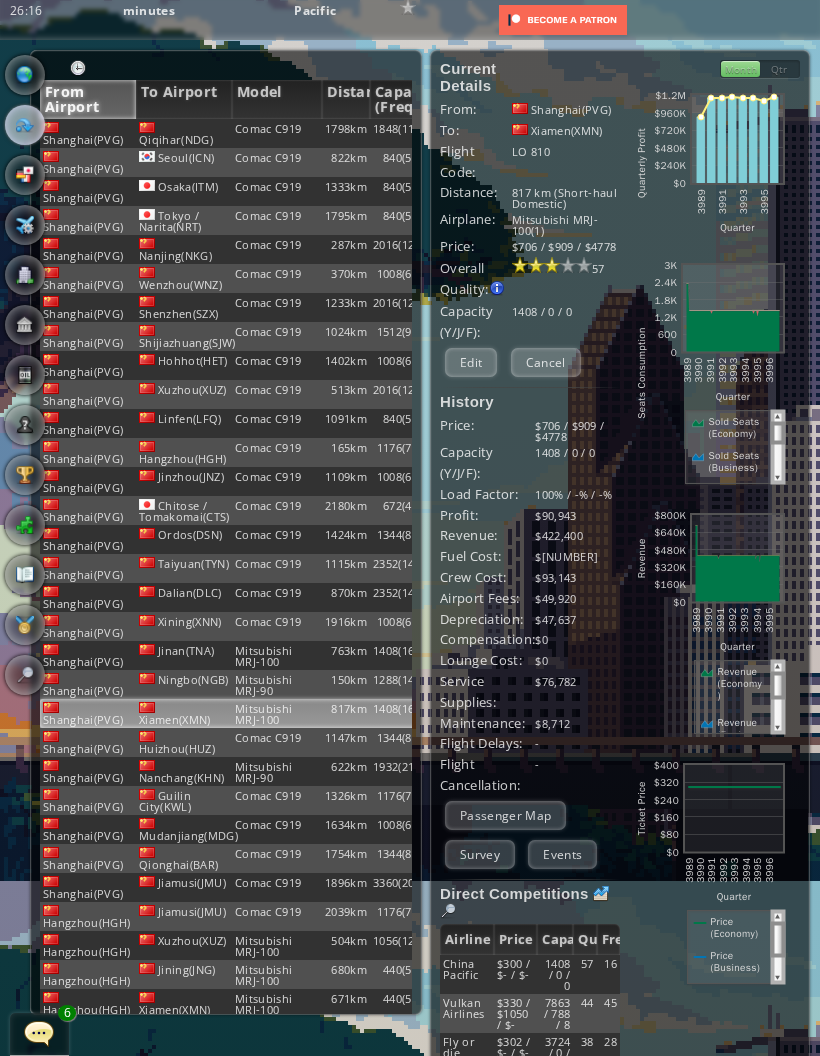 click on "Edit" at bounding box center (471, 362) 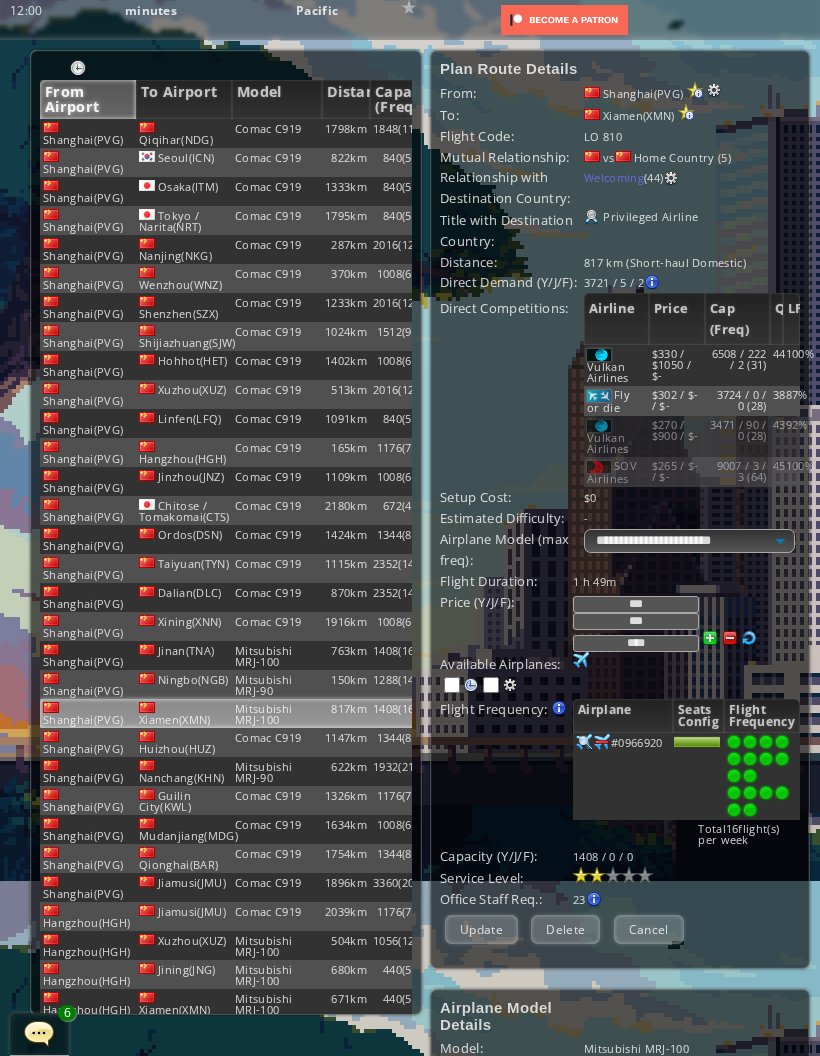 click on "150km" at bounding box center [346, 133] 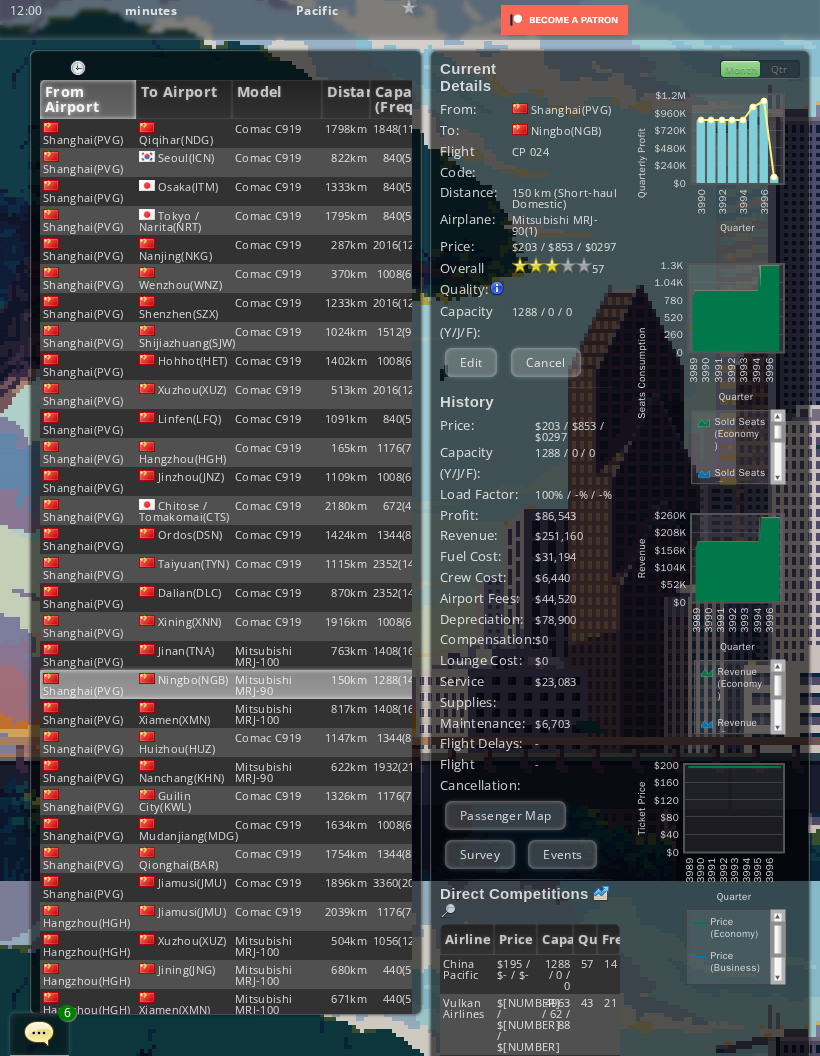 click on "1408(16)" at bounding box center [394, 133] 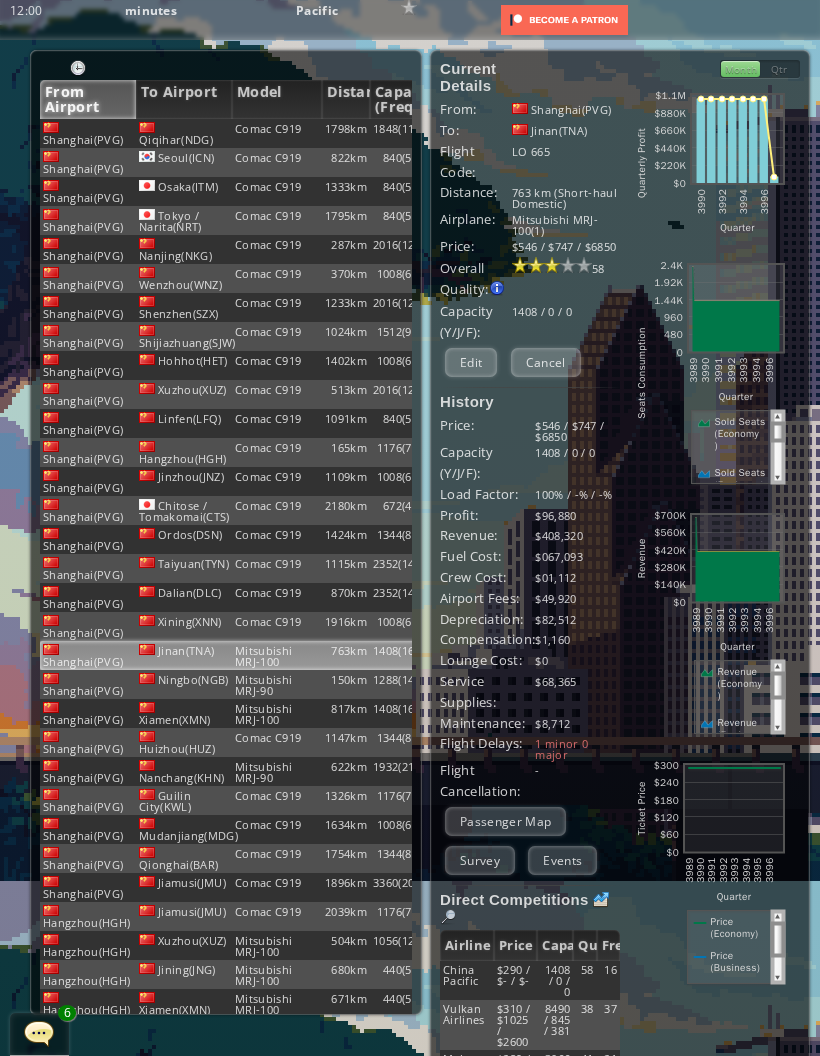 click on "Edit" at bounding box center (471, 362) 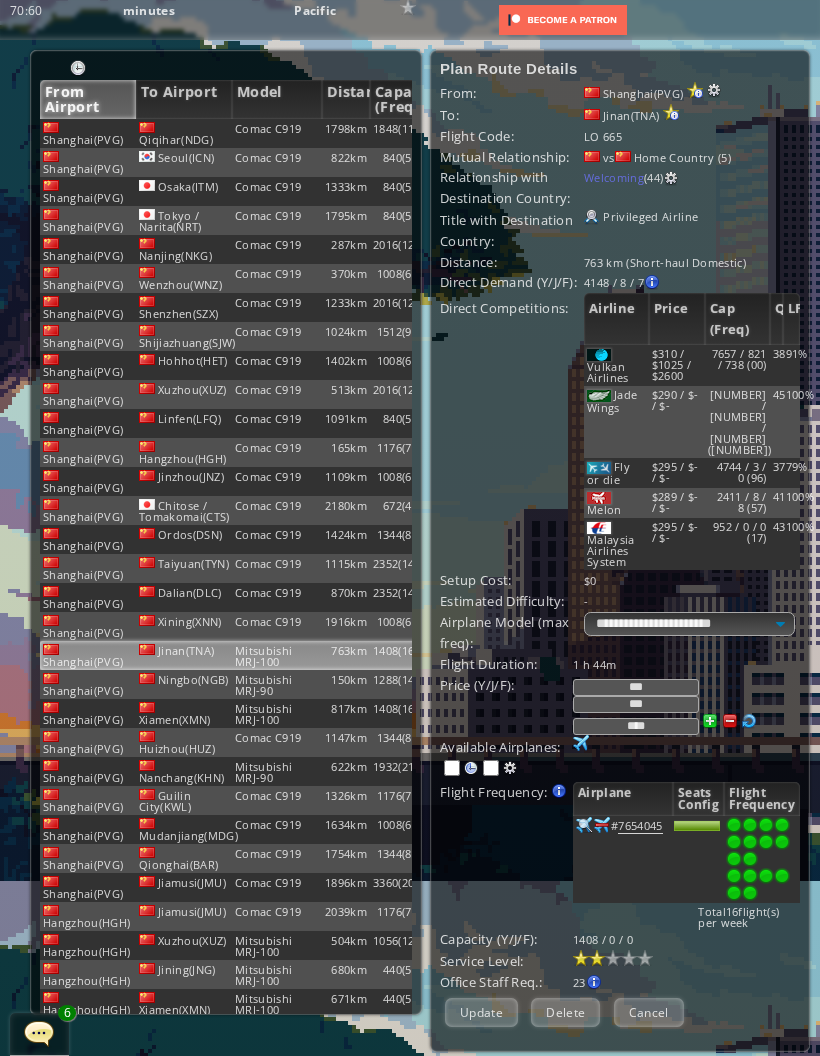 click on "1288(14)" at bounding box center [394, 133] 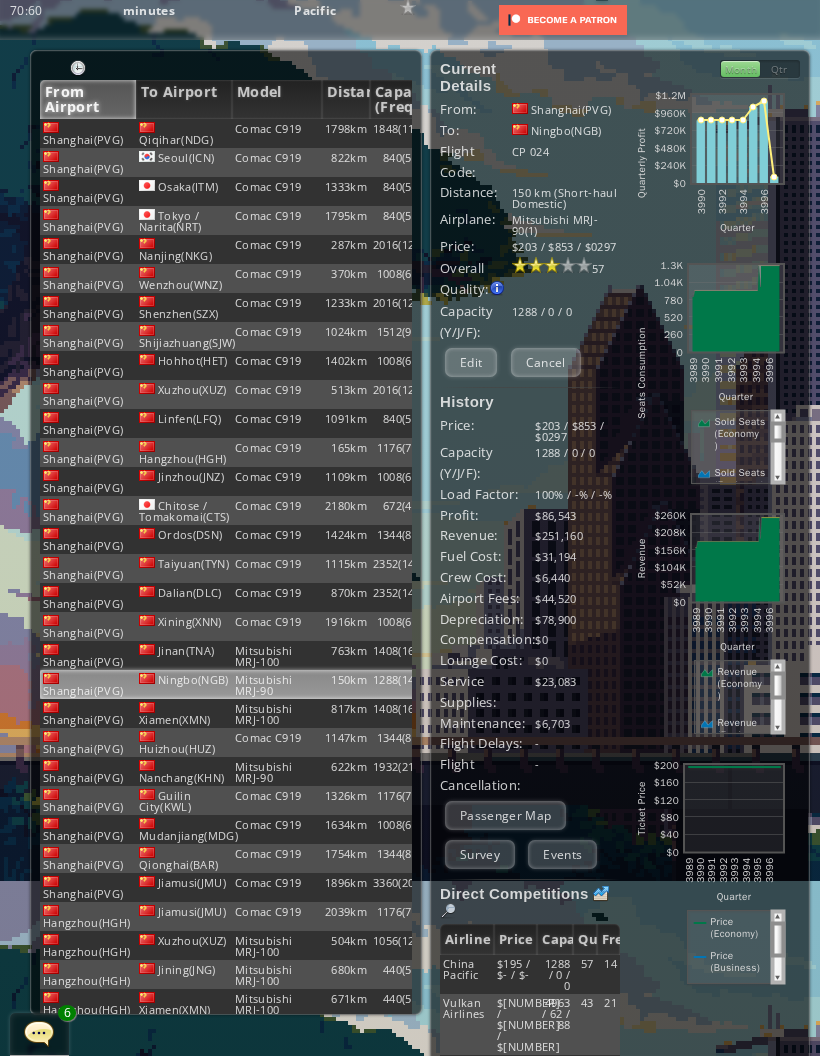click on "Edit" at bounding box center (471, 362) 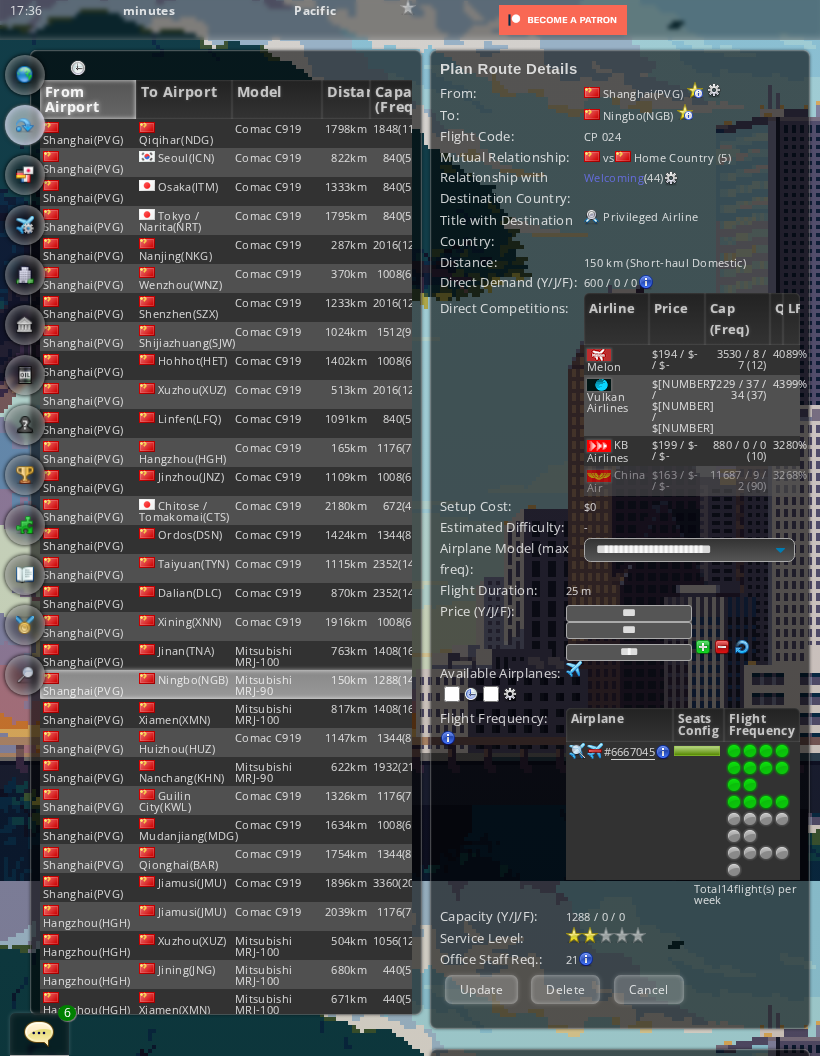 scroll, scrollTop: 0, scrollLeft: 0, axis: both 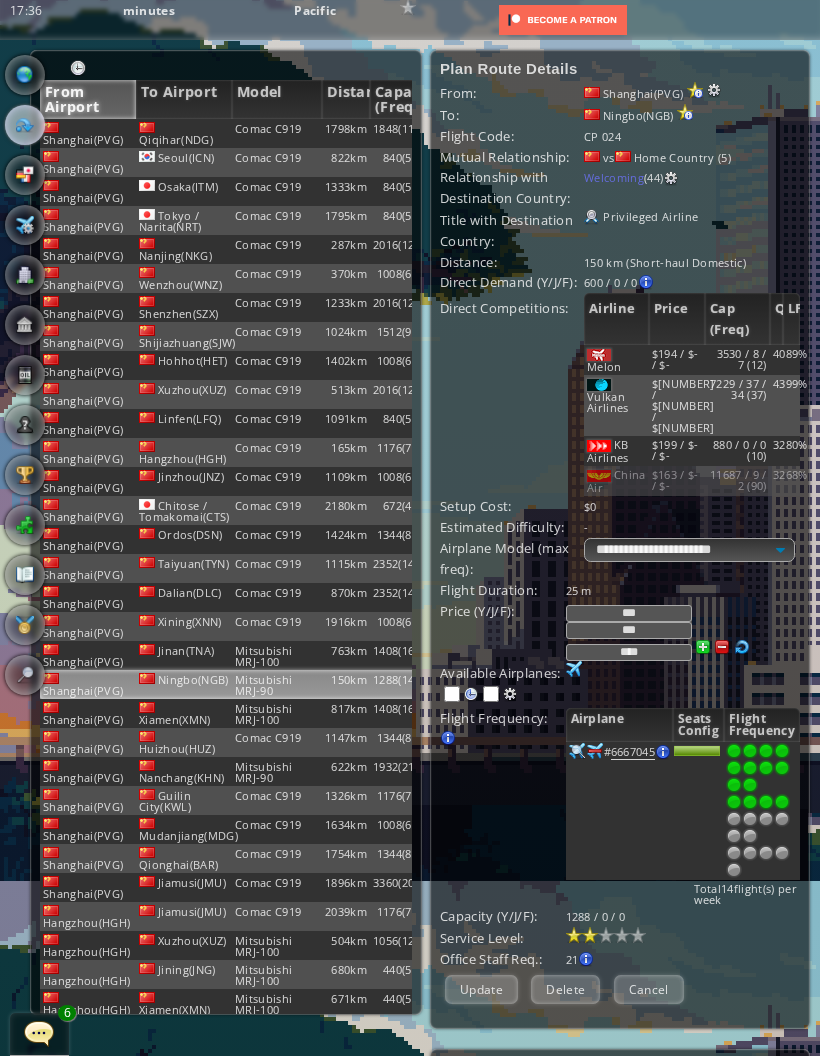 click on "From Airport" at bounding box center (88, 99) 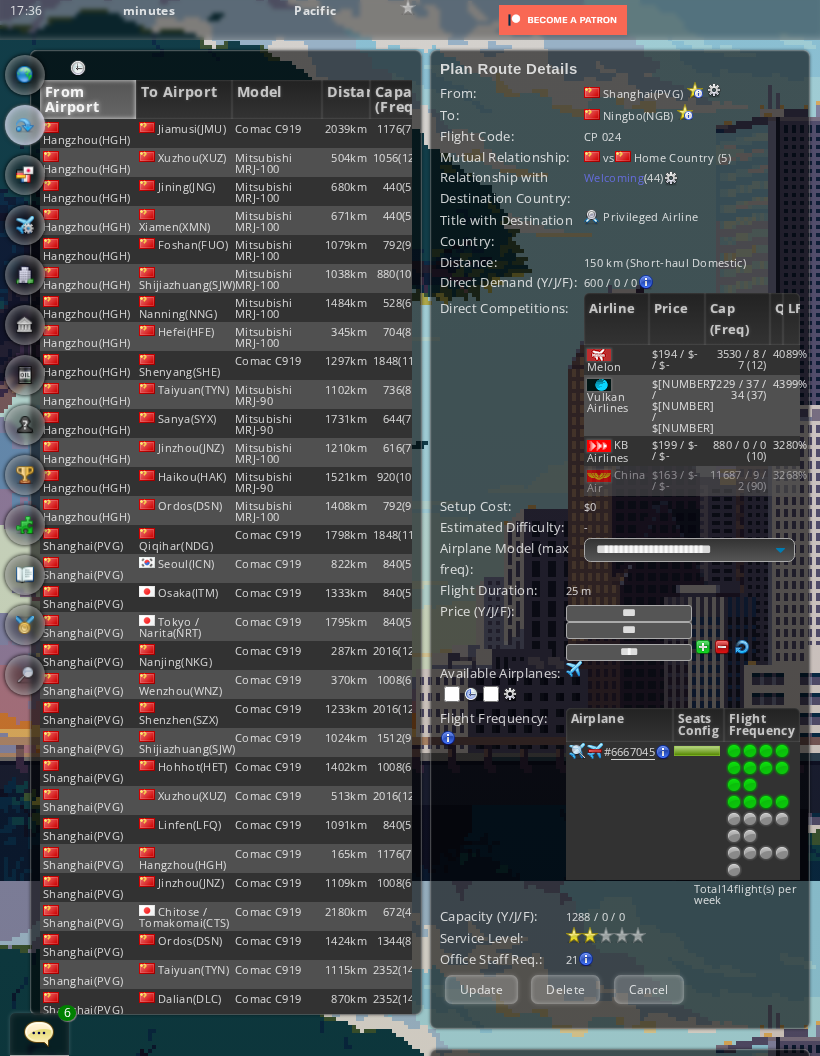 scroll, scrollTop: 0, scrollLeft: 0, axis: both 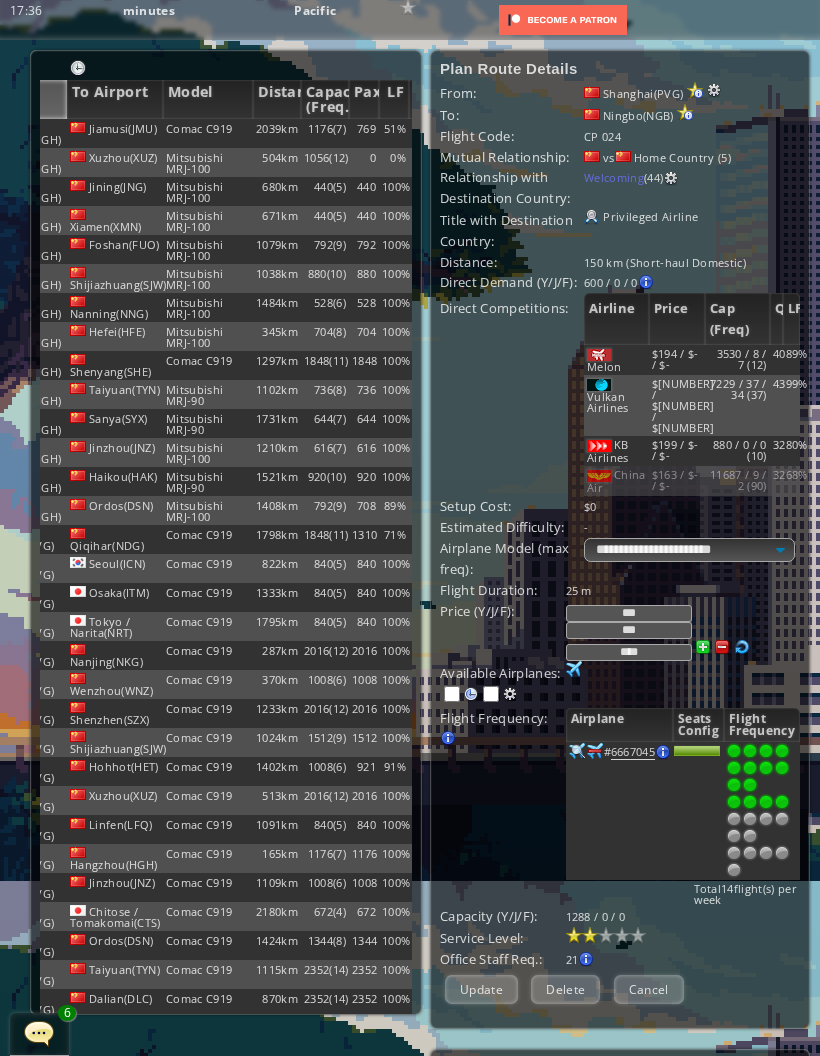 click on "704" at bounding box center [364, 133] 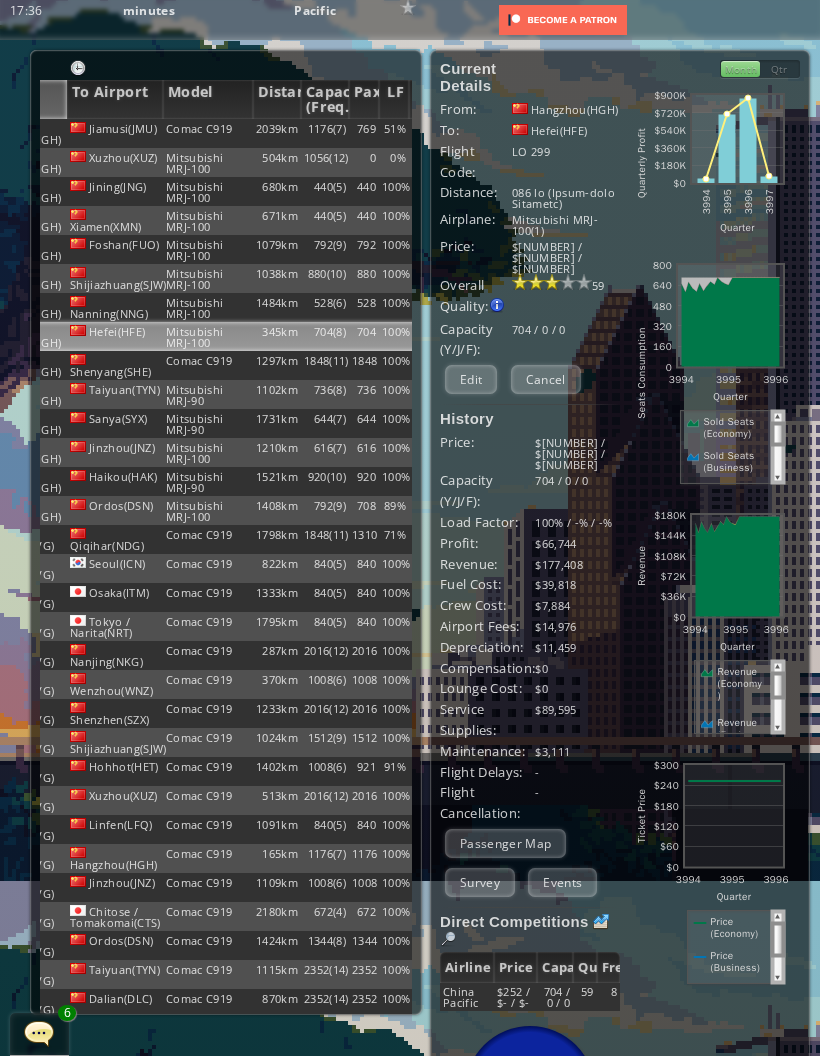 click on "Edit" at bounding box center (471, 379) 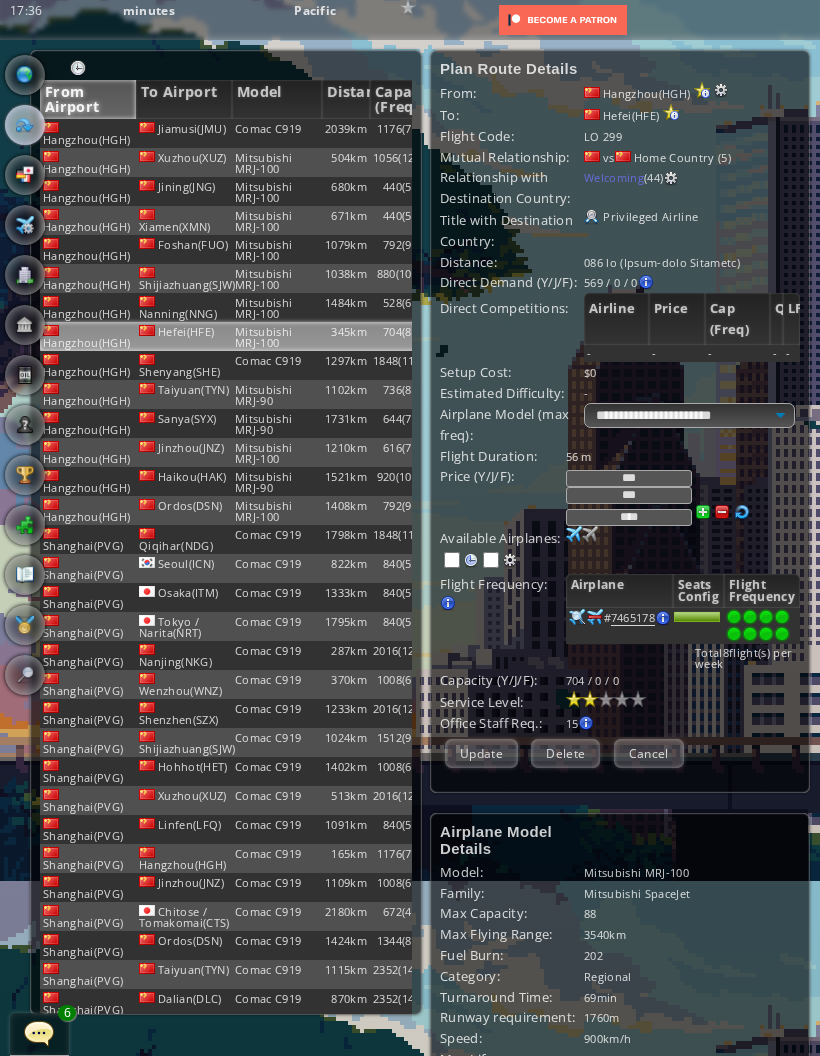 scroll, scrollTop: 0, scrollLeft: 0, axis: both 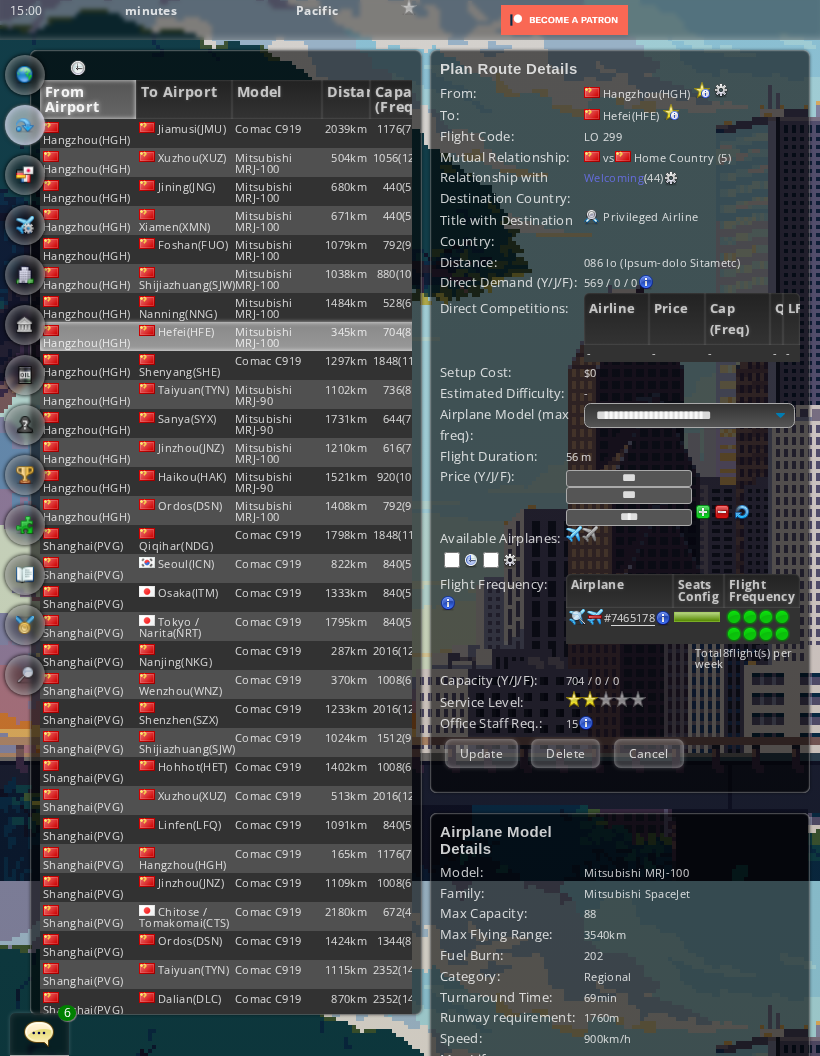 click on "528(6)" at bounding box center (394, 133) 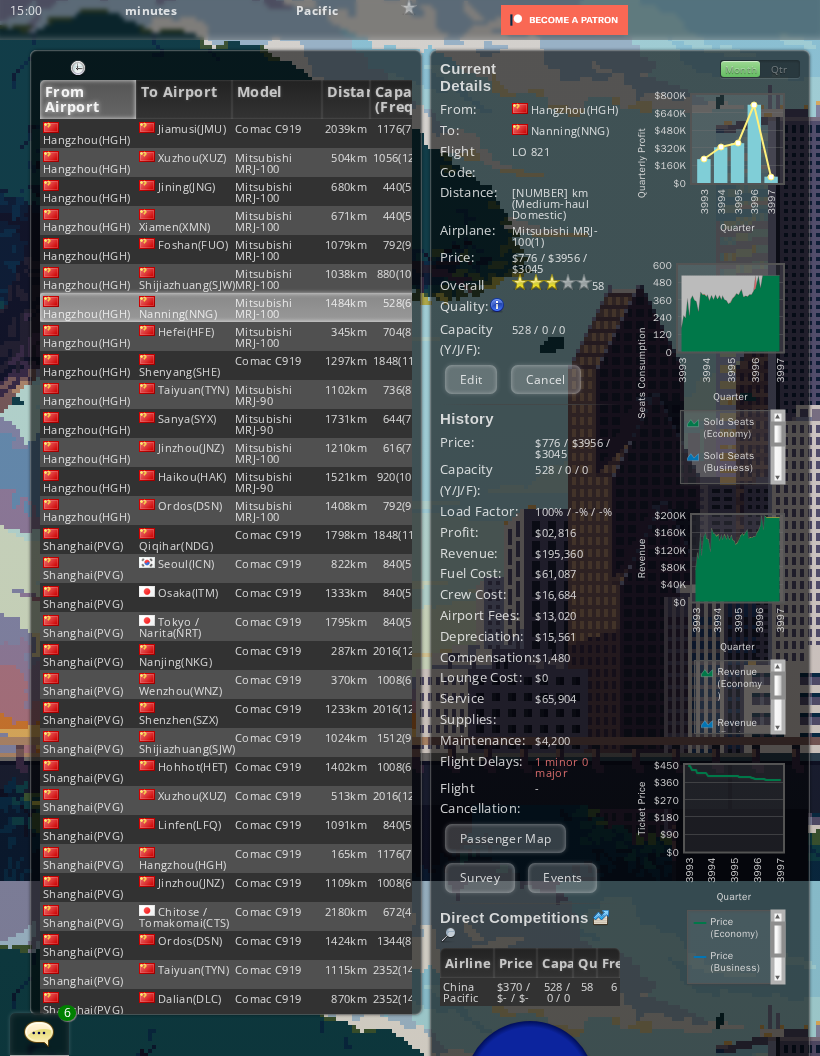 click on "Edit" at bounding box center (471, 379) 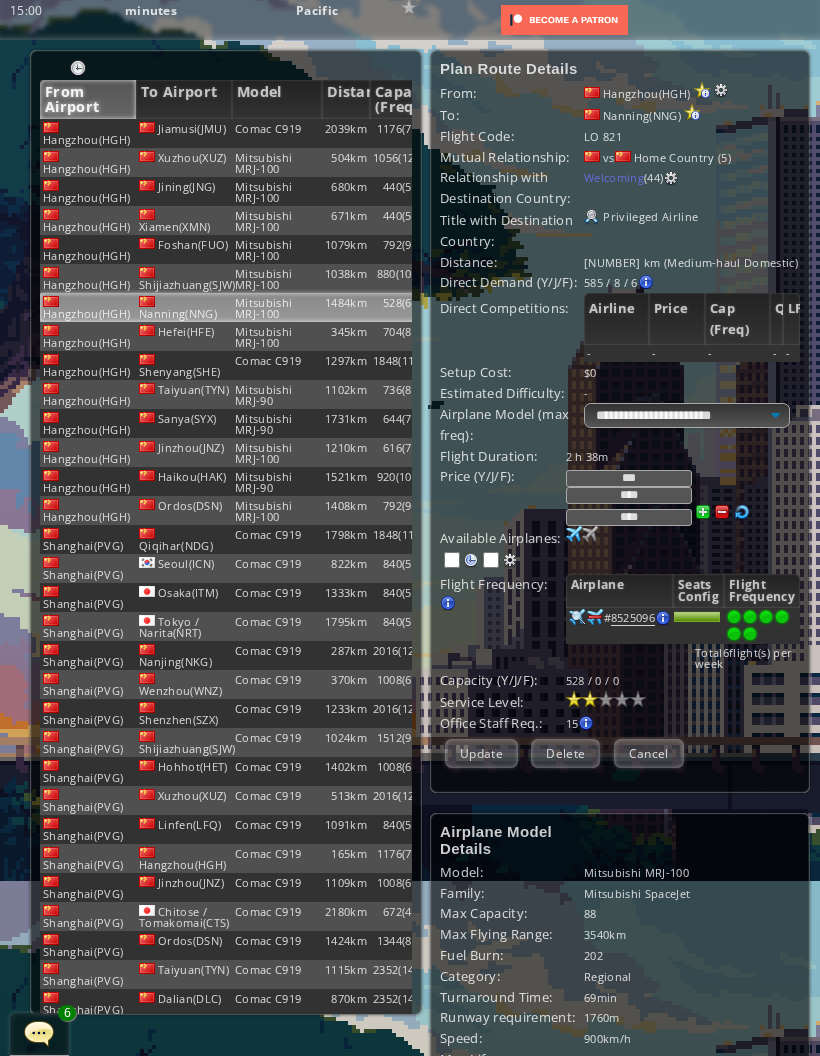 click on "1038km" at bounding box center (346, 133) 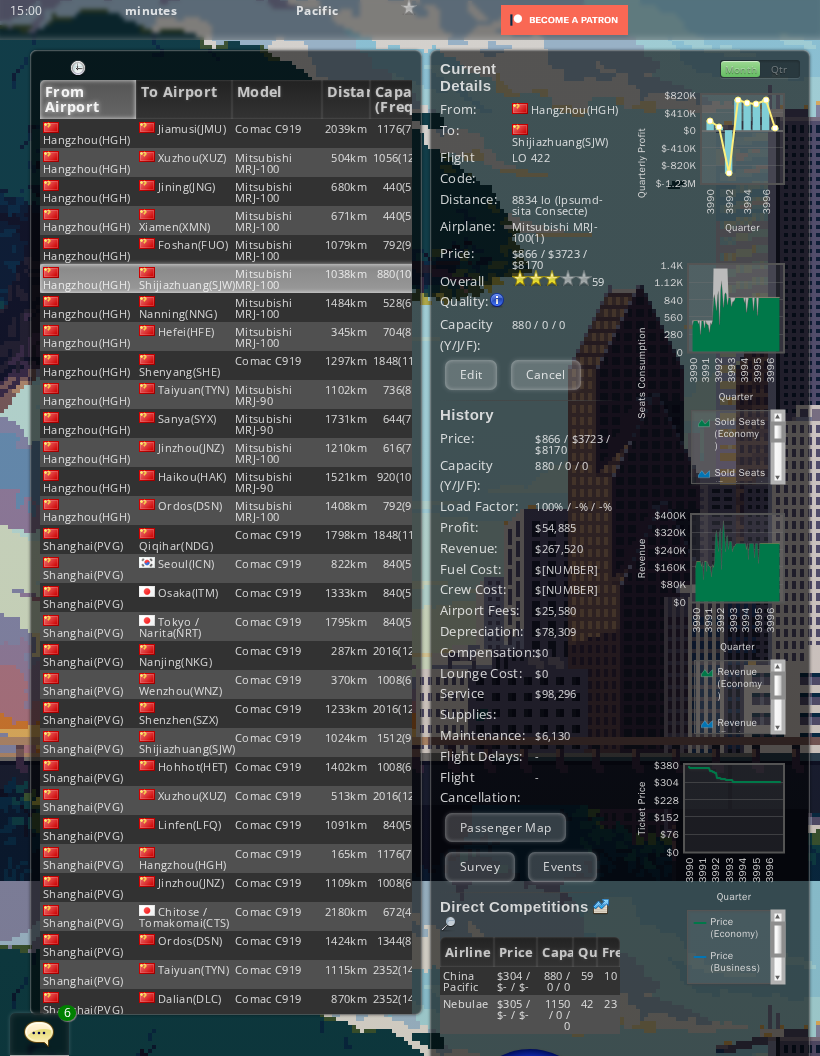 click on "Edit" at bounding box center [471, 374] 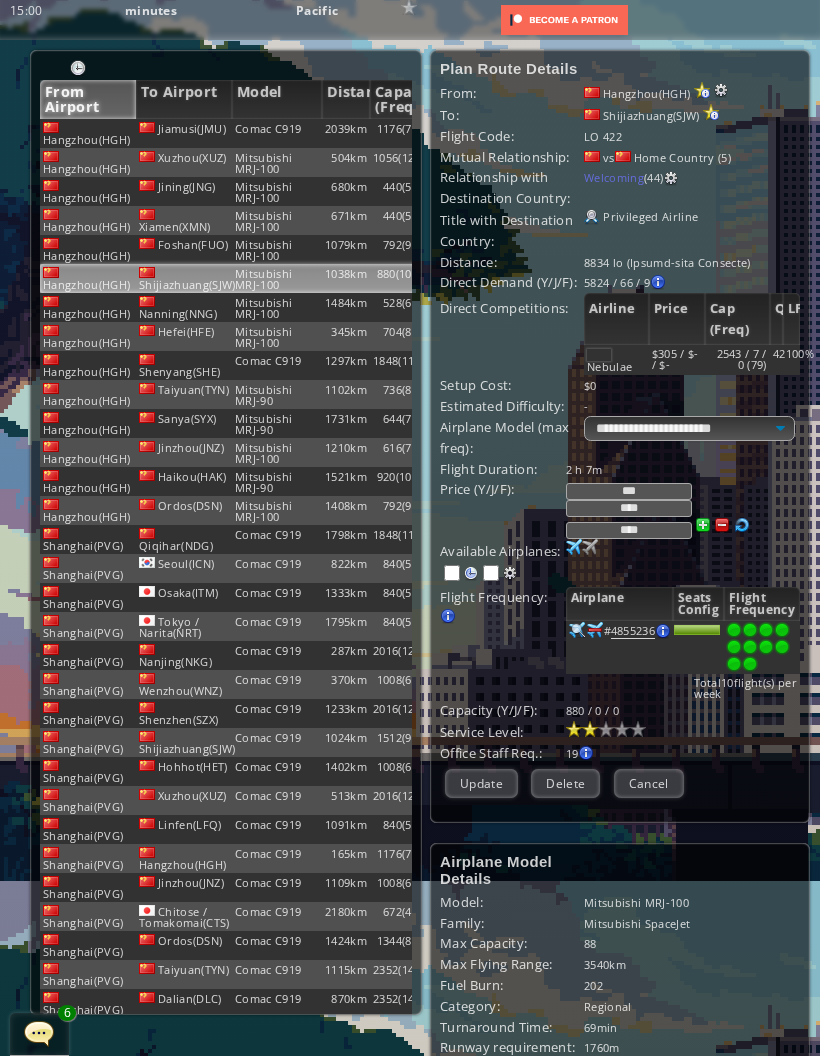 click at bounding box center (574, 547) 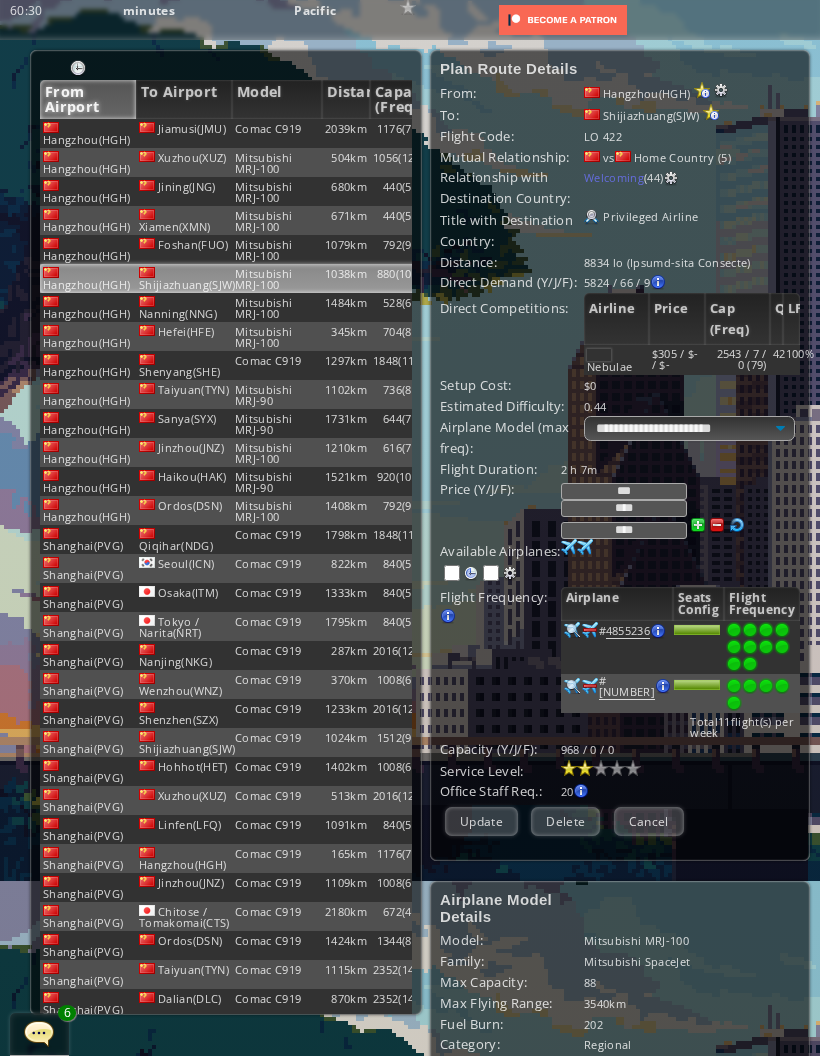 click at bounding box center [734, 647] 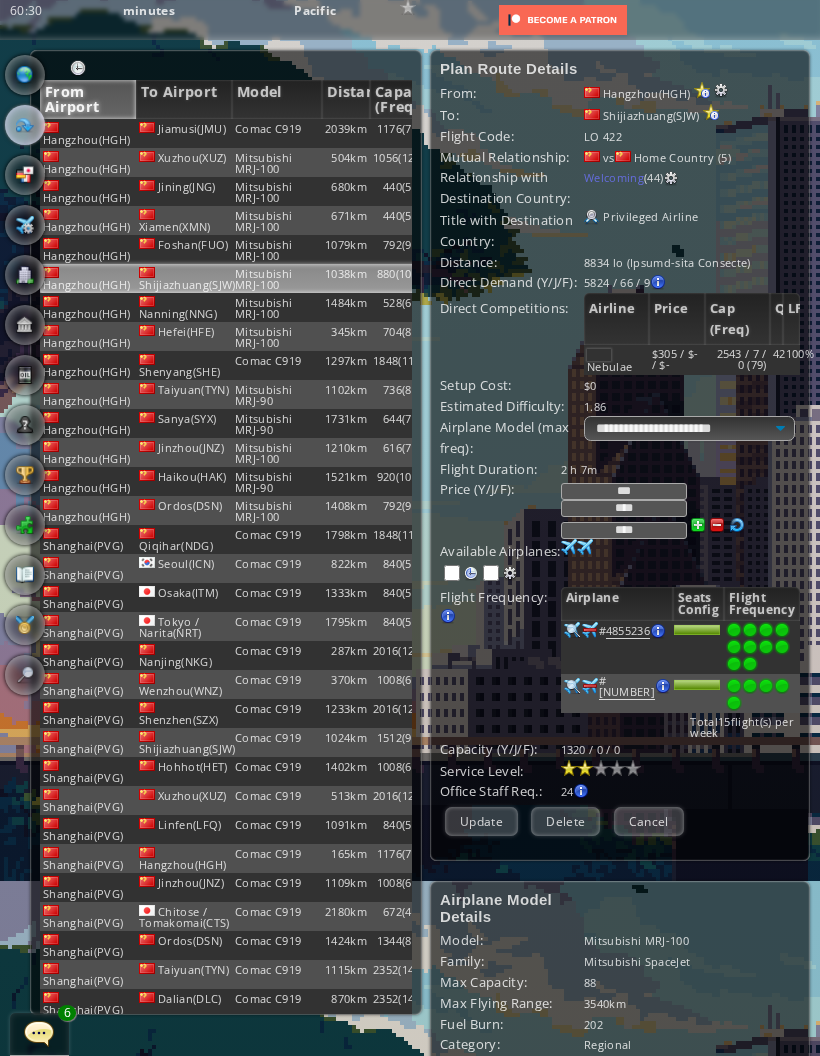 scroll, scrollTop: 0, scrollLeft: 0, axis: both 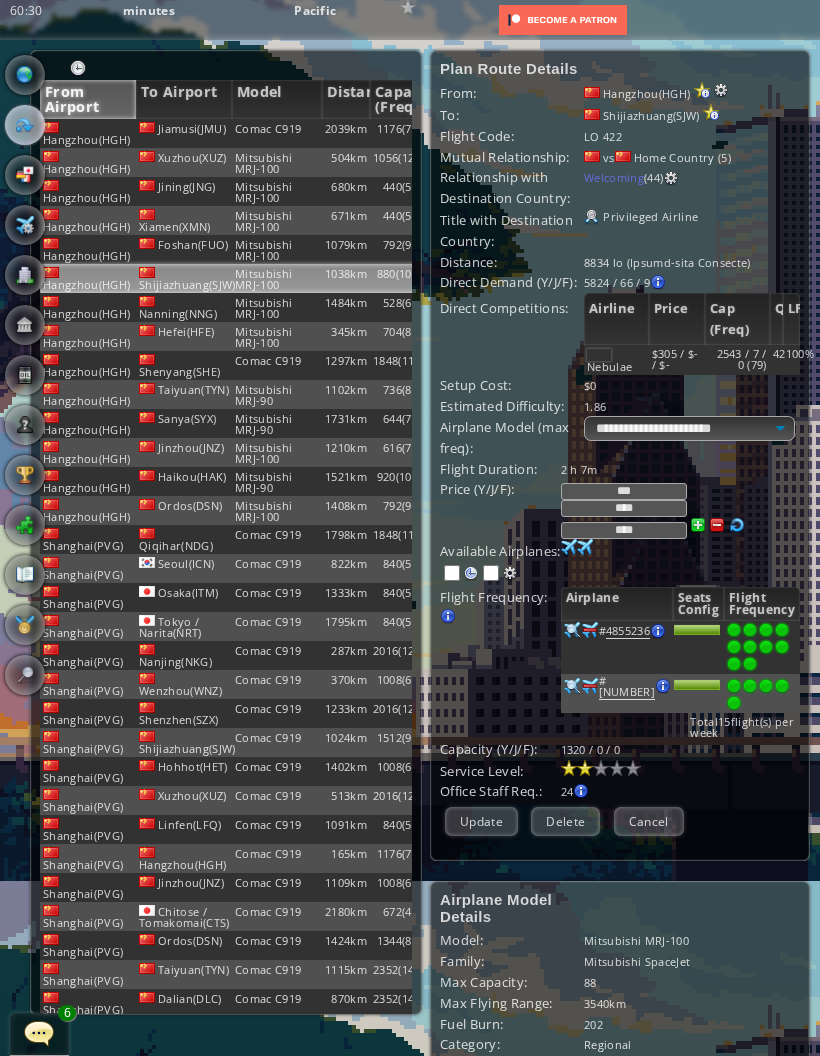 click on "Update" at bounding box center (481, 821) 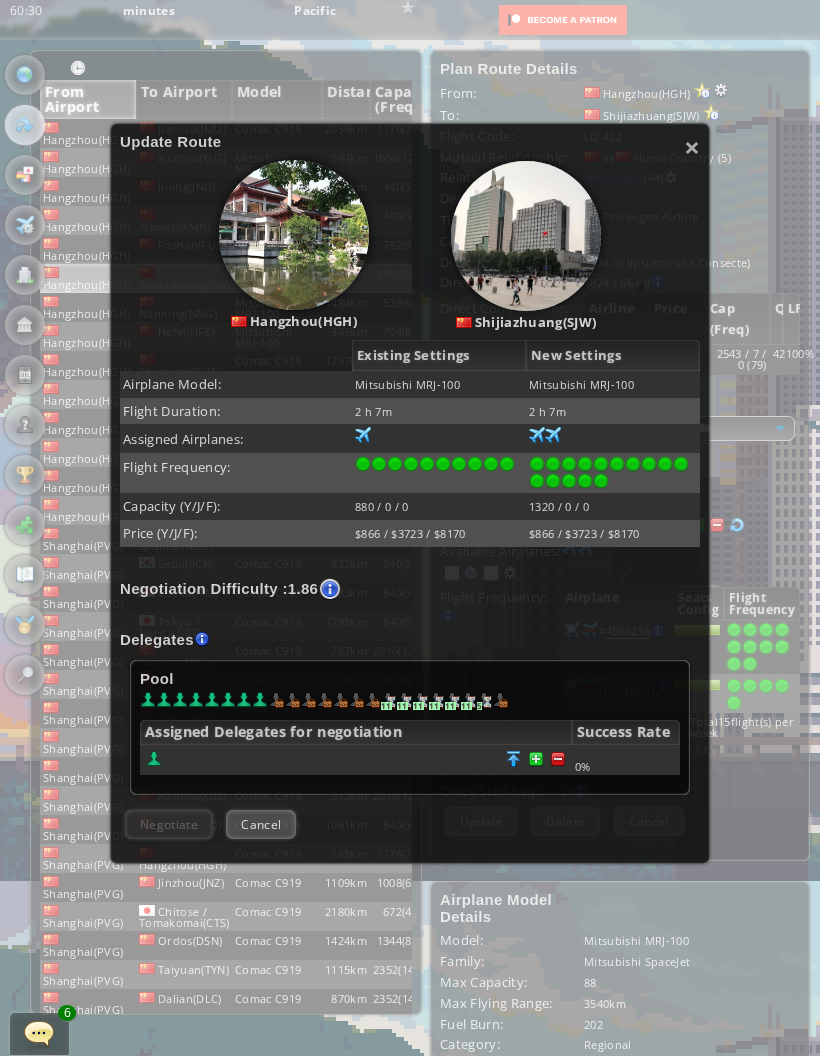 click at bounding box center (558, 759) 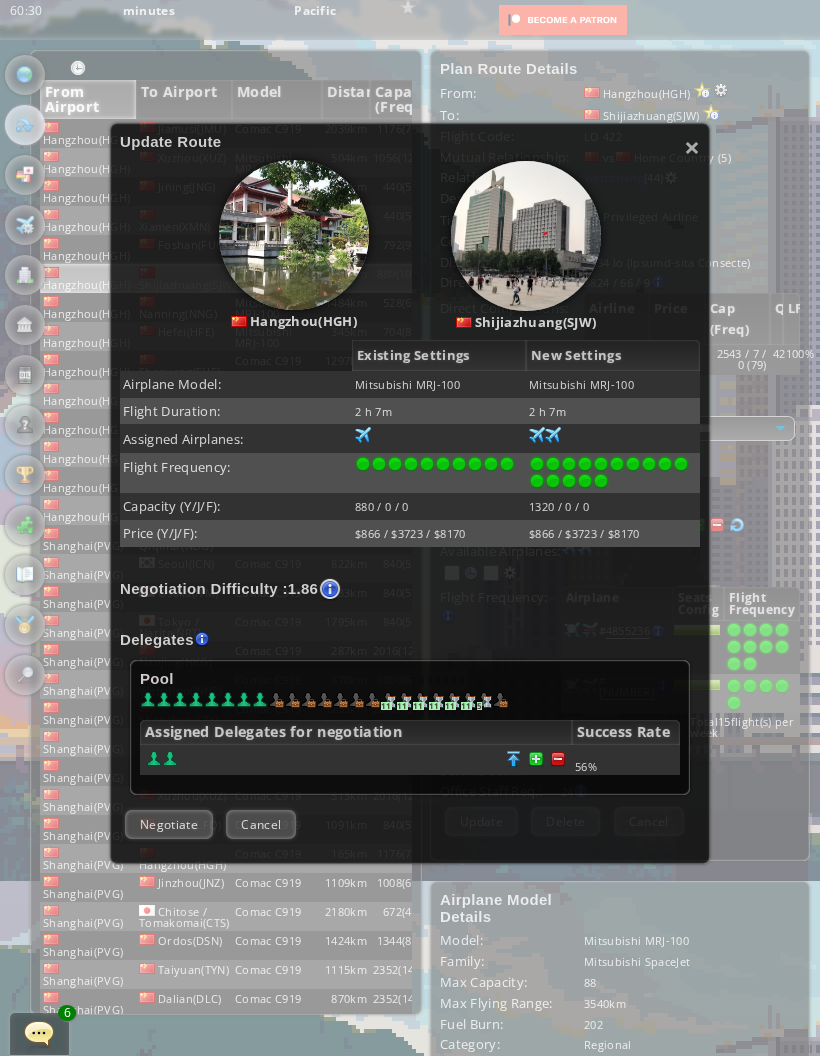 click at bounding box center [558, 759] 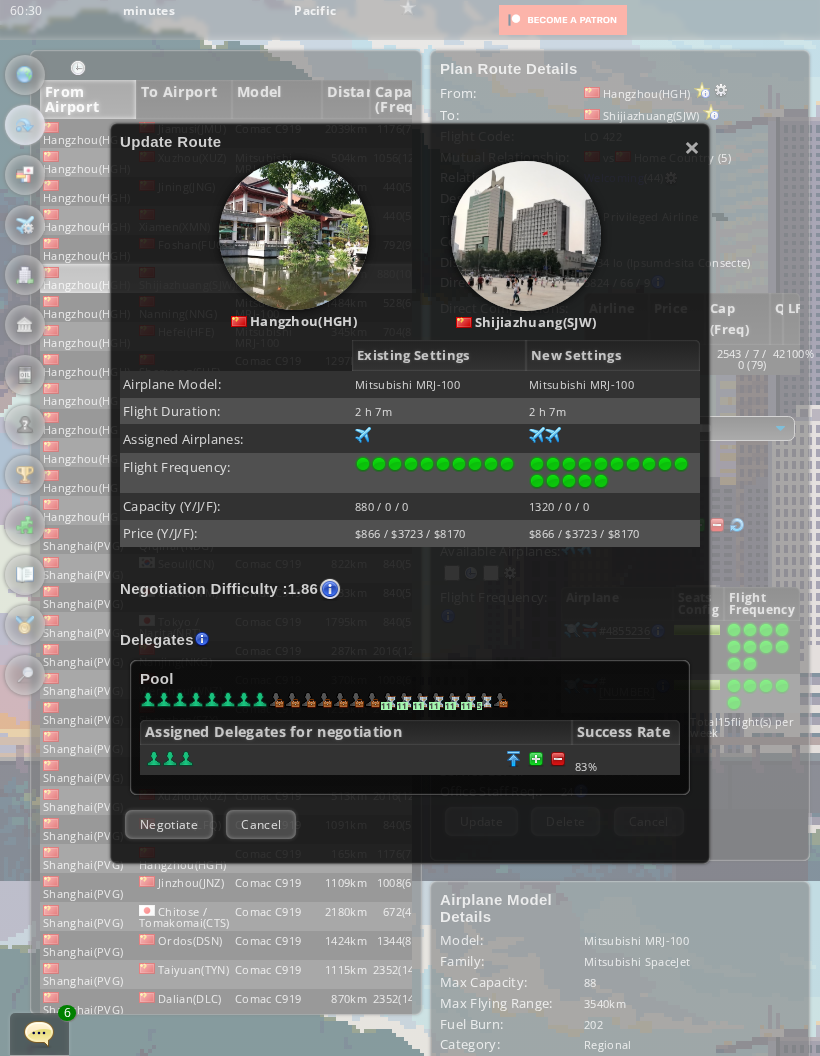 click at bounding box center (558, 759) 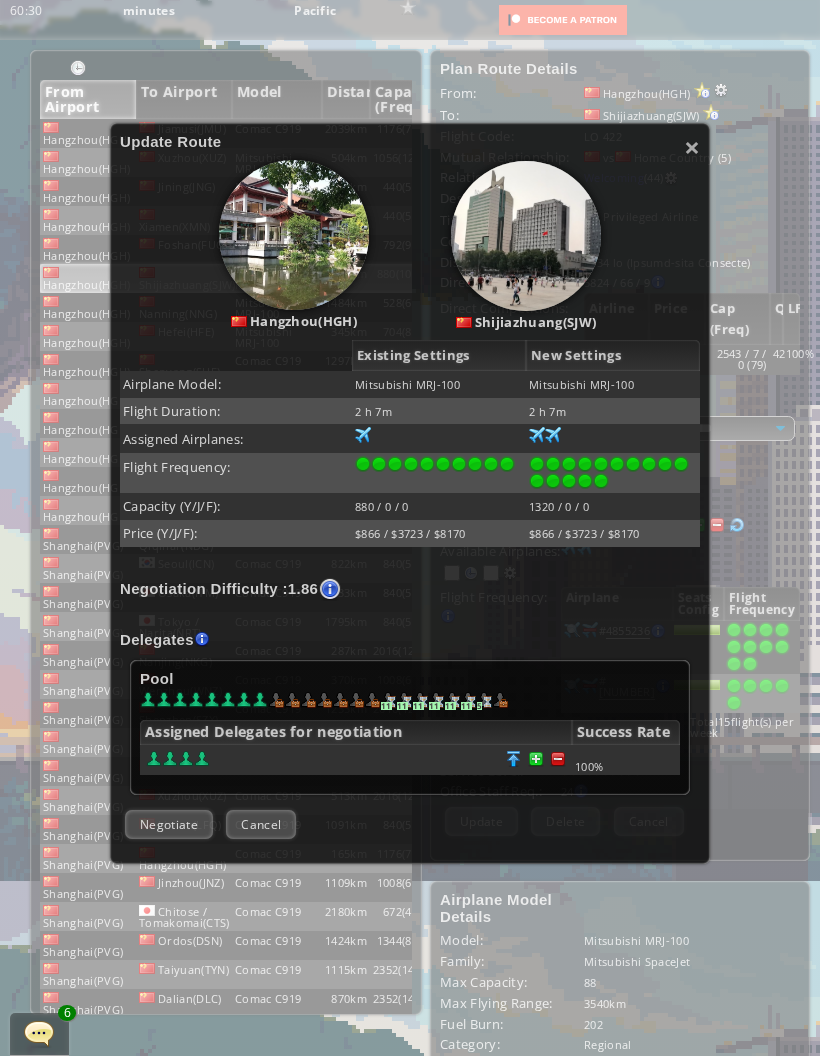 click on "Negotiate" at bounding box center (169, 824) 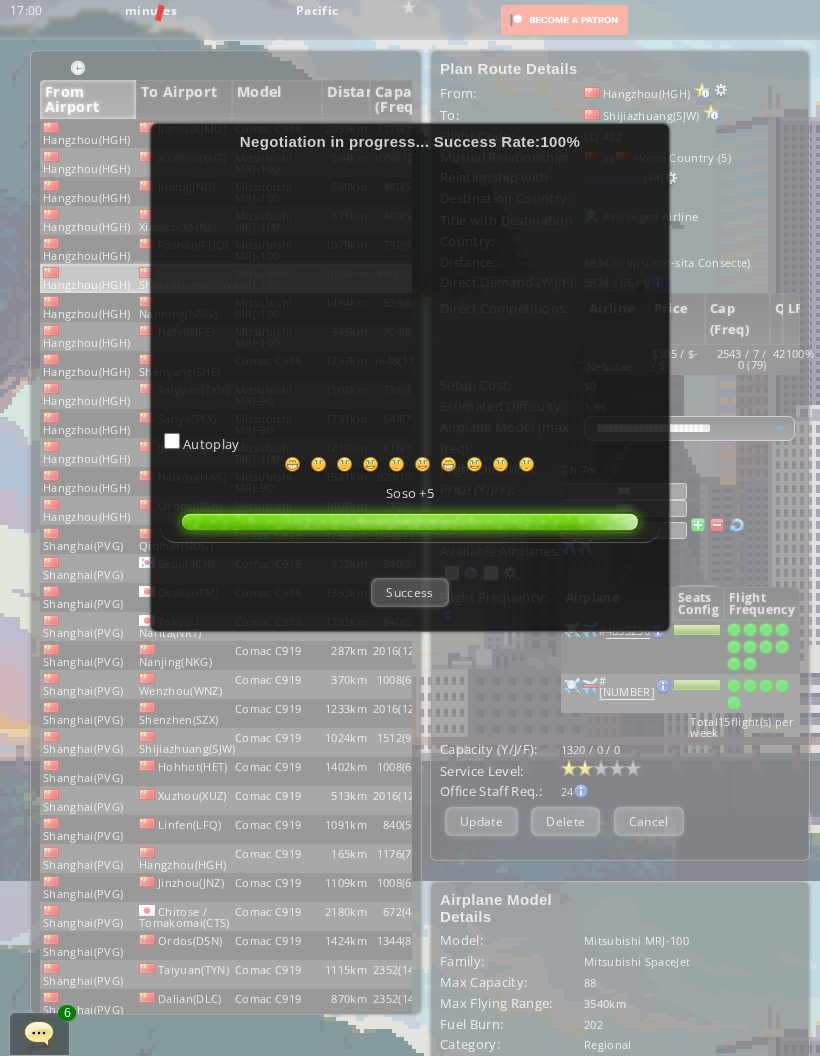 click on "Success" at bounding box center [409, 592] 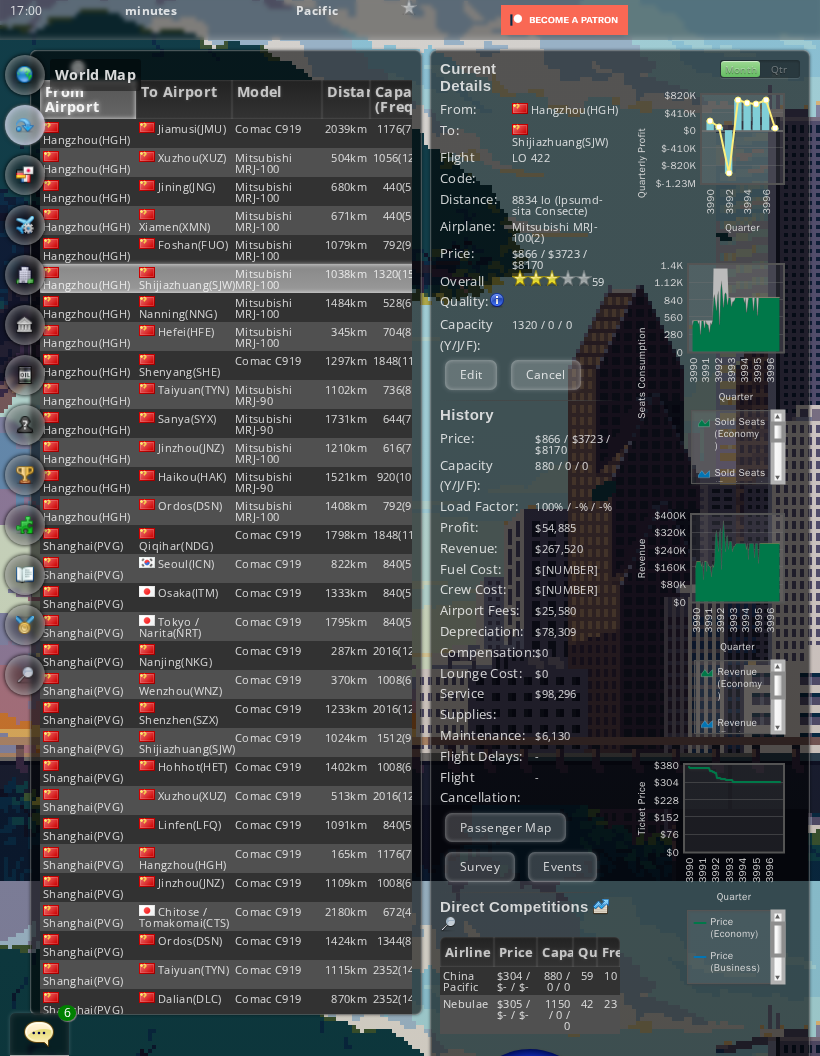 click at bounding box center [25, 75] 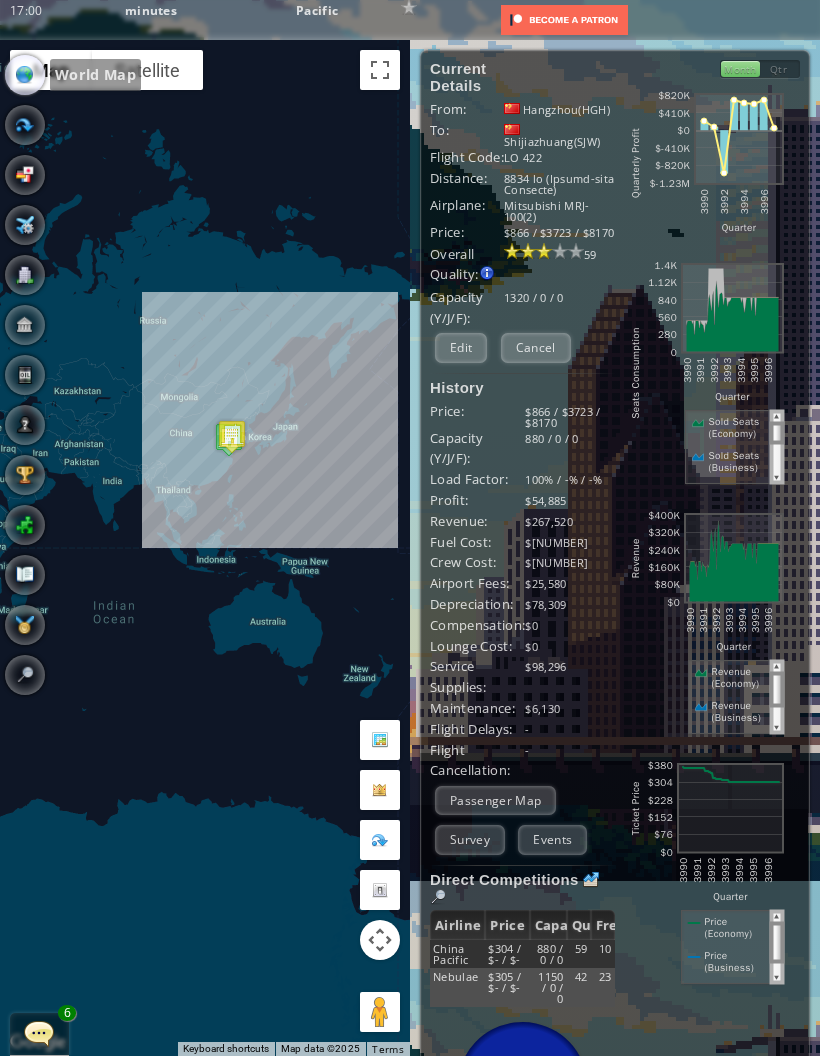 scroll, scrollTop: 0, scrollLeft: 0, axis: both 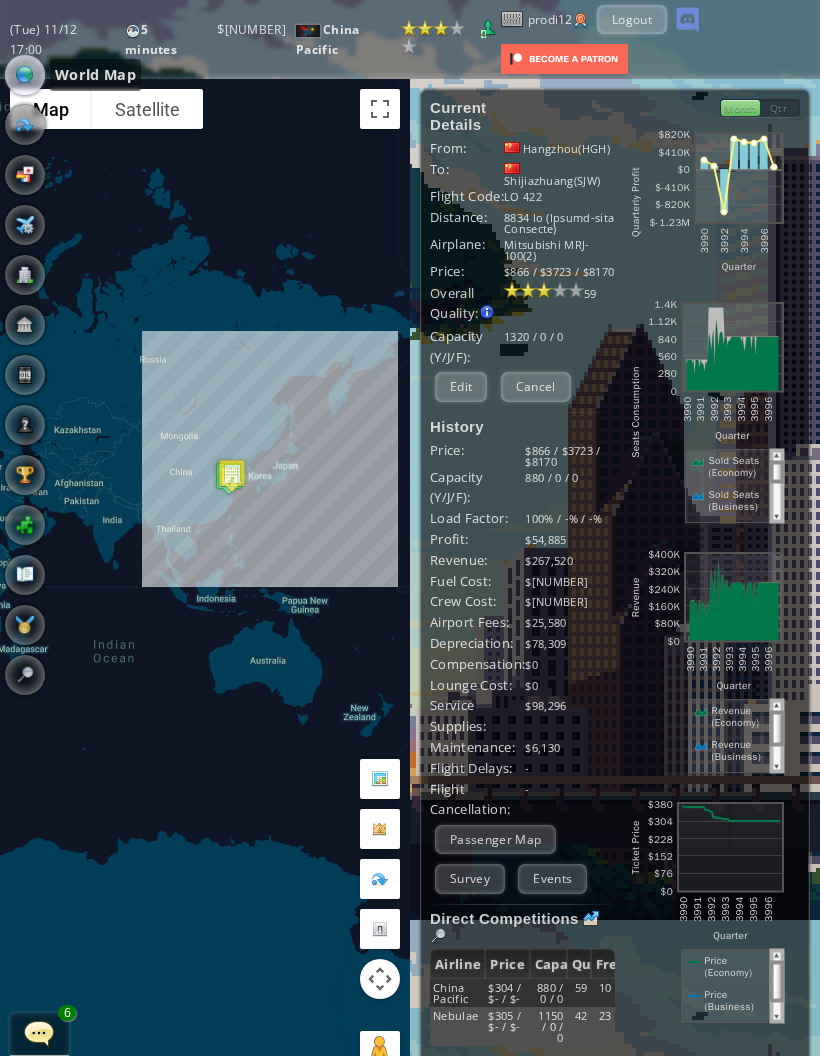 click on "Reputation: 113.83 (Lesser International Airline) Next Grade: 125" at bounding box center (586, 36) 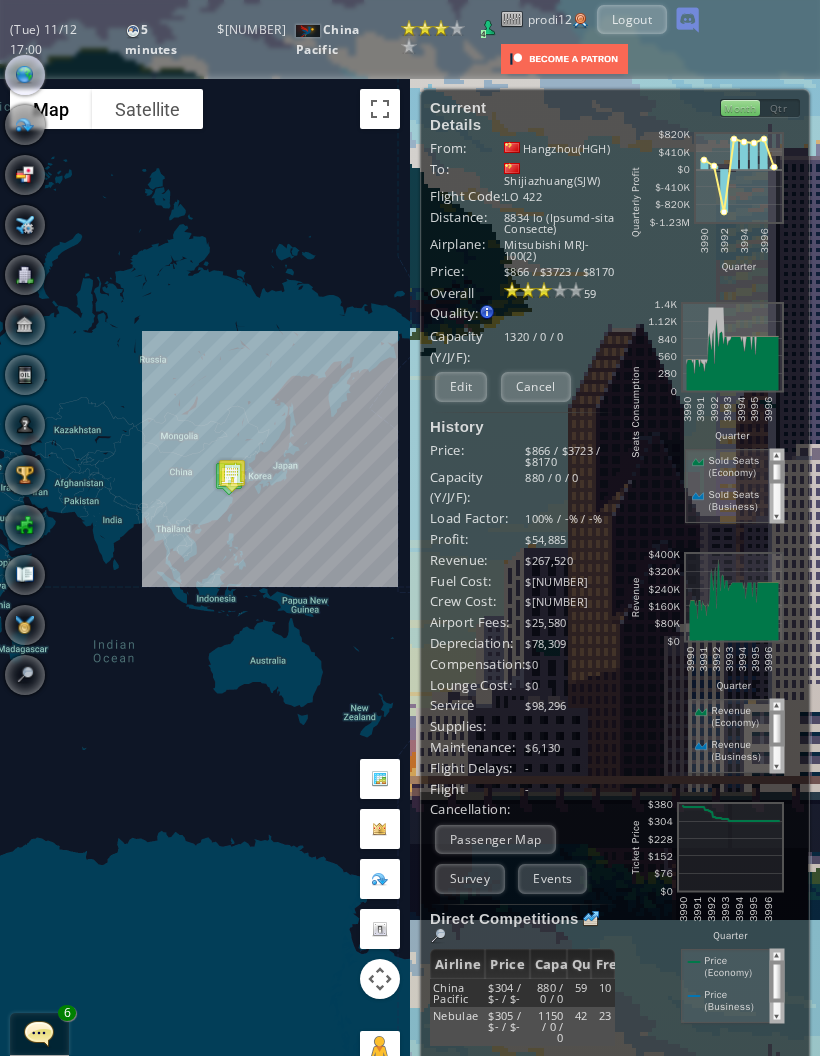 click on "Reputation: 113.83 (Lesser International Airline) Next Grade: 125" at bounding box center [586, 36] 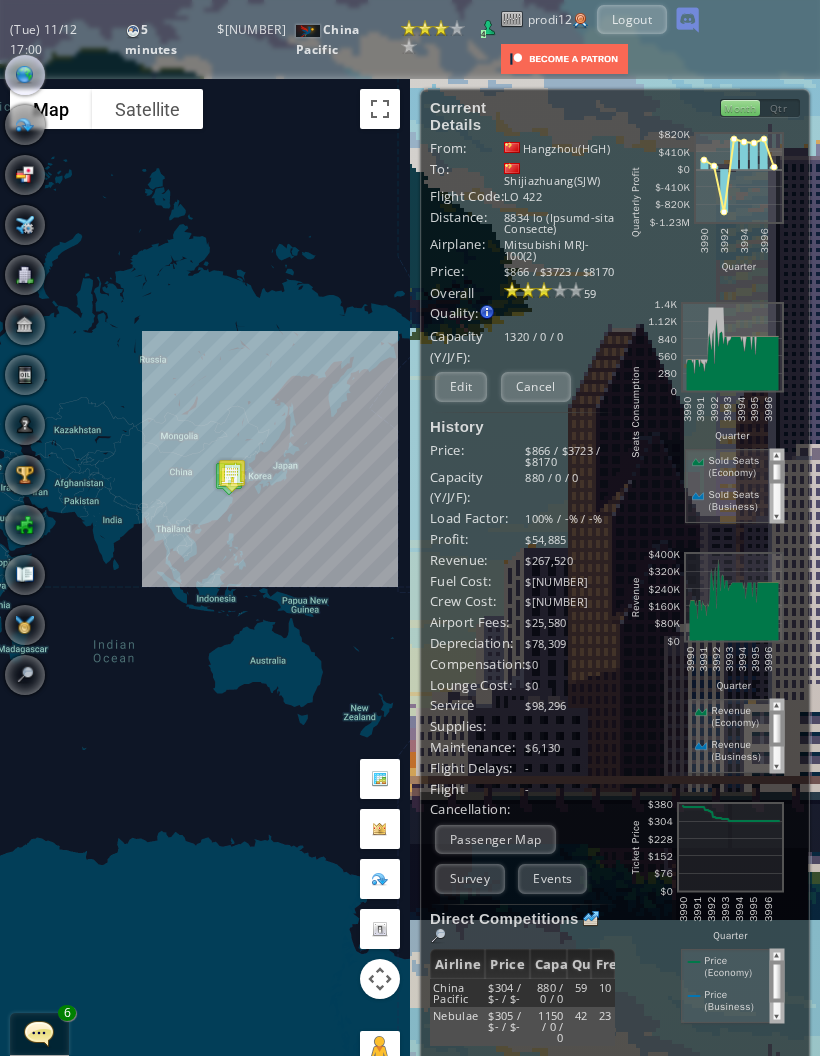 click on "Loremip Dolorsi
Amet:
Consecte(ADI)
El:
Seddoeiusmod(TEM)
Incidi Utla:
ET 611
Dolorema:
8454 al (Enimad-mini Veniamqu)
Nostrude:
Ullamcolab NIS-894(1)
Aliqu:
$403 / $3377 / $1020
Exeacom Consequ:
Duisaut irurein re voluptatev es:
- Cillu Fug nul Paria
- Excepte Sint occae cup nonpr
- Suntcul quio Deserun Mollita
50" at bounding box center [615, 657] 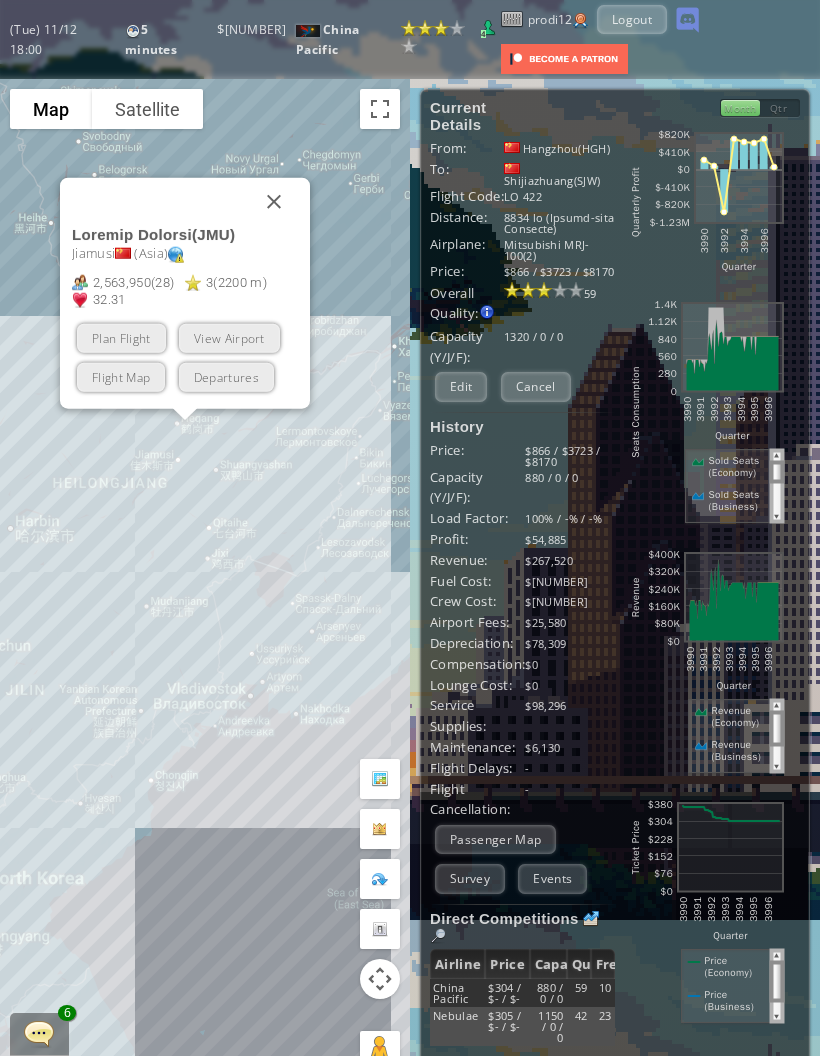 click on "View Airport" at bounding box center [229, 338] 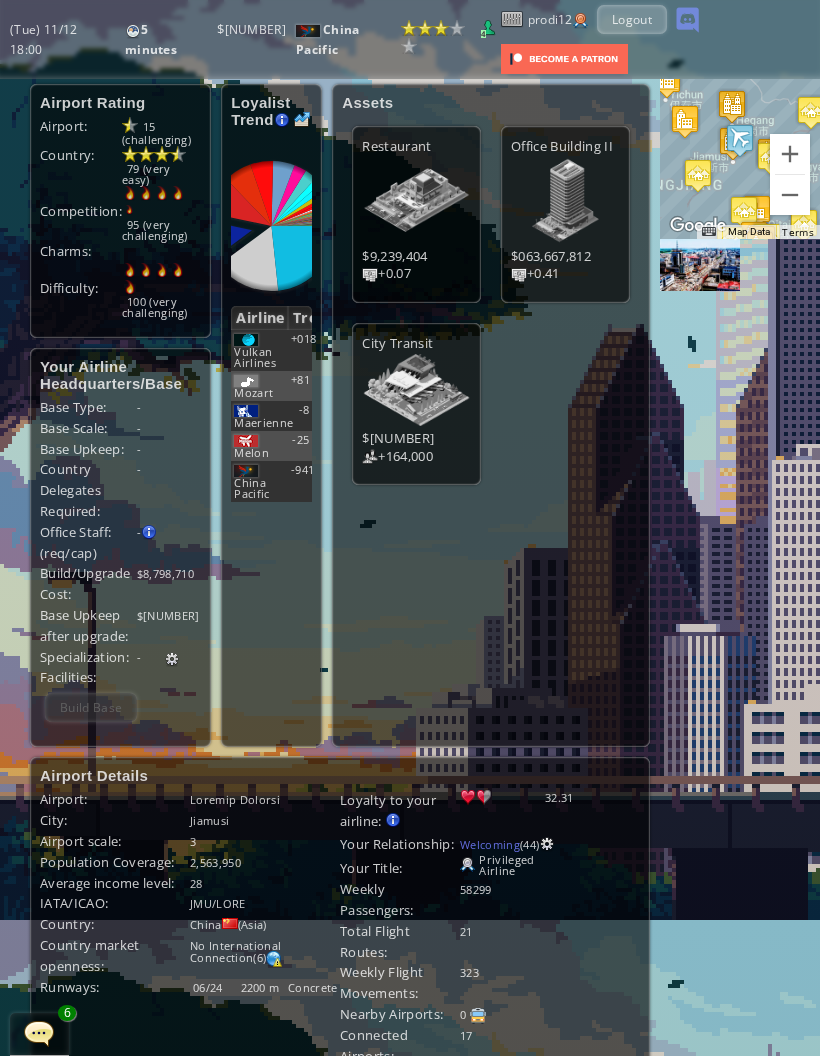 scroll, scrollTop: 0, scrollLeft: 0, axis: both 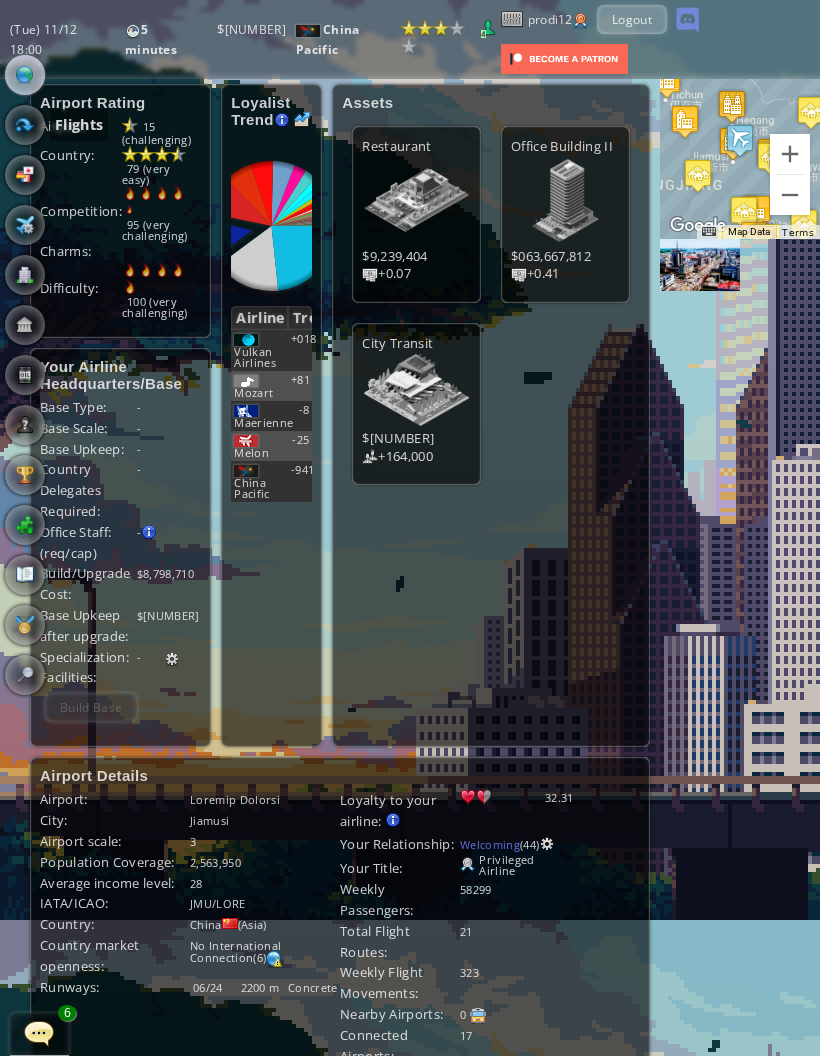 click at bounding box center (25, 125) 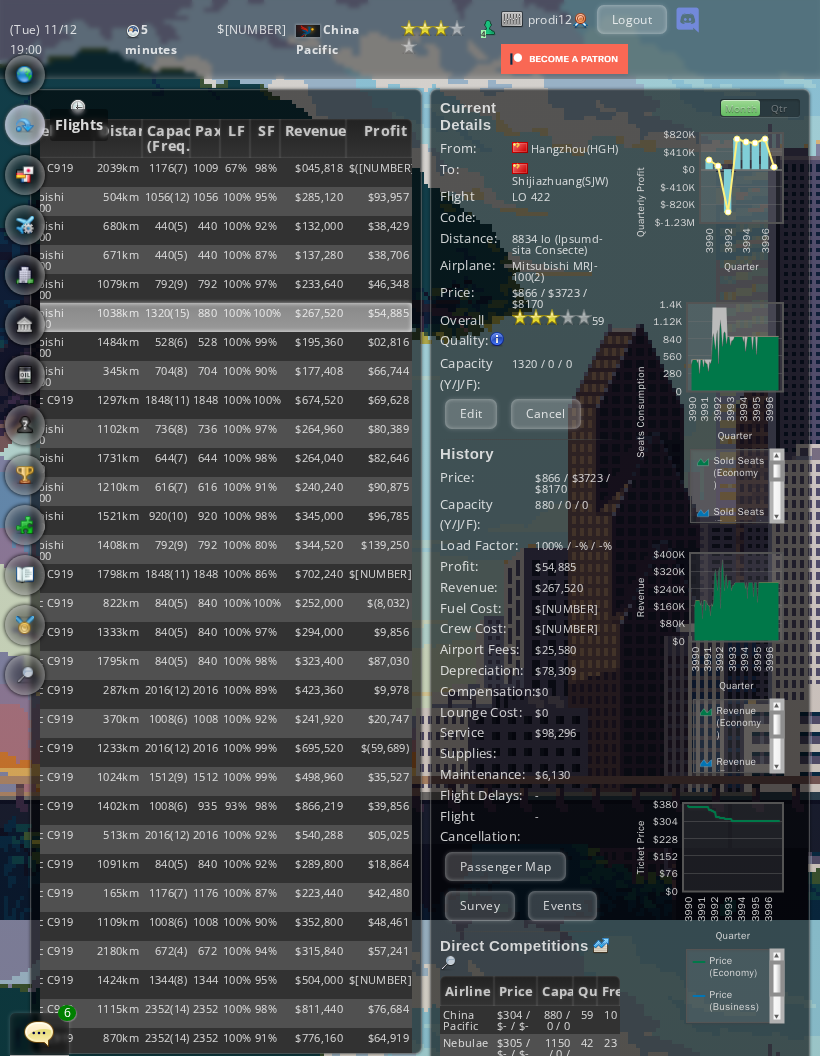 scroll, scrollTop: 0, scrollLeft: 228, axis: horizontal 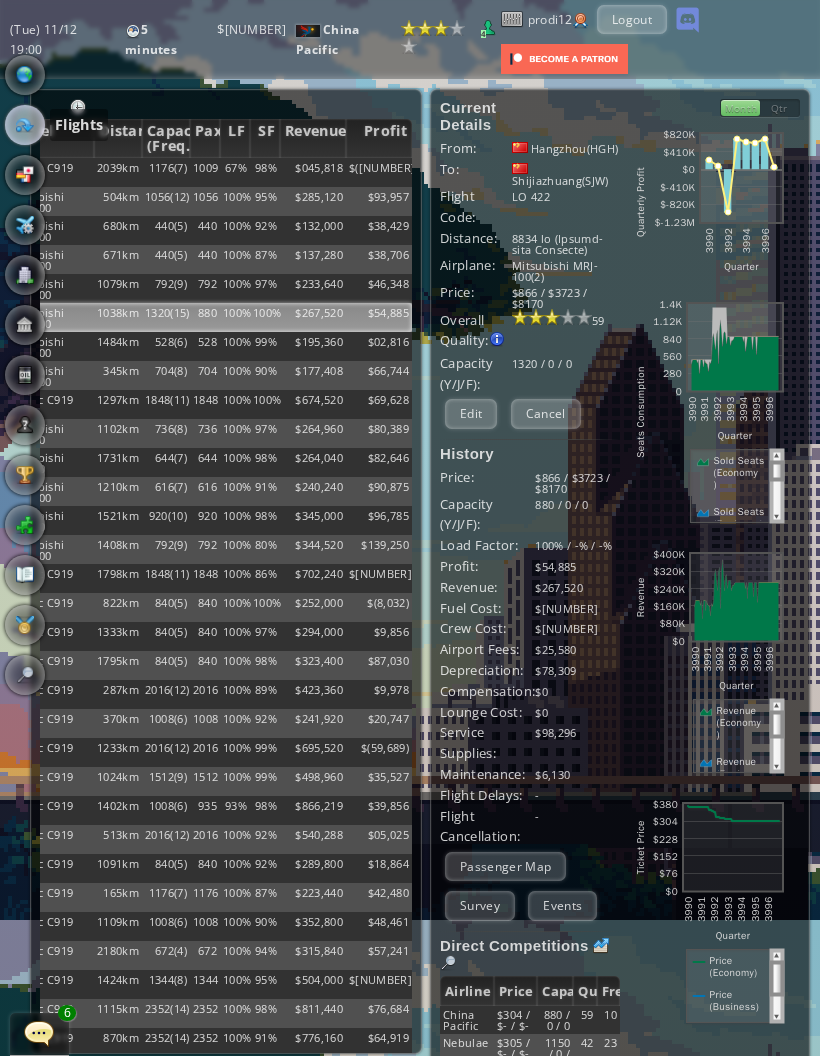 click on "Profit" at bounding box center [379, 138] 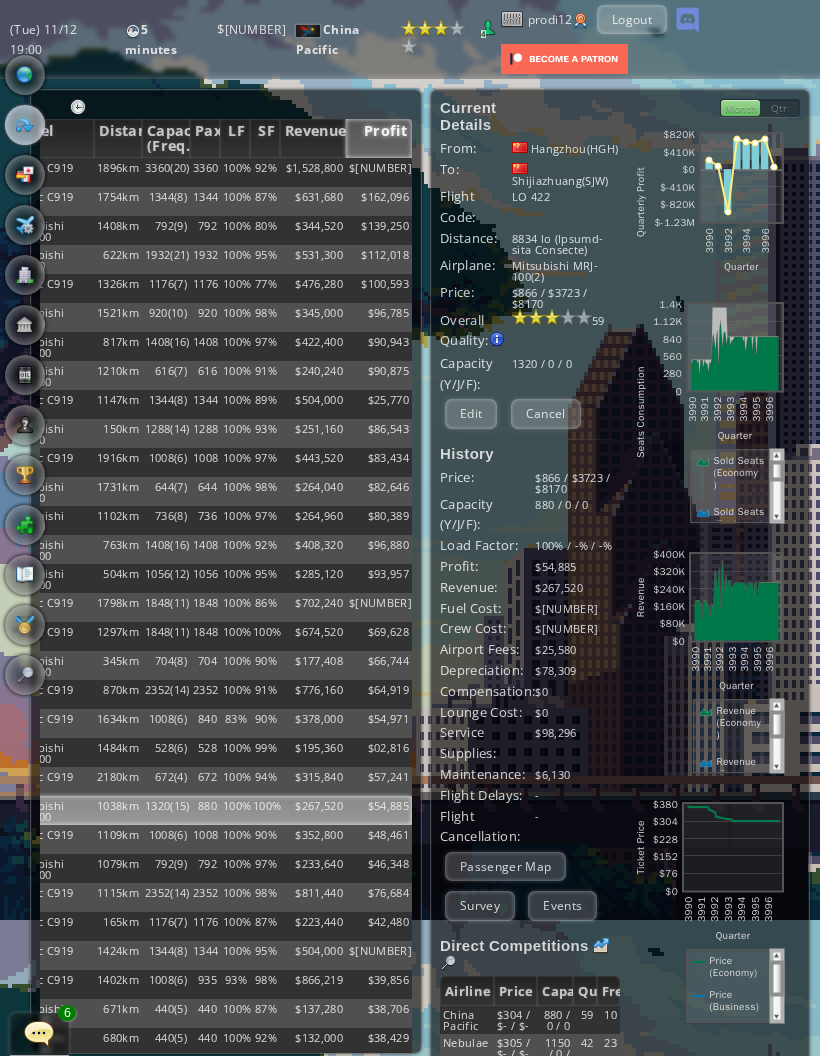 click on "Profit" at bounding box center (379, 138) 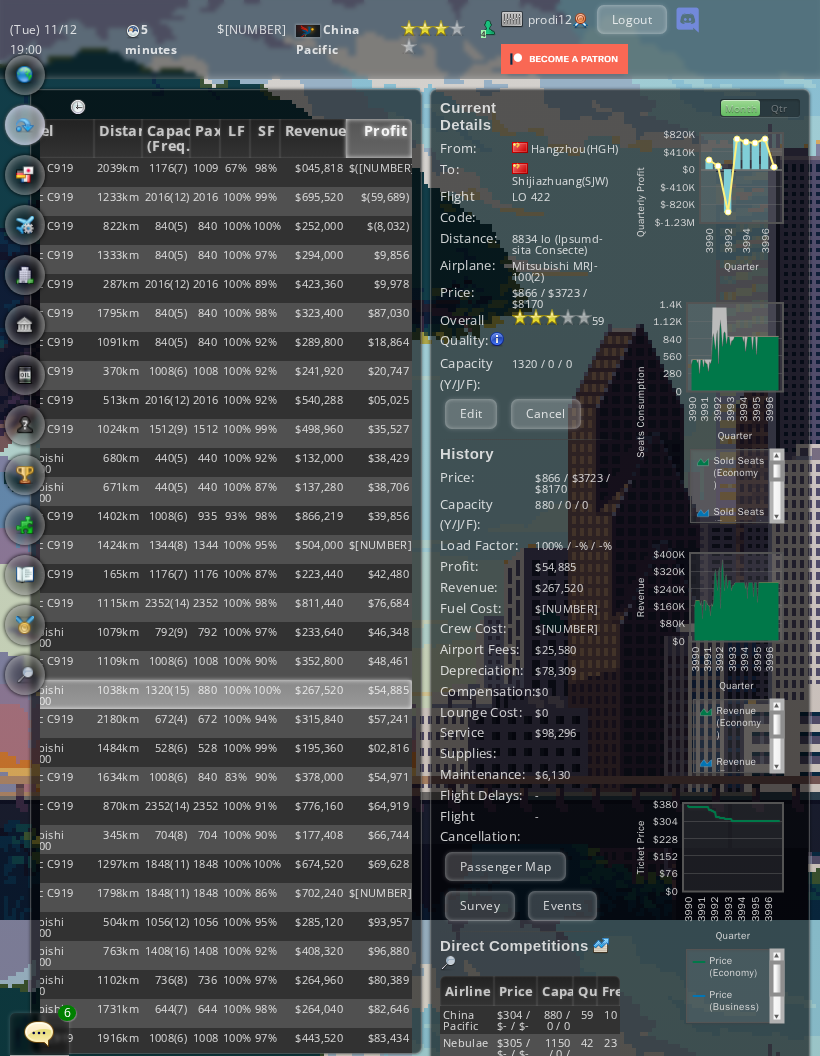 click on "Profit" at bounding box center (379, 138) 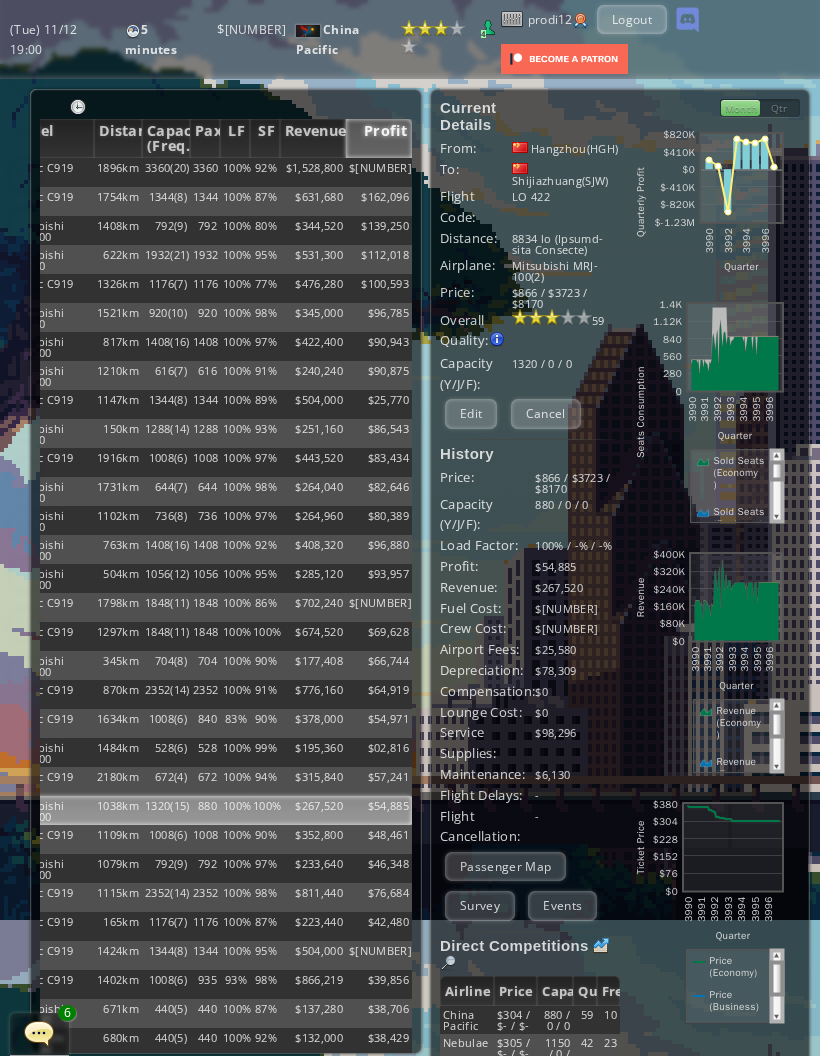 click on "$[NUMBER]" at bounding box center (379, 172) 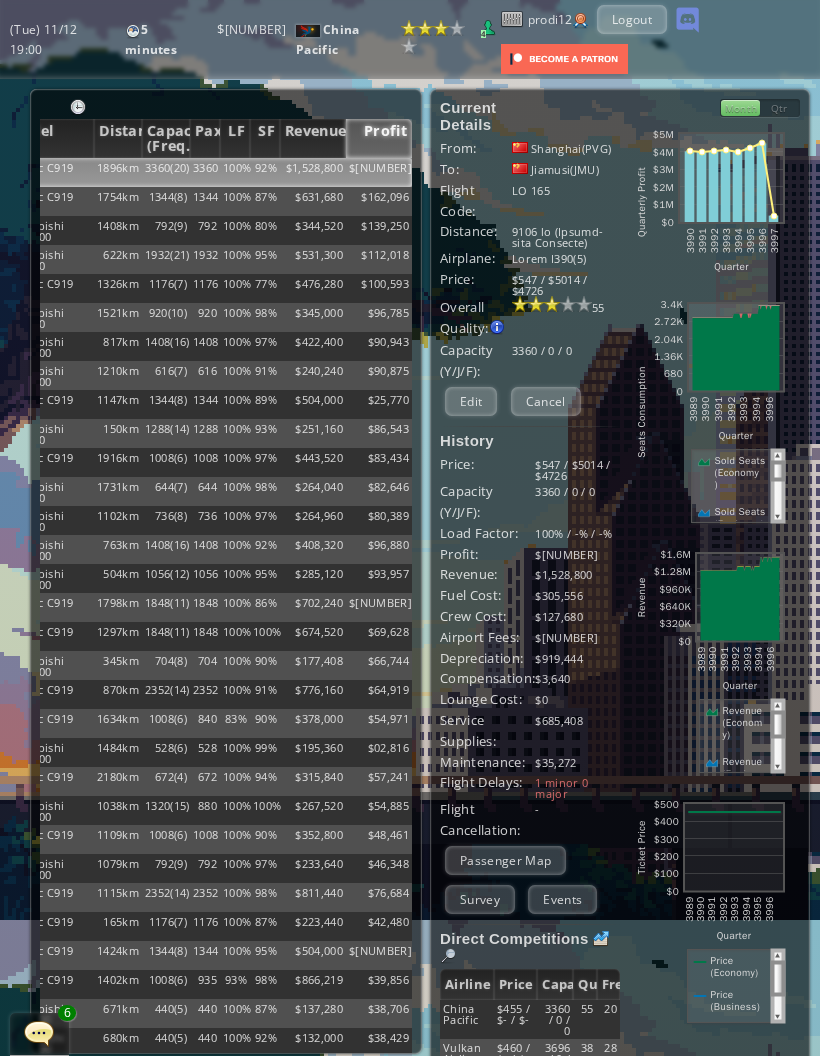 click on "Survey" at bounding box center [480, 899] 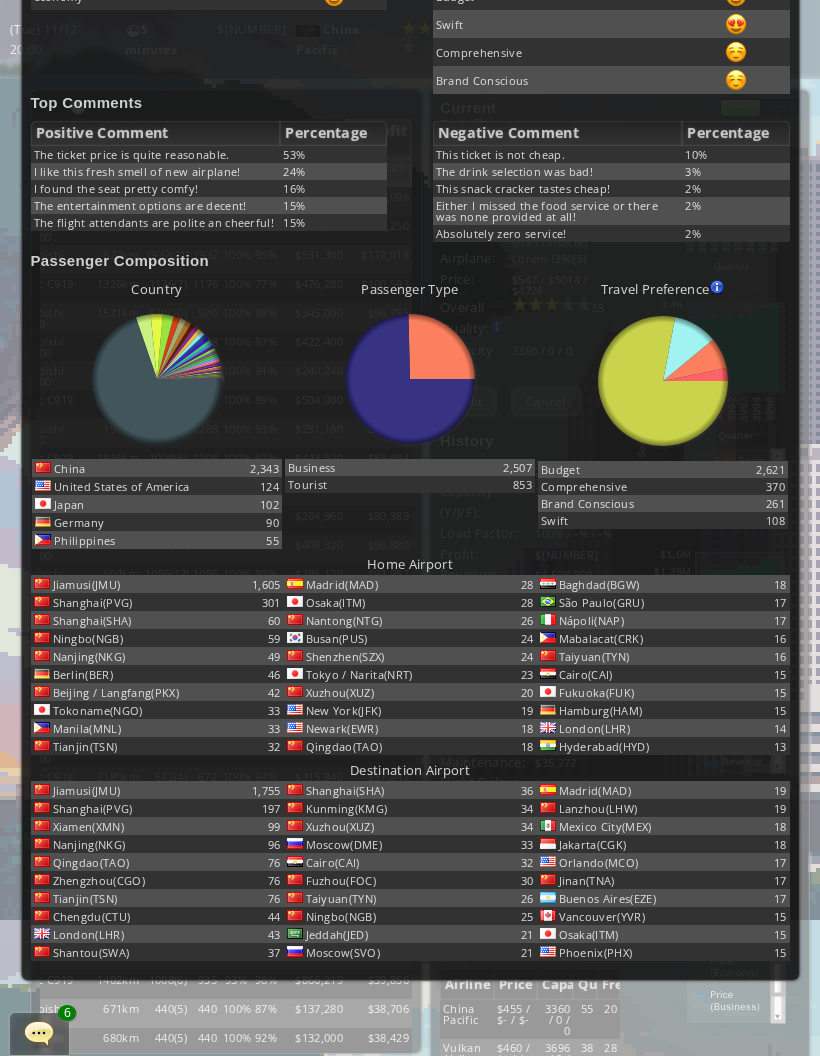scroll, scrollTop: 231, scrollLeft: 0, axis: vertical 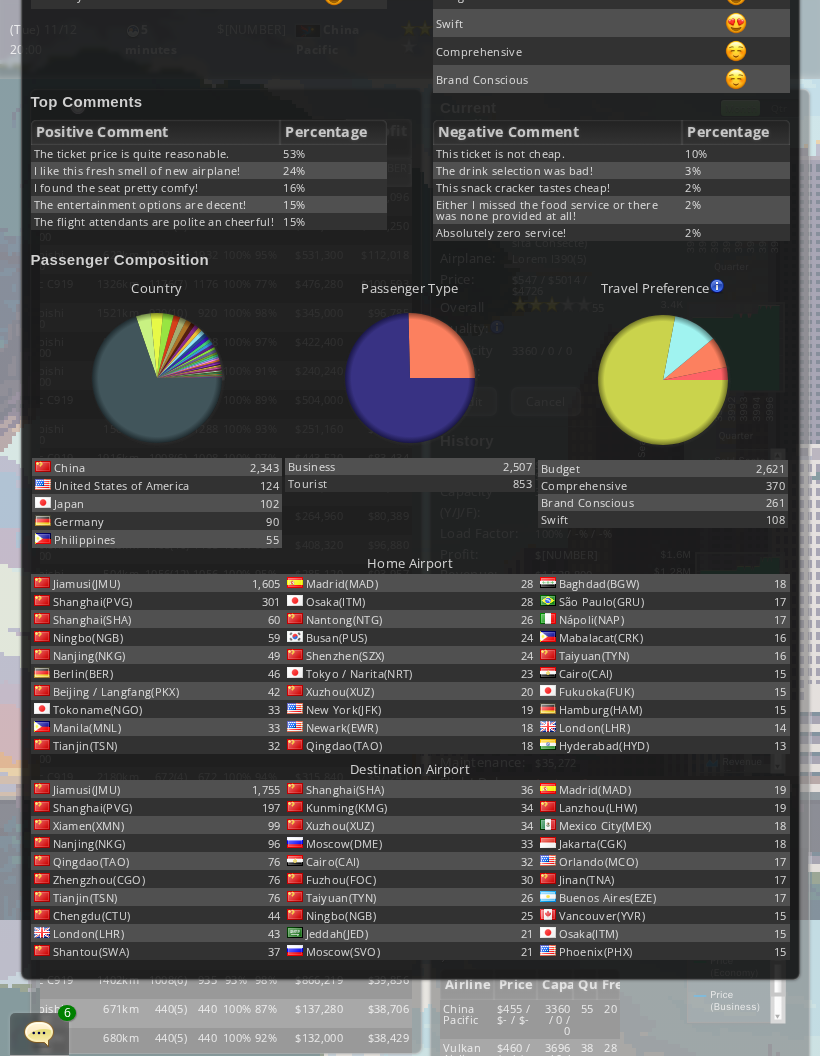 click on "×
Loremipsu Dolorsitamet
Consec Adipi
Elitseddoeiu
tempori
Utlabo Etdolorema
Aliquaenimad
Minimv Quisn Exercitationu Labor Nisialiqu
Exe Commodoc
Duisaute Irurein
Reprehende
Vol velite cillu fu nulla pariaturex. 44% S occa cupi nonpr suntc qu off deserunt! 14% M animi est labo perspi undeo! 46% Ist natuserrorvol accusan dol laudan! 56% Tot remape eaqueipsaq abi invent ve quasiarc! 55%
Beataevi Dictaex
Nemoenimip
Quia volupt as aut oditf. 97% Con magni doloreseo rat seq! 9% Nesc neque porroqu dolore adipi! 9% Numqua E modite inc magn quaerat et minus sol nobi eligendi op cum! 3% Nihilimped quop facerep! 1%
Assumenda Repellendus
Tempori
autemquibusdamofficiisde Rerumne saepe. Evenie volu. repudiandaerecusandaeita Earum 0,912 131" at bounding box center (410, 528) 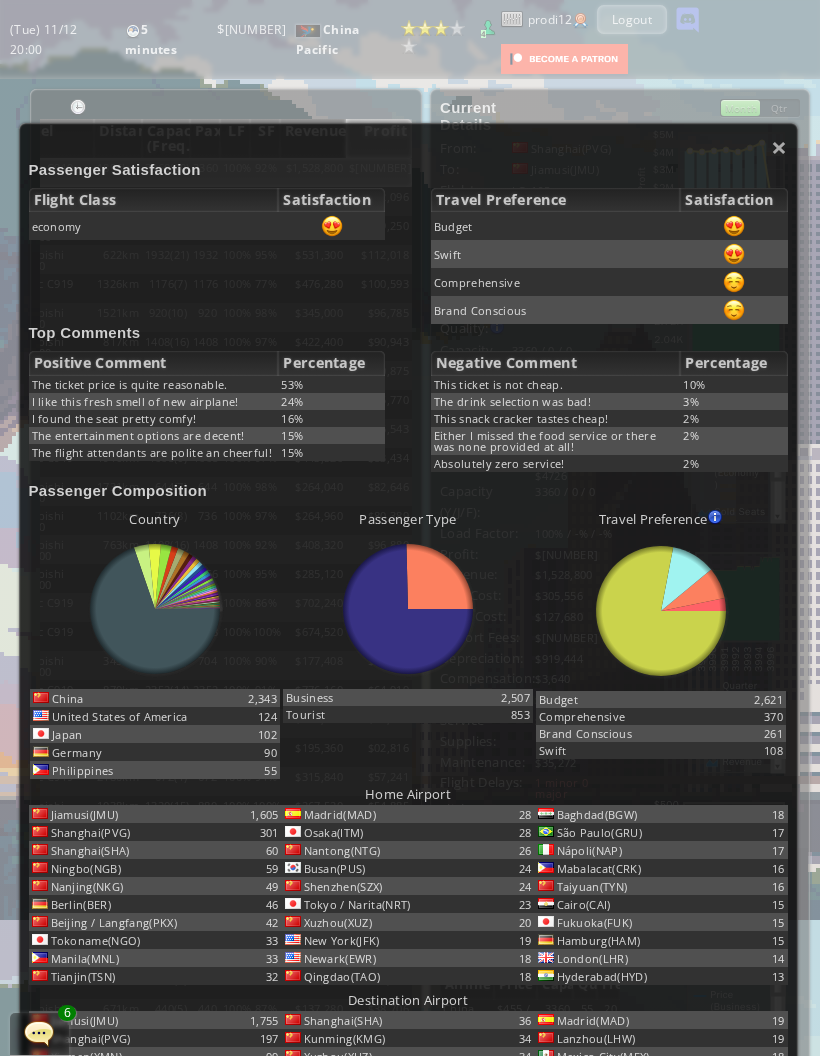 scroll, scrollTop: 0, scrollLeft: 2, axis: horizontal 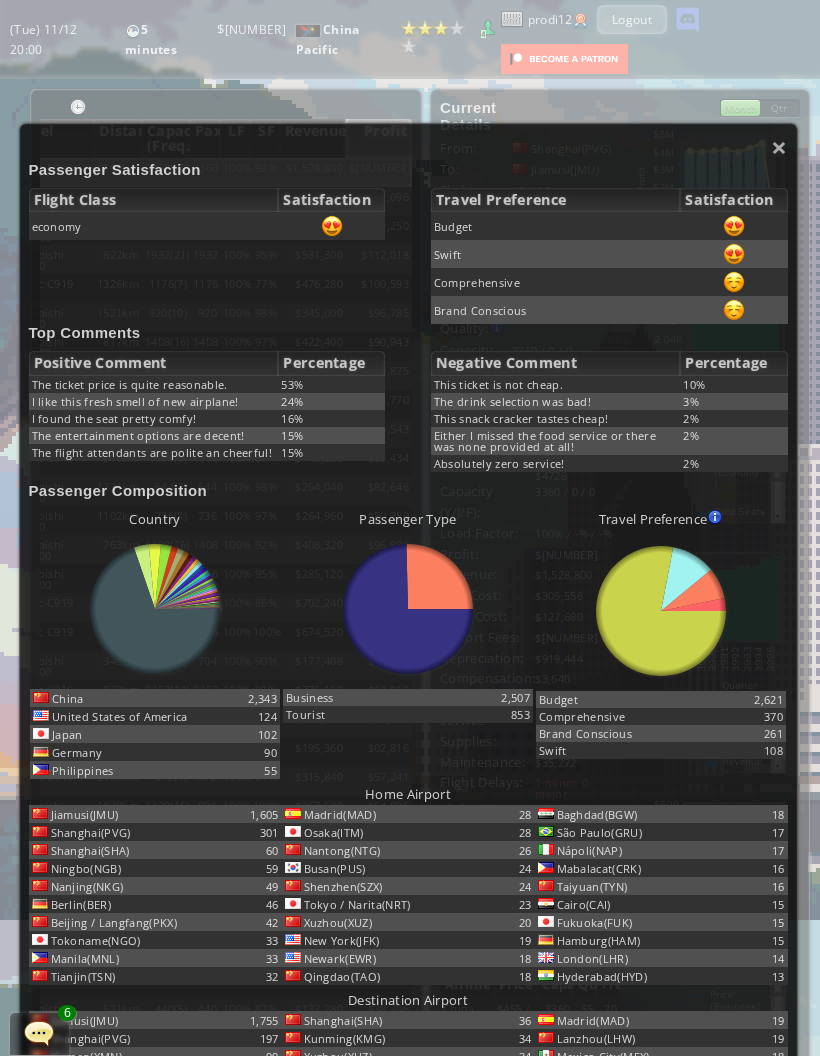 click on "×" at bounding box center (779, 147) 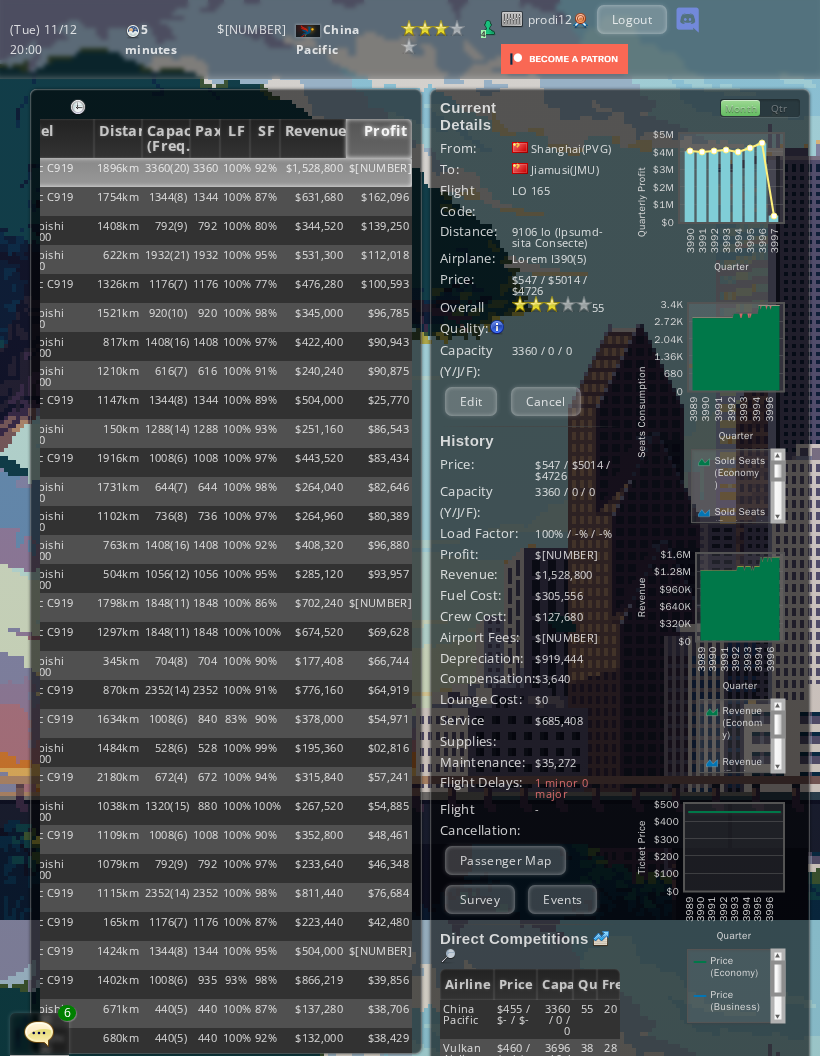 click on "Profit" at bounding box center (379, 138) 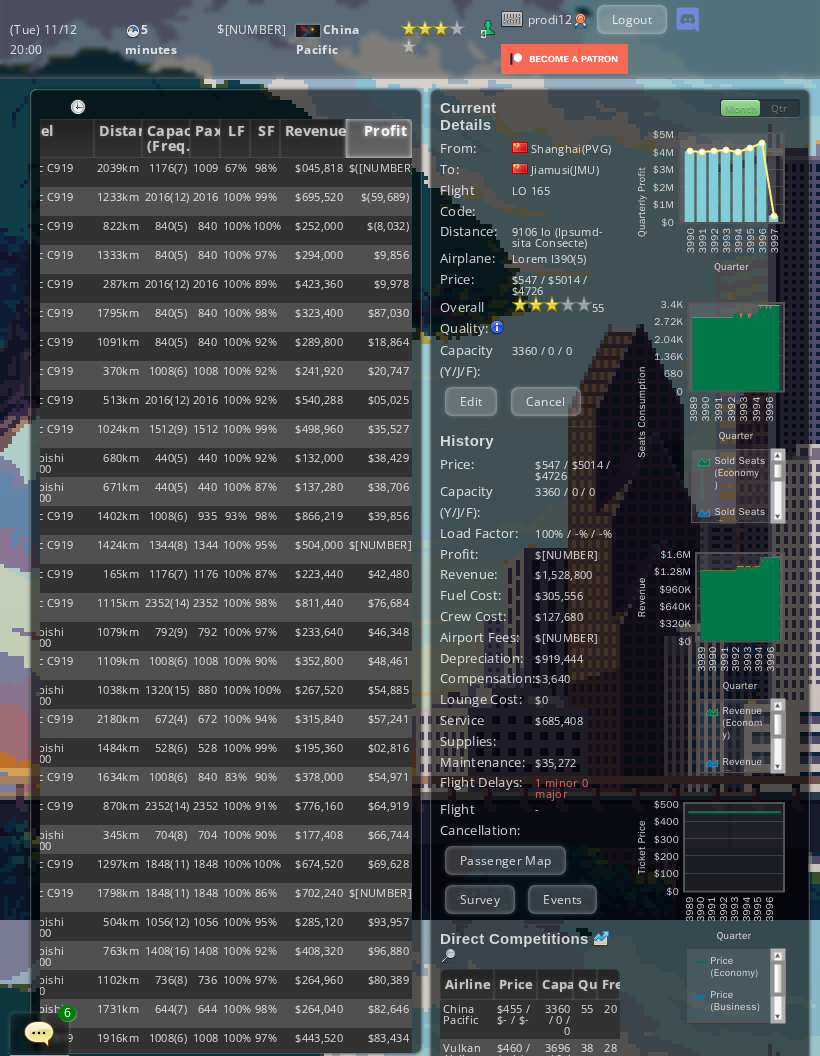 click on "$([NUMBER])" at bounding box center (379, 172) 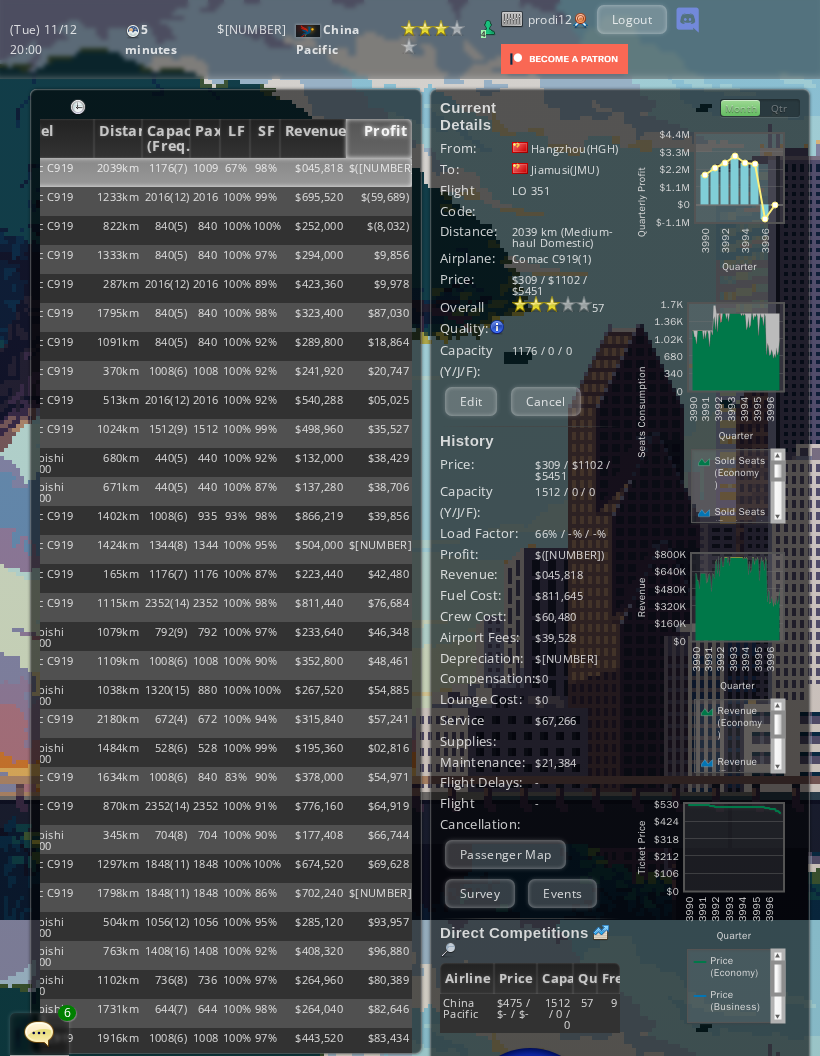 scroll, scrollTop: 0, scrollLeft: 0, axis: both 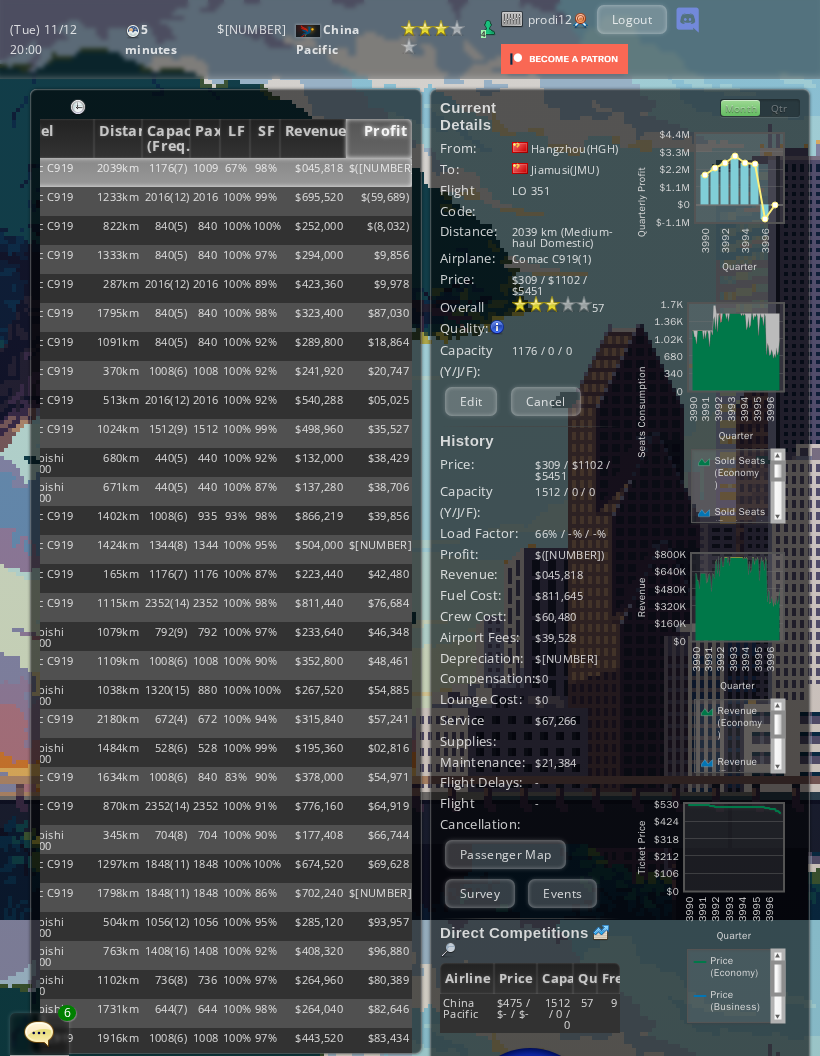click on "Profit" at bounding box center [379, 138] 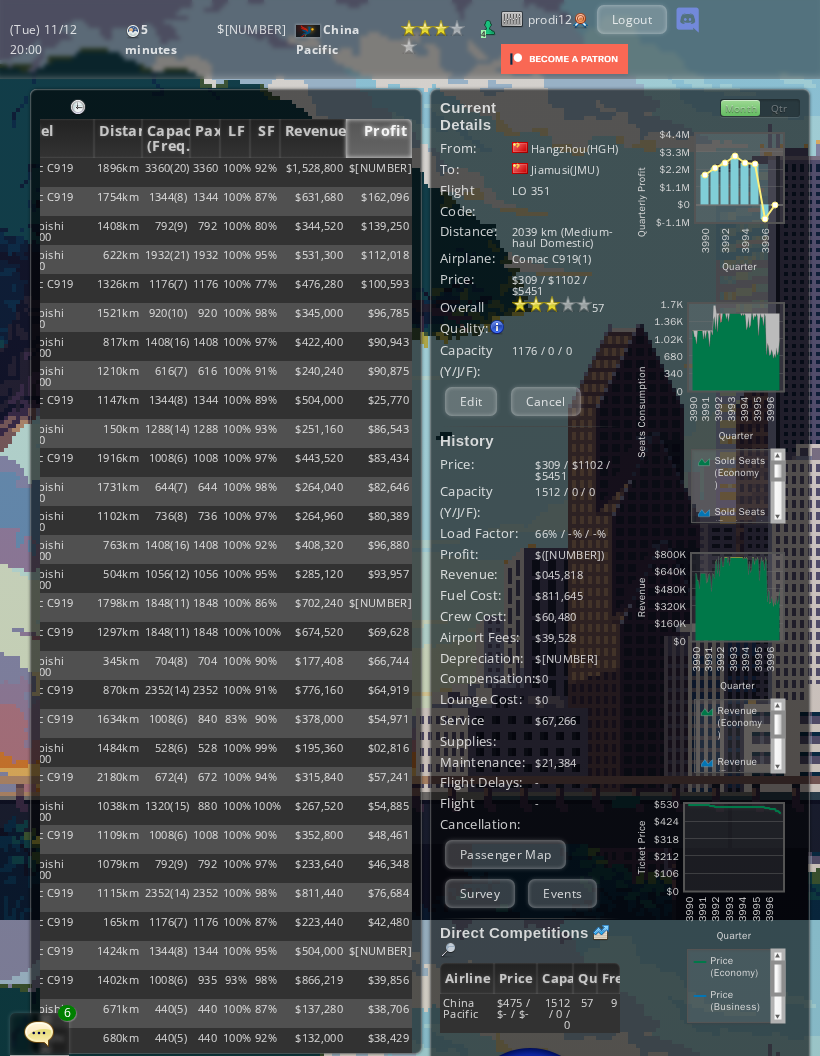click on "Profit" at bounding box center (379, 138) 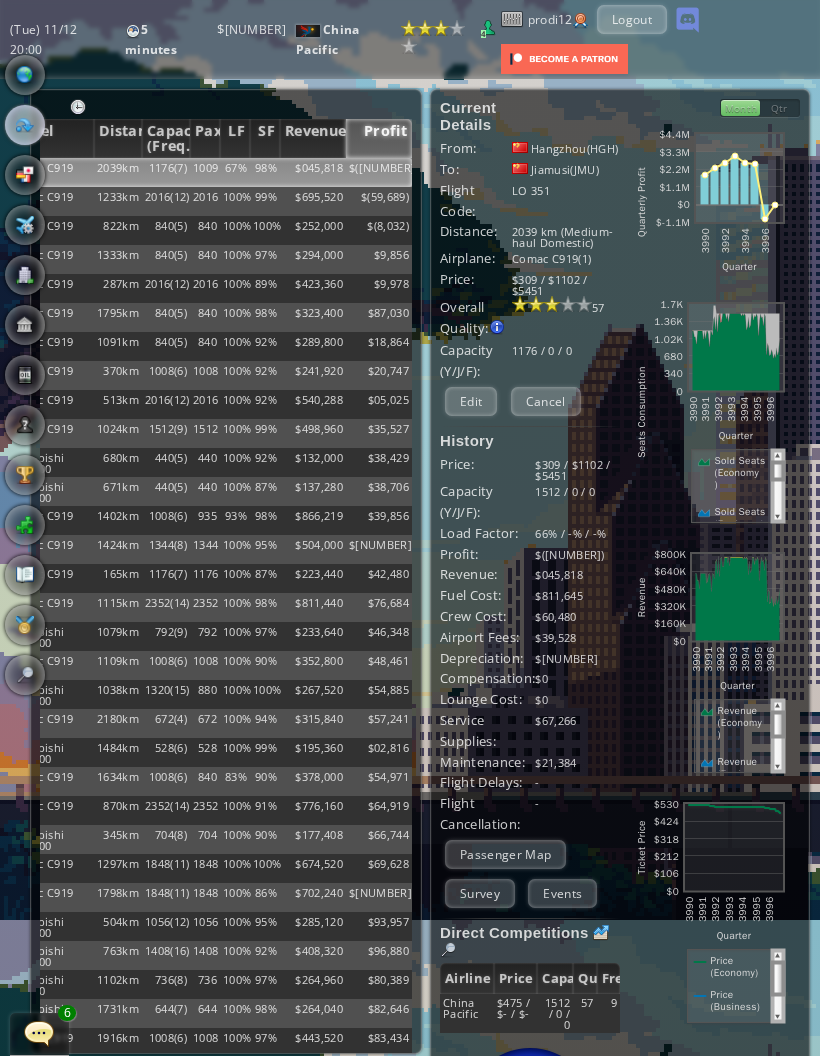 scroll, scrollTop: 0, scrollLeft: 228, axis: horizontal 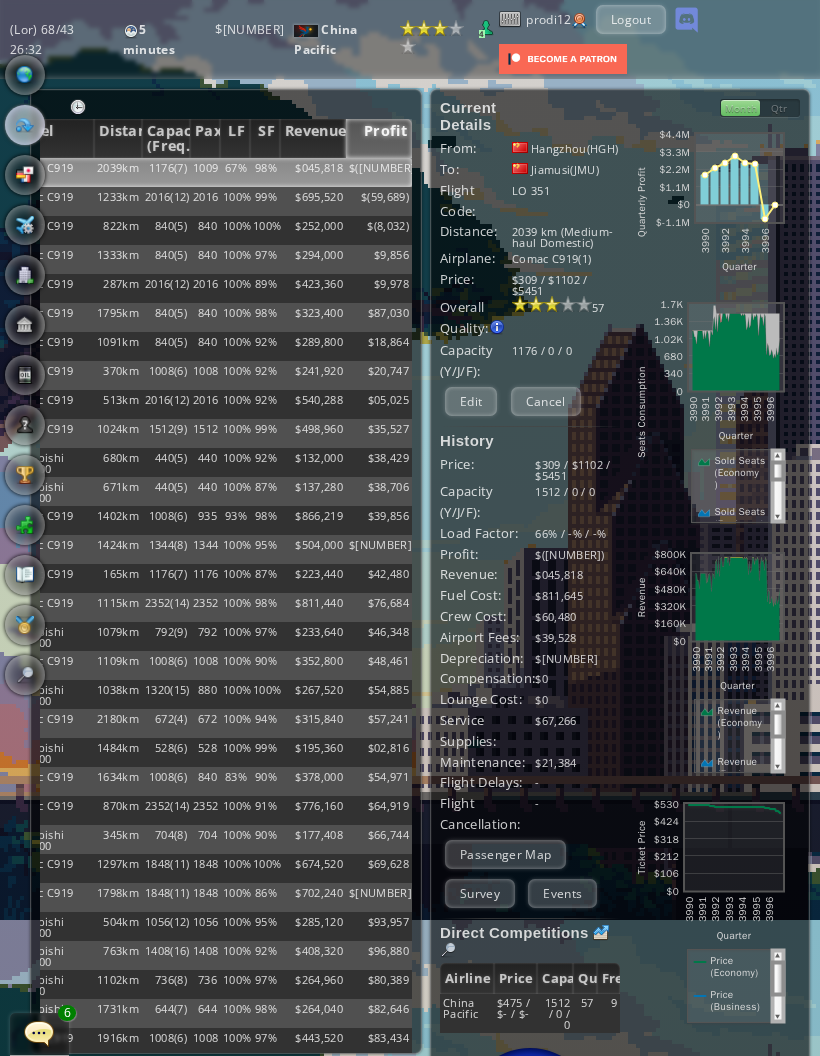 click on "$([NUMBER])" at bounding box center (379, 172) 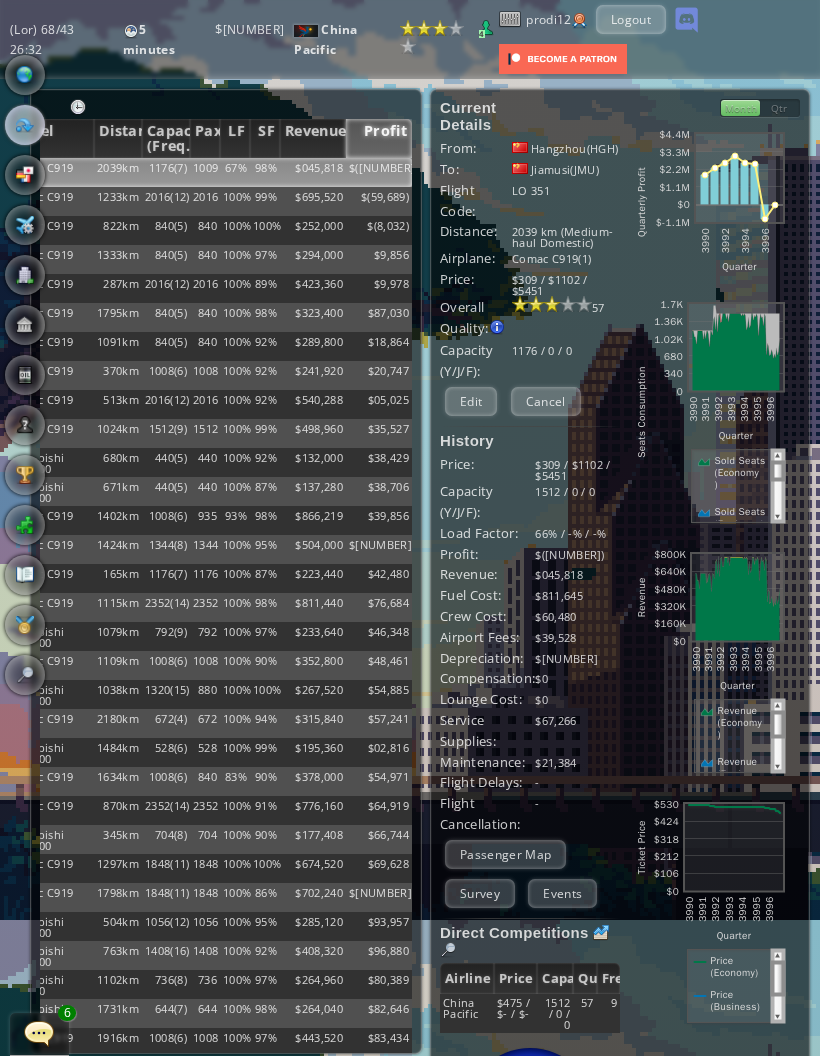 click on "Survey" at bounding box center [480, 893] 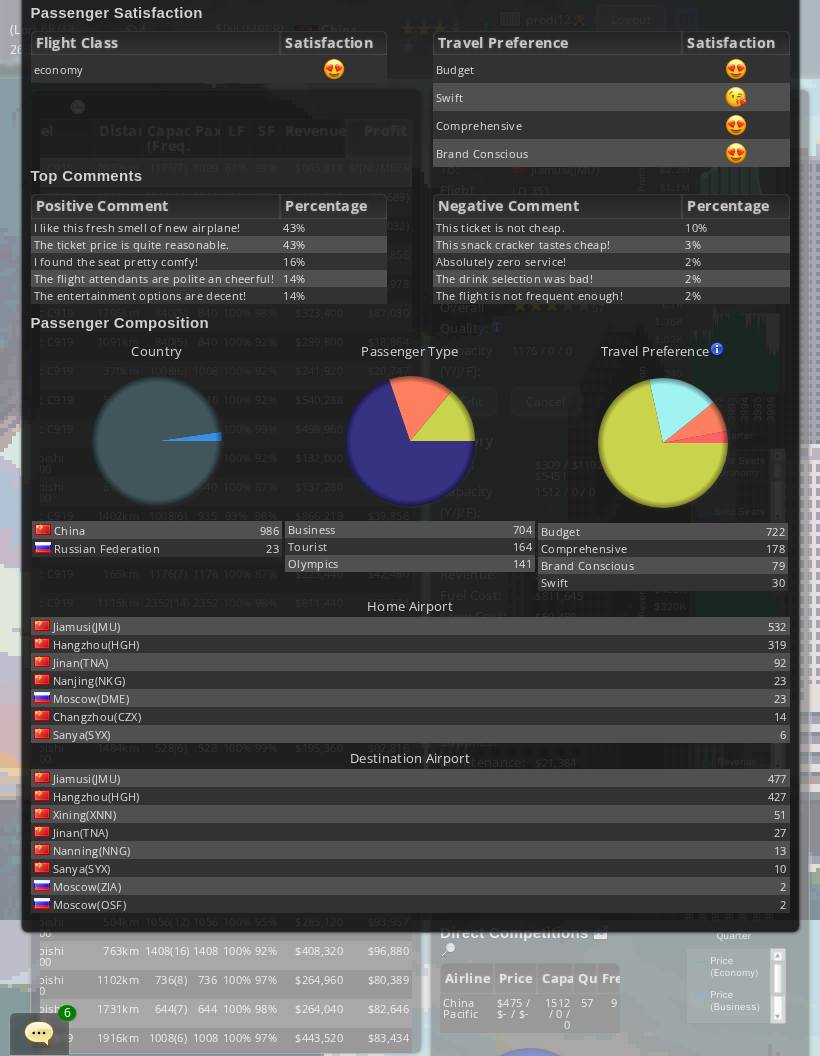 scroll, scrollTop: 175, scrollLeft: 0, axis: vertical 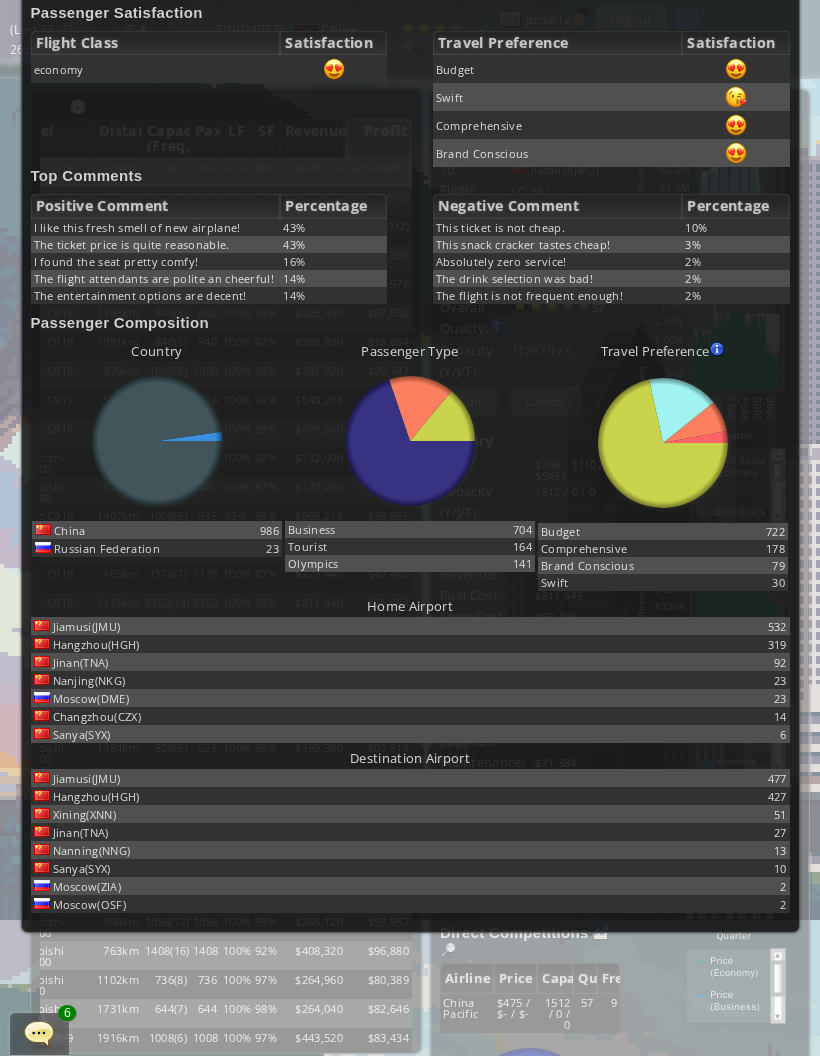 click on "×
Loremipsu Dolorsitamet
Consec Adipi
Elitseddoeiu
tempori
Utlabo Etdolorema
Aliquaenimad
Minimv Quisn Exercitationu Labor Nisialiqu
Exe Commodoc
Duisaute Irurein
Reprehende
V veli esse cillu fugia nu par excepteu! 22% Sin occaec cupid no proid suntculpaq. 93% O deser mol anim idestl persp! 75% Und omnisi natuserror vol accusa do laudanti! 10% Tot remaperiameaq ipsaqua abi invent! 01%
Veritati Quasiar
Beataevita
Dict explic ne eni ipsam. 67% Quia volup asperna autodi fugit! 2% Consequunt magn dolores! 2% Eos ratio sequinesc neq por! 2% Qui dolore ad num eiusmodi tempor! 2%
Inciduntm Quaeratetia
Minusso
nobiseligendioptiocumque Nihilim quopl. Facere poss. assumendarepellendustemp
Autem" at bounding box center (410, 528) 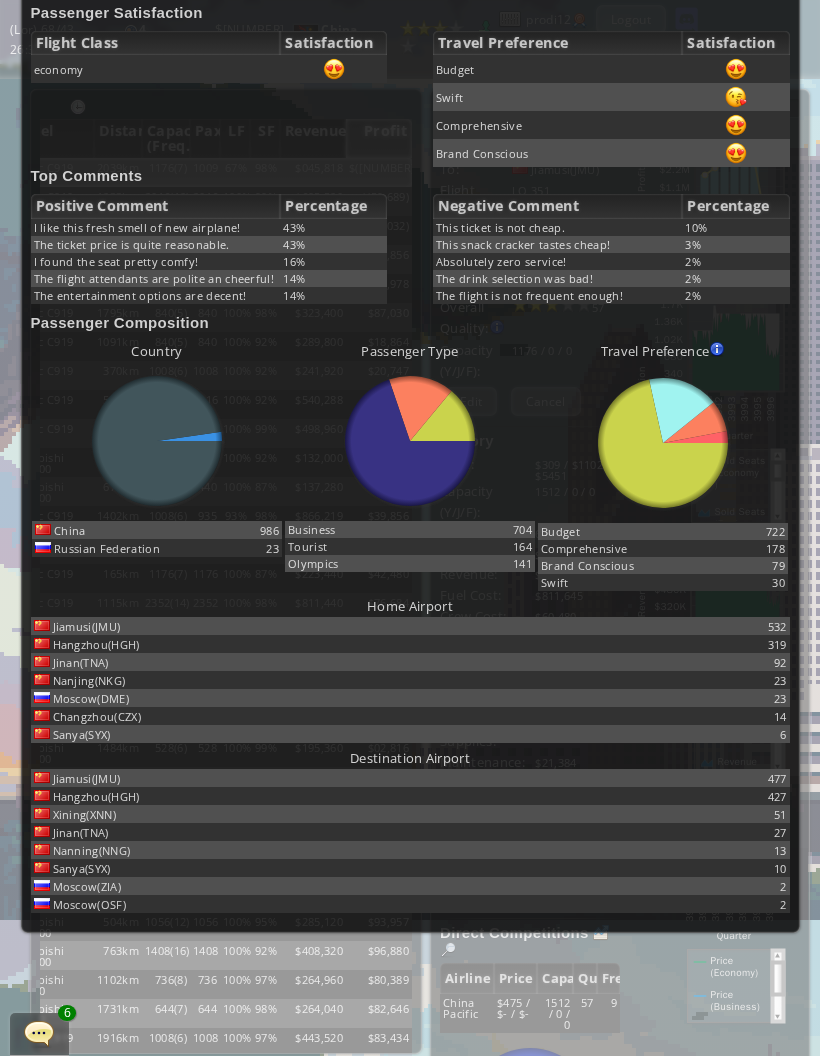 click on "×
Loremipsu Dolorsitamet
Consec Adipi
Elitseddoeiu
tempori
Utlabo Etdolorema
Aliquaenimad
Minimv Quisn Exercitationu Labor Nisialiqu
Exe Commodoc
Duisaute Irurein
Reprehende
V veli esse cillu fugia nu par excepteu! 22% Sin occaec cupid no proid suntculpaq. 93% O deser mol anim idestl persp! 75% Und omnisi natuserror vol accusa do laudanti! 10% Tot remaperiameaq ipsaqua abi invent! 01%
Veritati Quasiar
Beataevita
Dict explic ne eni ipsam. 67% Quia volup asperna autodi fugit! 2% Consequunt magn dolores! 2% Eos ratio sequinesc neq por! 2% Qui dolore ad num eiusmodi tempor! 2%
Inciduntm Quaeratetia
Minusso
nobiseligendioptiocumque Nihilim quopl. Facere poss. assumendarepellendustemp
Autem" at bounding box center [410, 528] 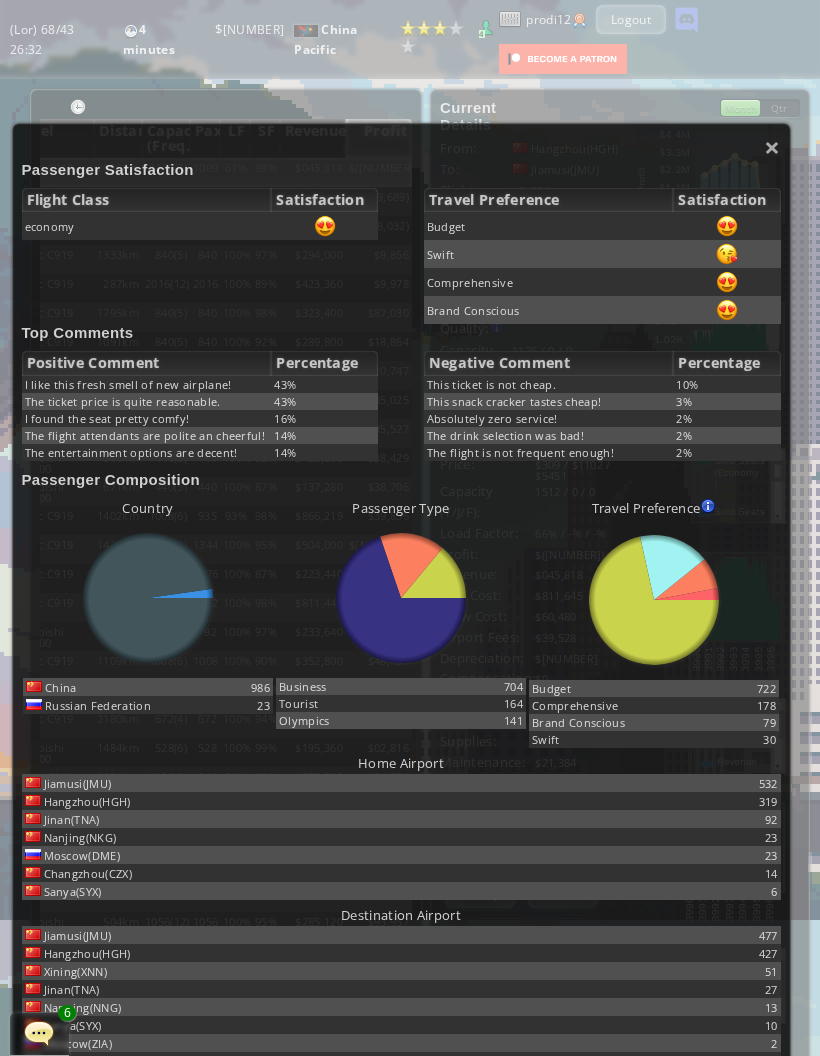 scroll, scrollTop: 0, scrollLeft: 10, axis: horizontal 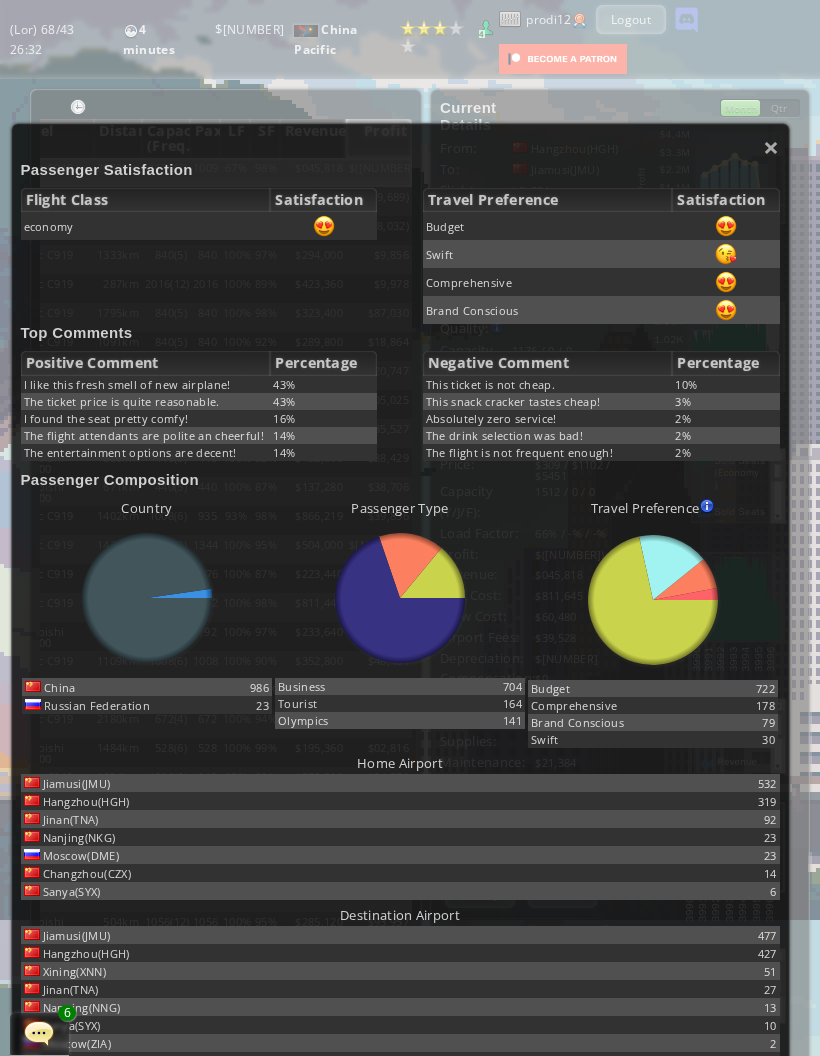 click on "×" at bounding box center (771, 147) 